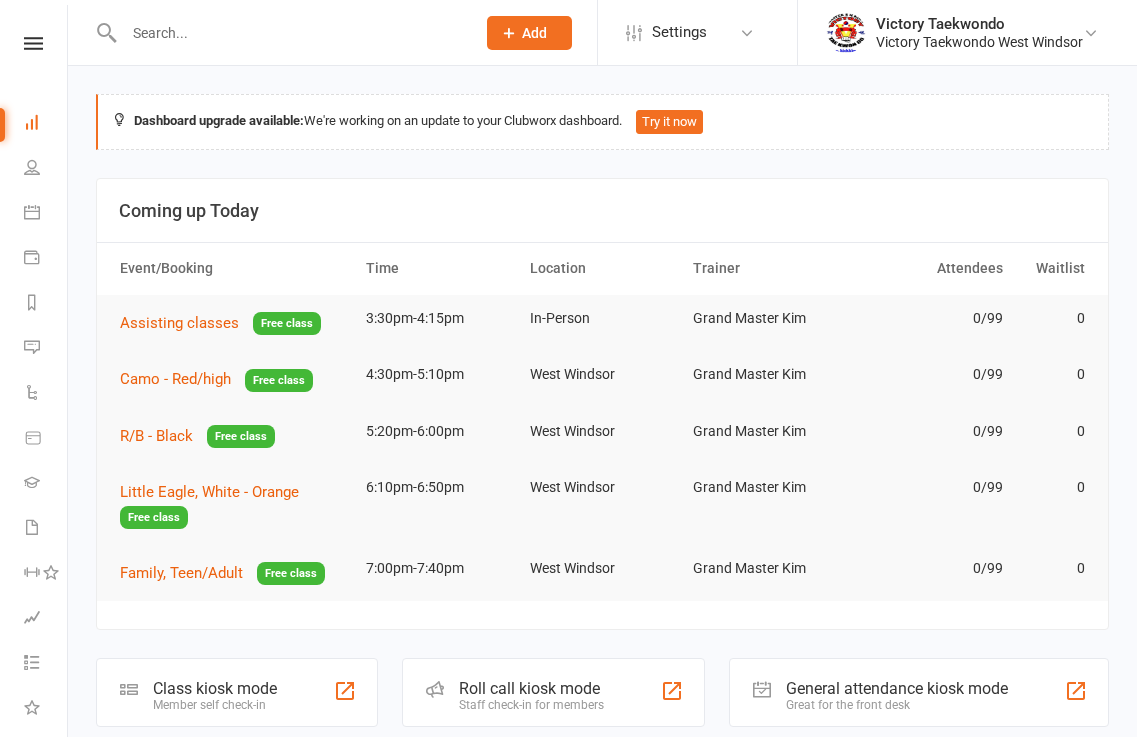 scroll, scrollTop: 0, scrollLeft: 0, axis: both 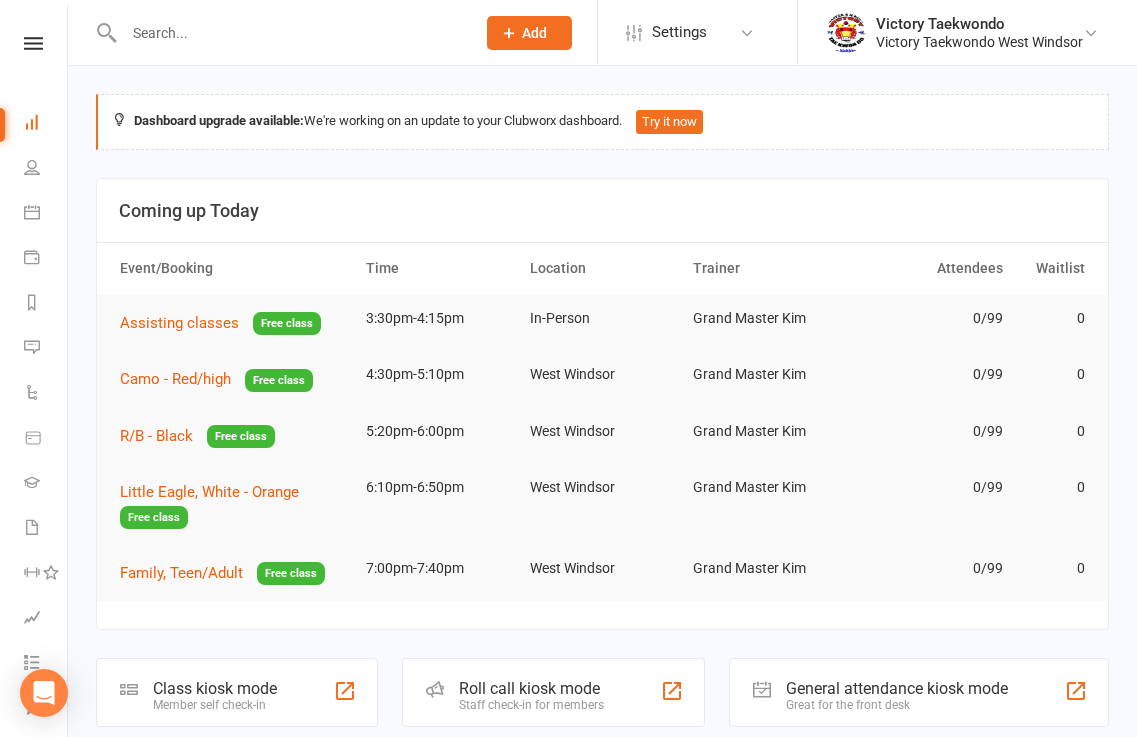 click on "Class kiosk mode" 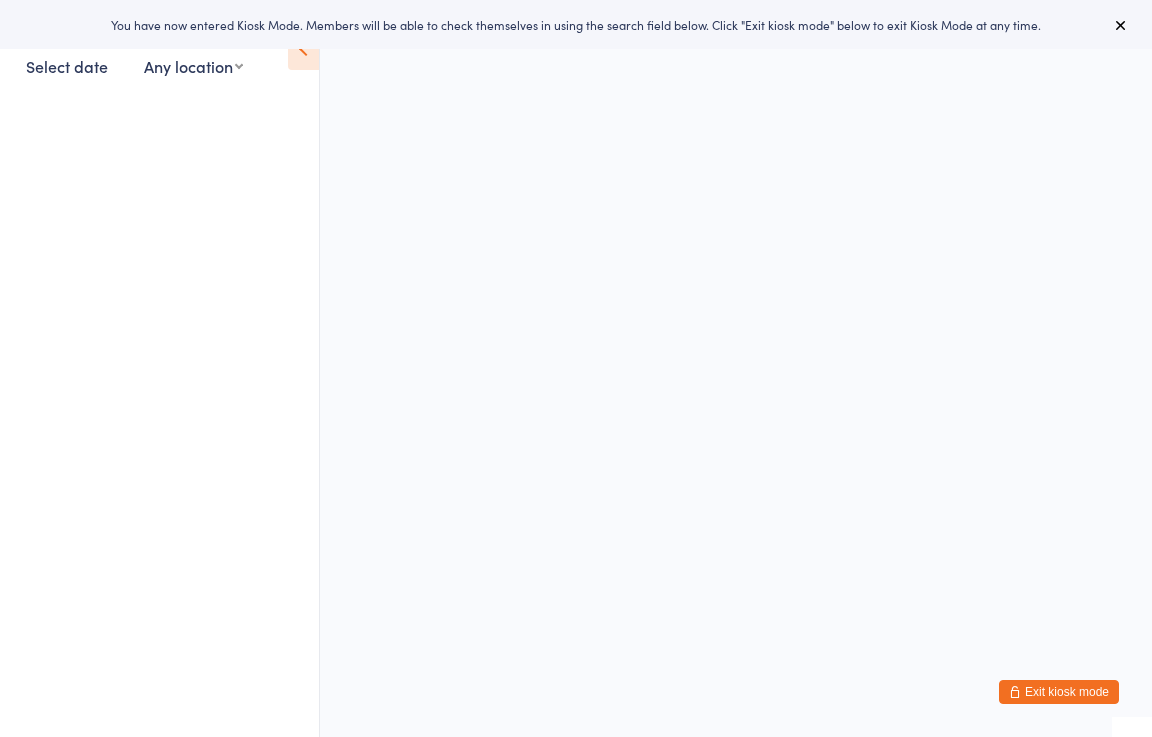 scroll, scrollTop: 0, scrollLeft: 0, axis: both 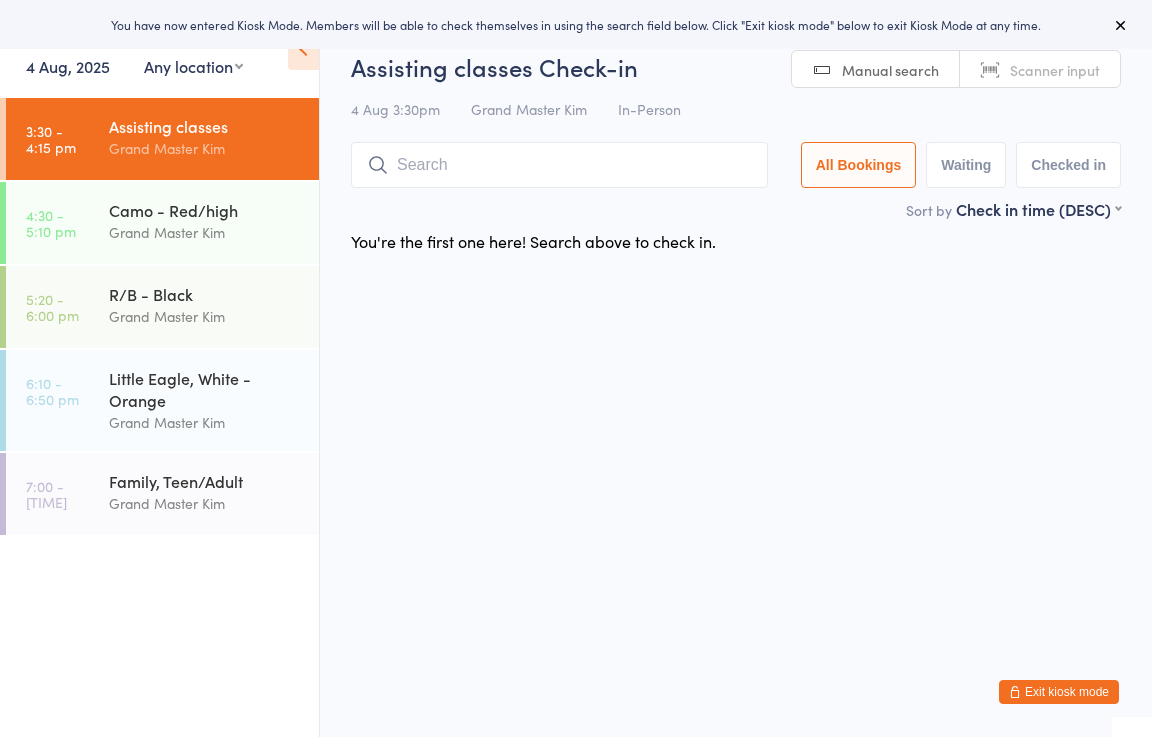 click on "4 Aug, 2025" at bounding box center [68, 66] 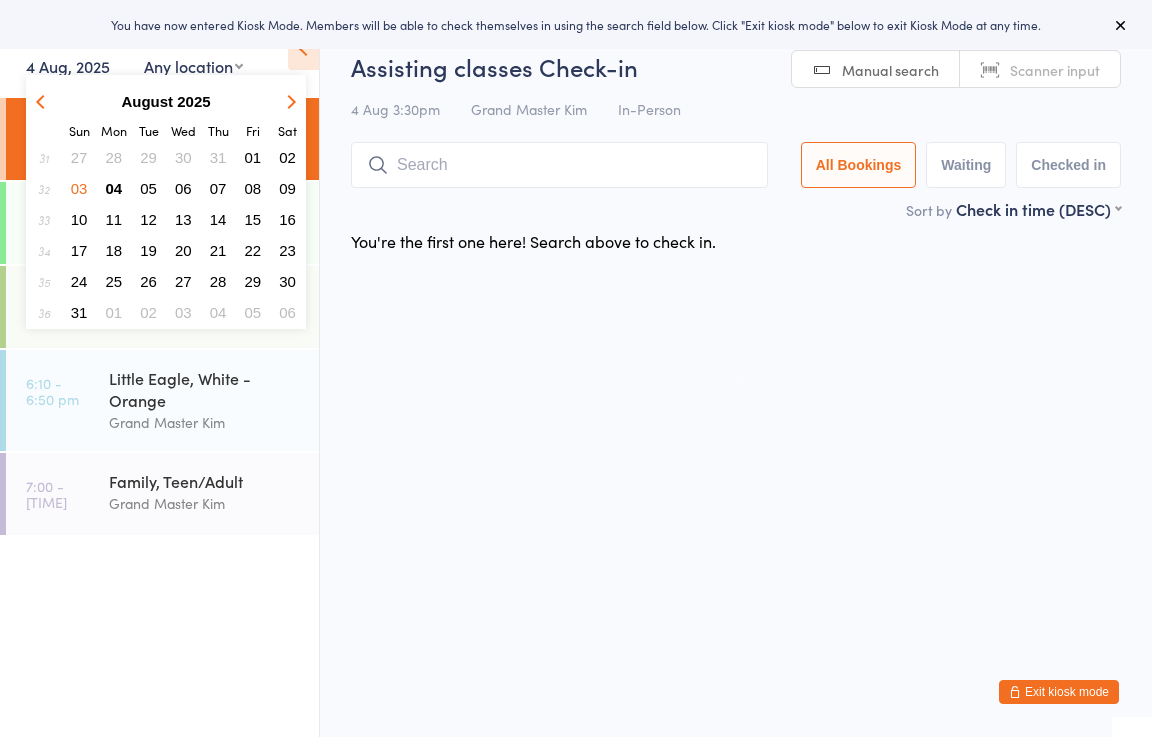click on "02" at bounding box center [287, 157] 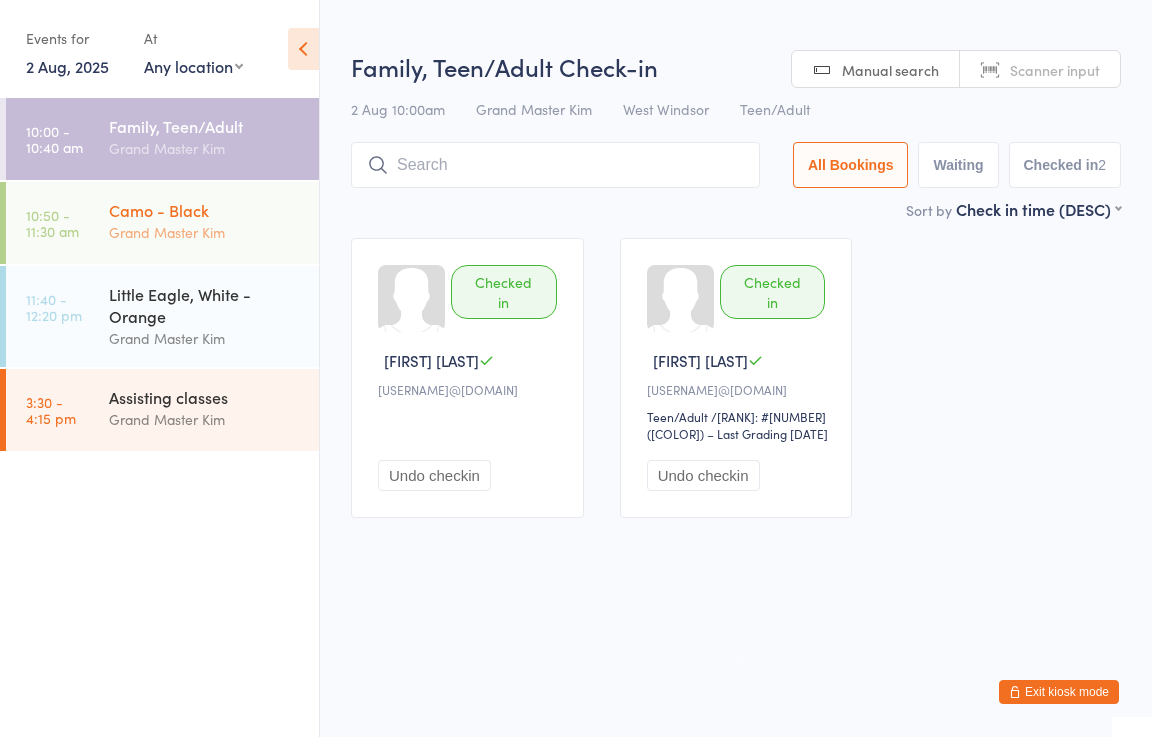 click on "Grand Master Kim" at bounding box center (205, 232) 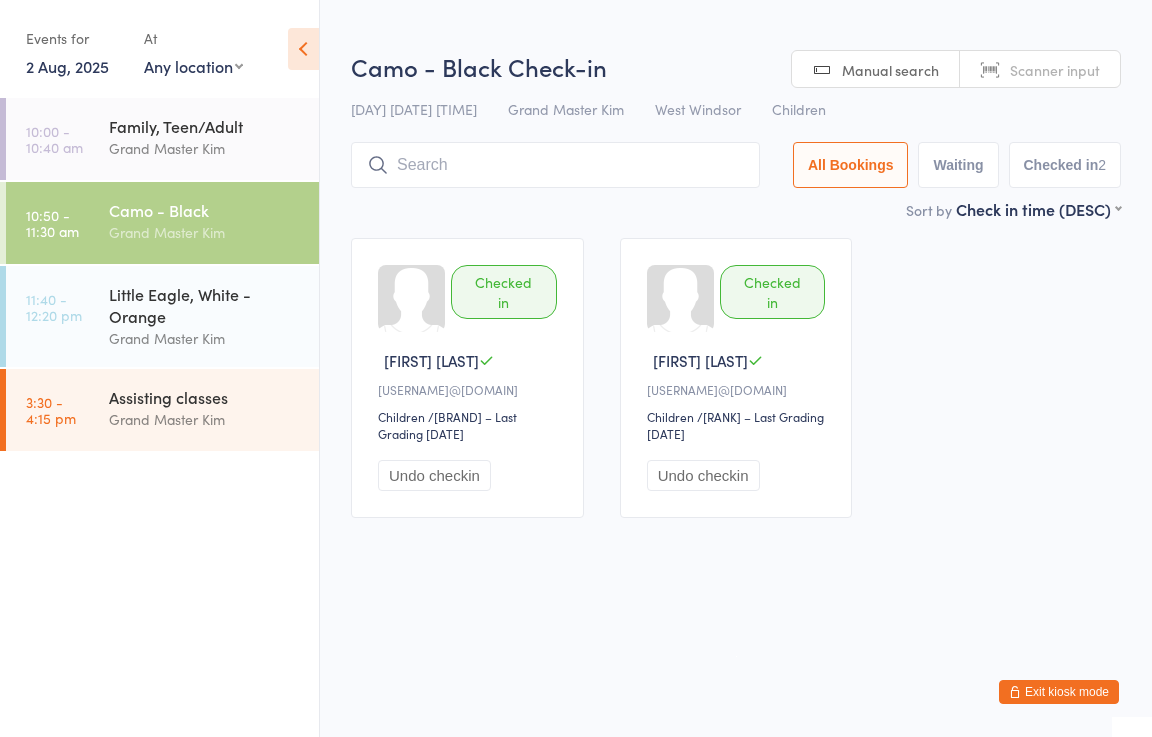 click on "2 Aug, 2025" at bounding box center (67, 66) 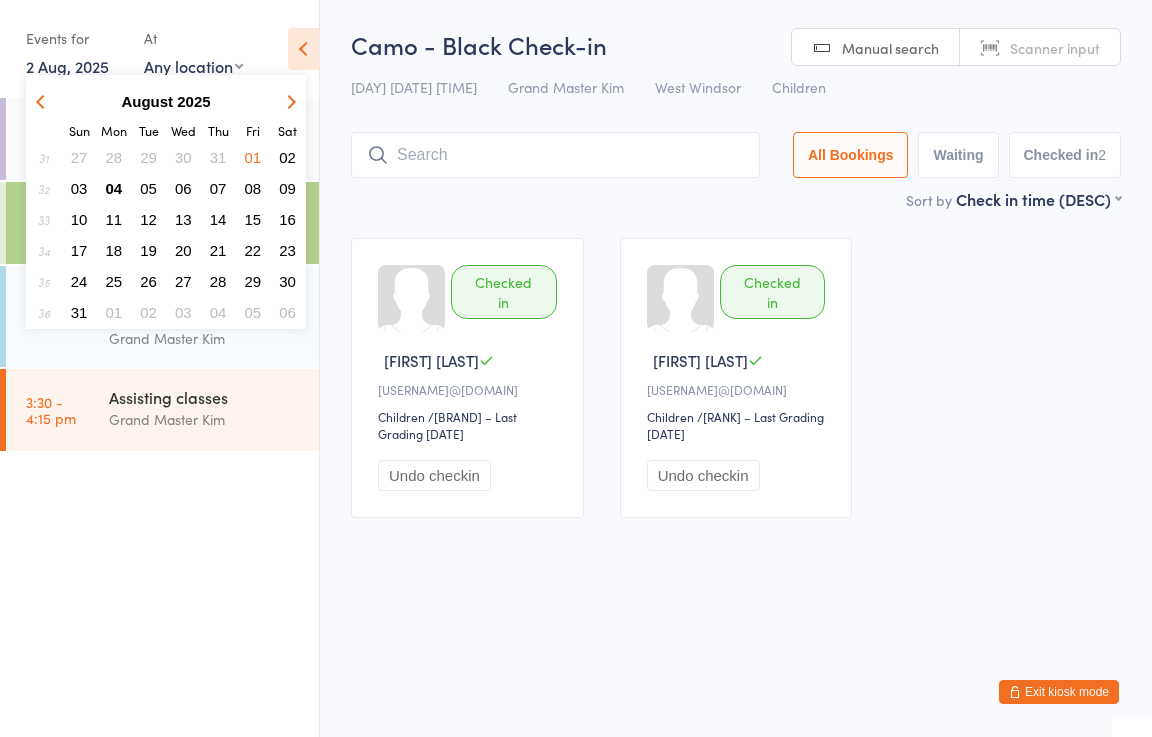 click on "04" at bounding box center [114, 188] 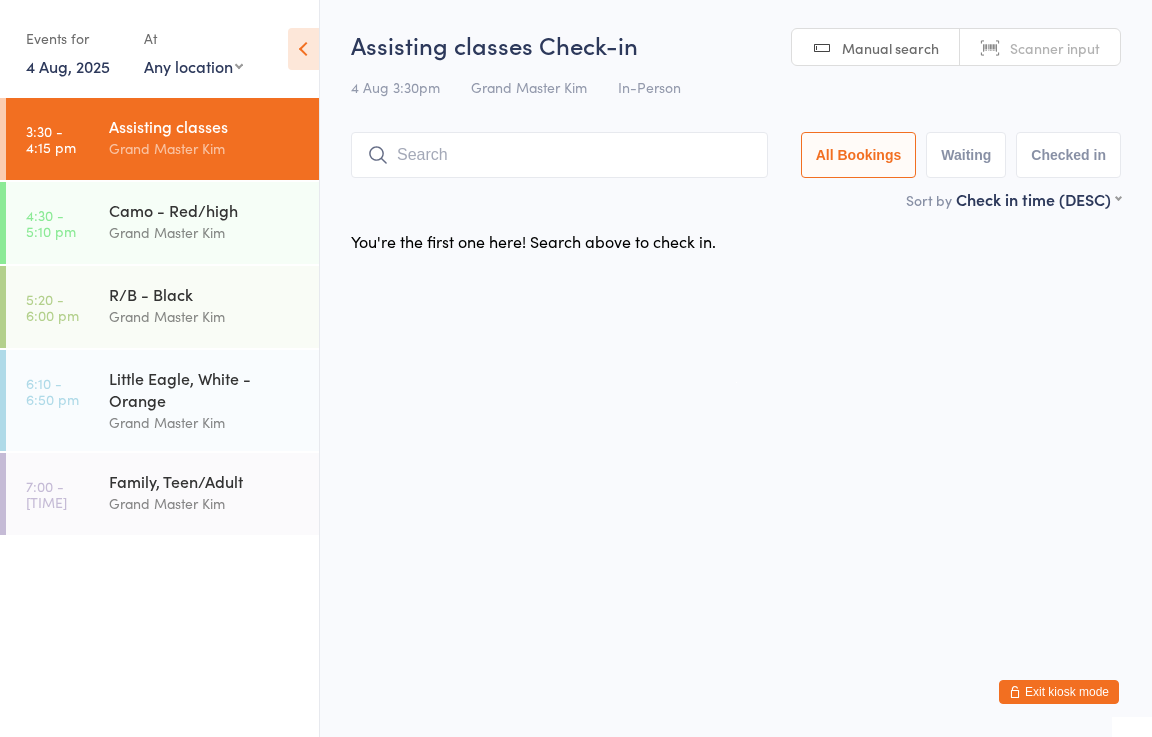 click on "Exit kiosk mode" at bounding box center [1059, 692] 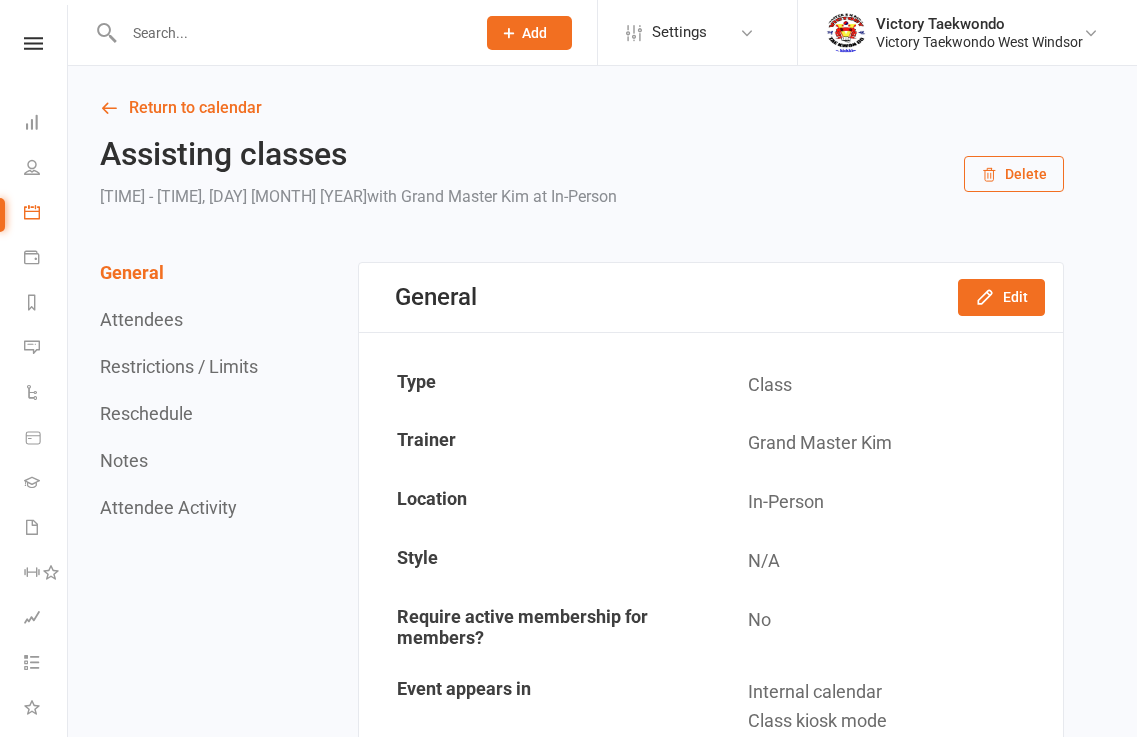 scroll, scrollTop: 0, scrollLeft: 0, axis: both 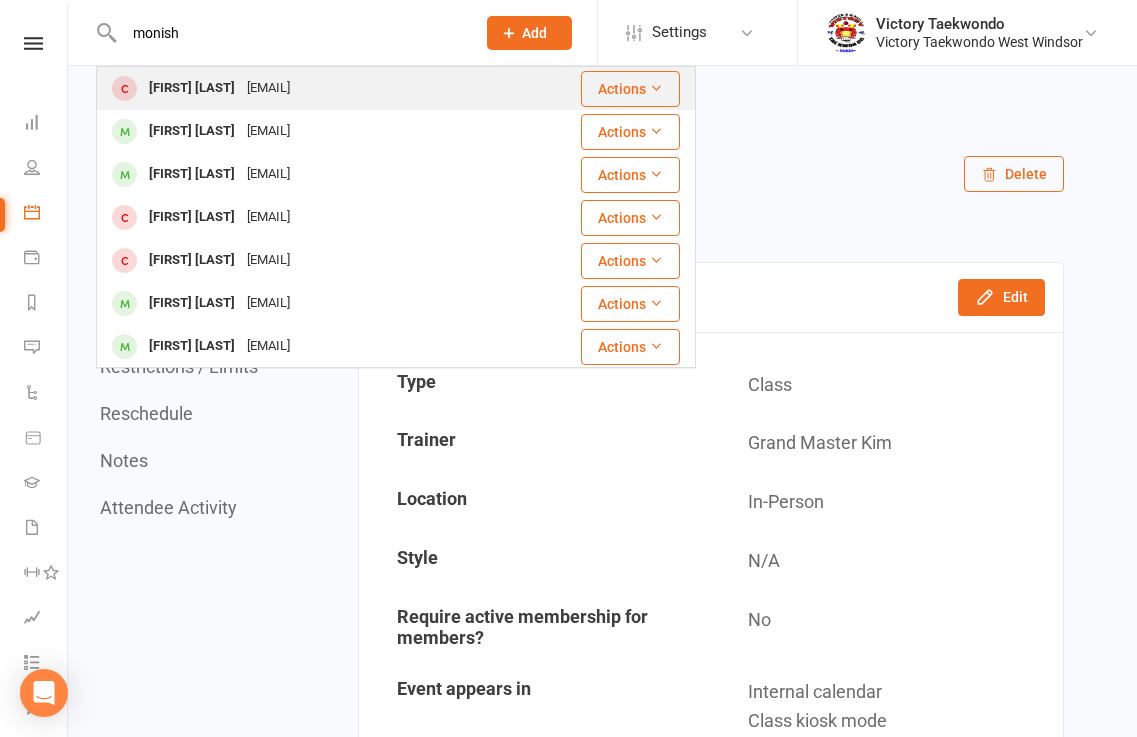 type on "monish" 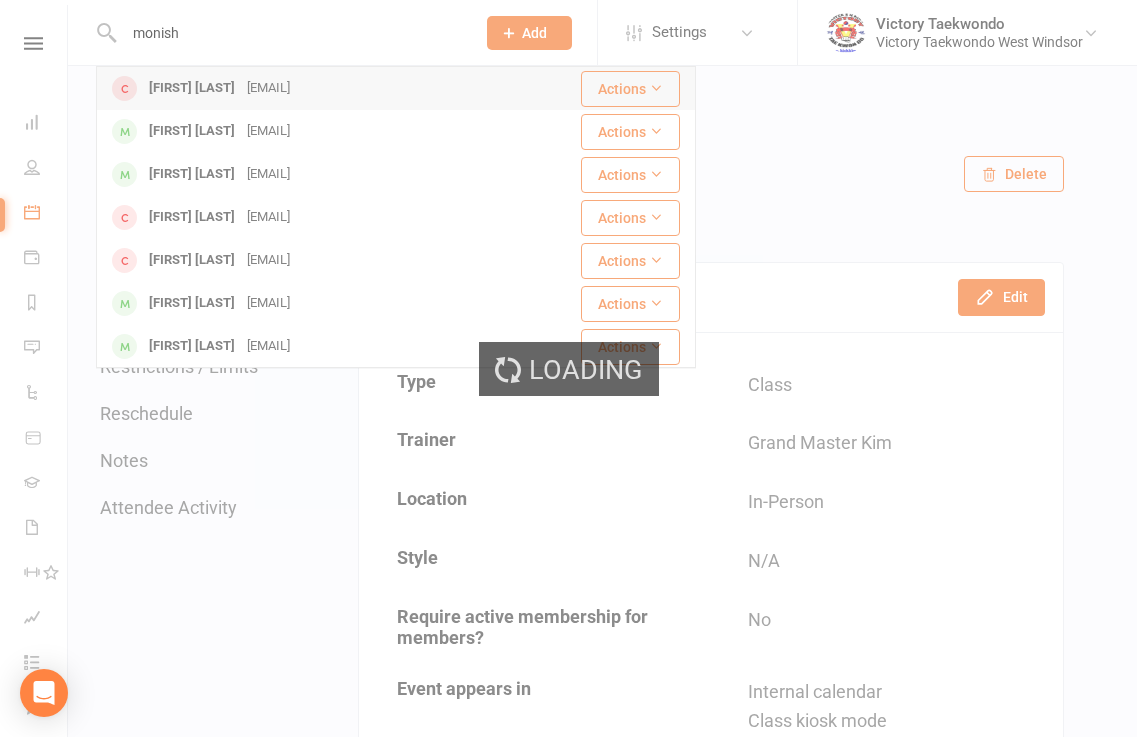 type 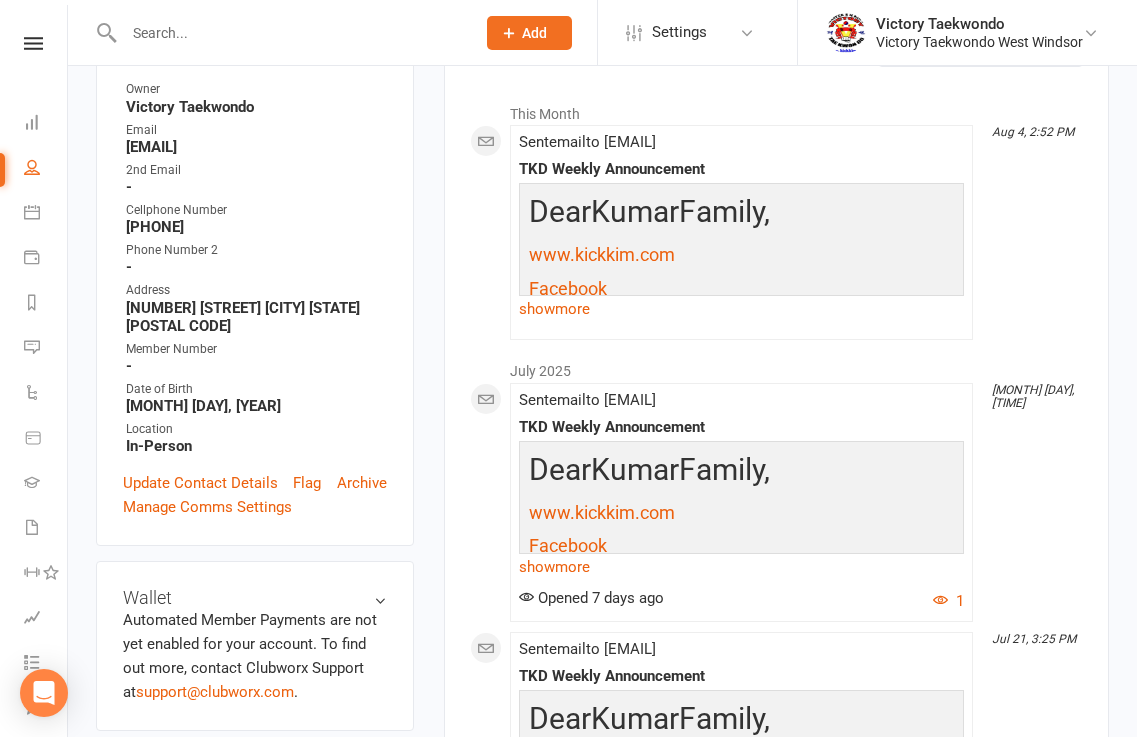 scroll, scrollTop: 200, scrollLeft: 0, axis: vertical 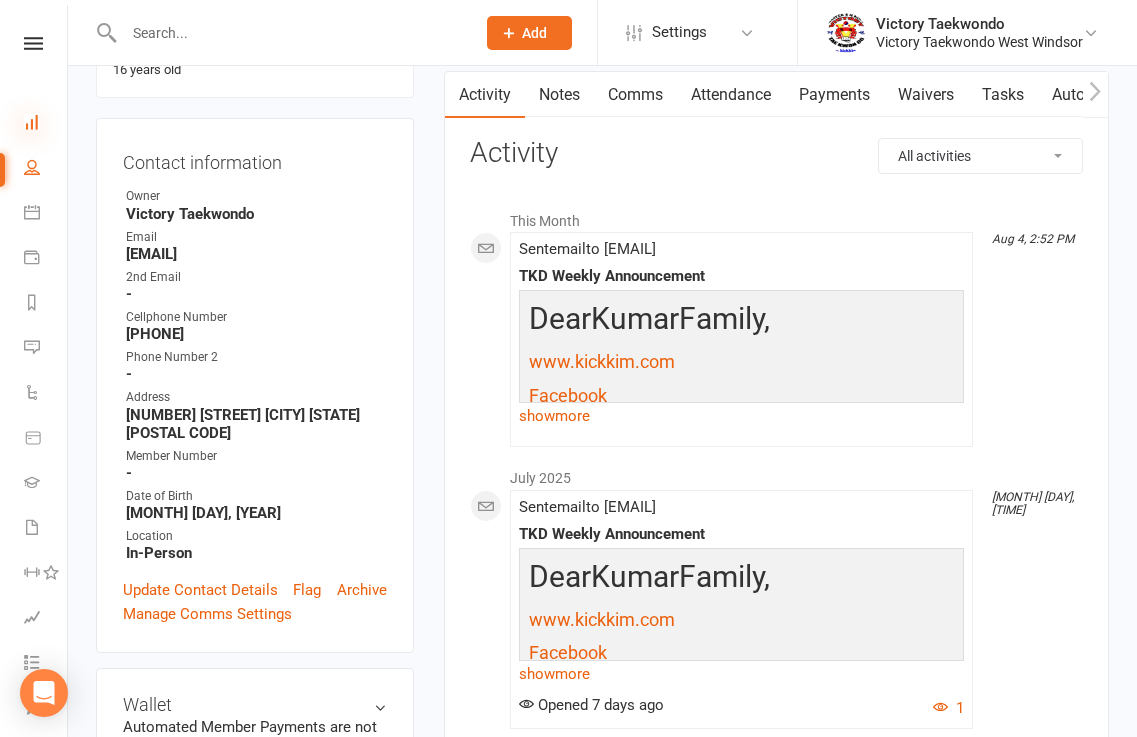 click at bounding box center (32, 122) 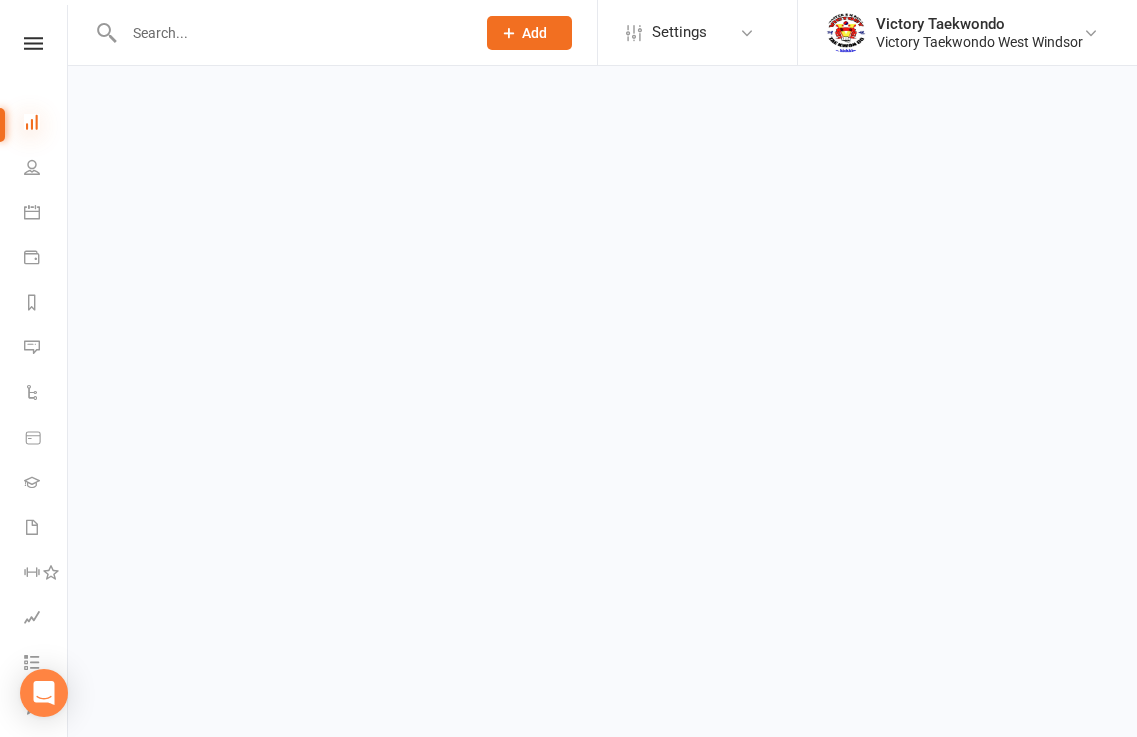 scroll, scrollTop: 0, scrollLeft: 0, axis: both 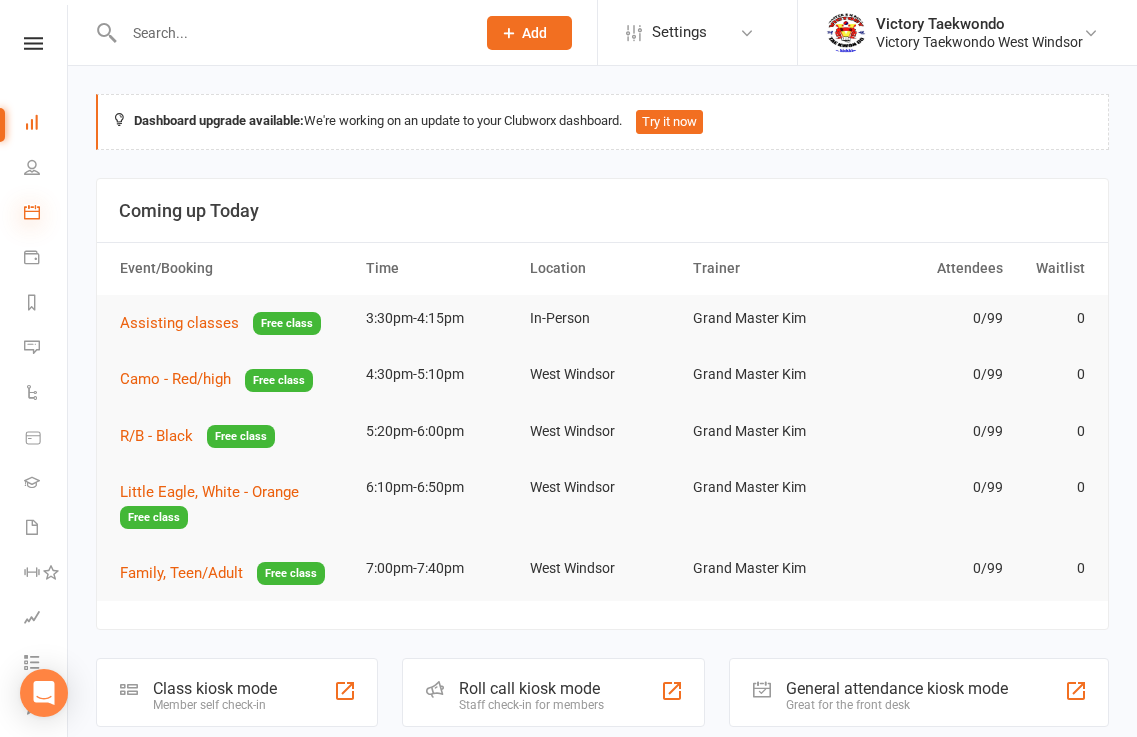 click at bounding box center (32, 212) 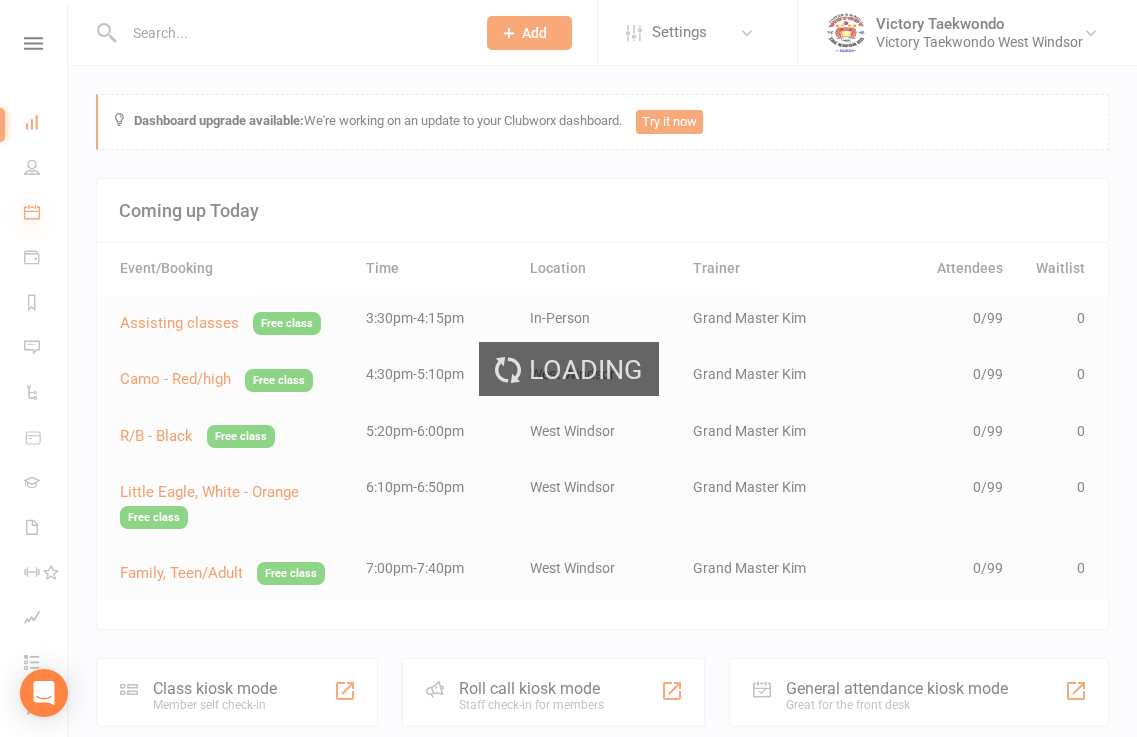 click on "Loading" at bounding box center (568, 368) 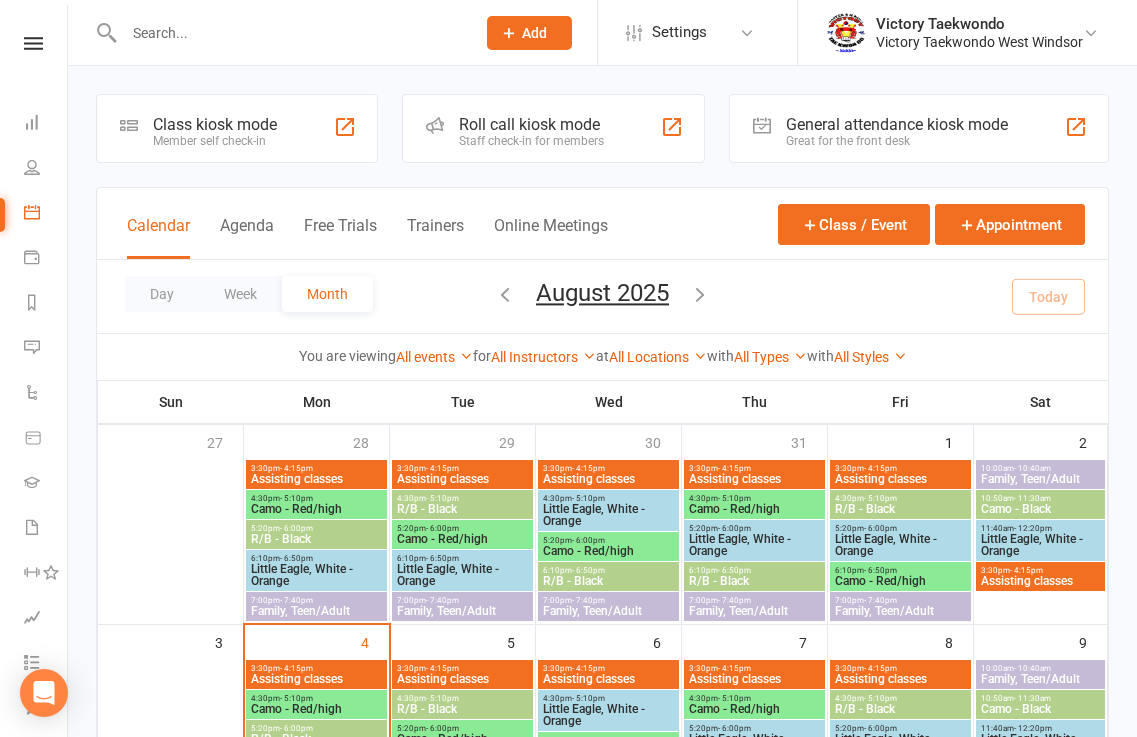click on "Class kiosk mode Member self check-in" at bounding box center (237, 128) 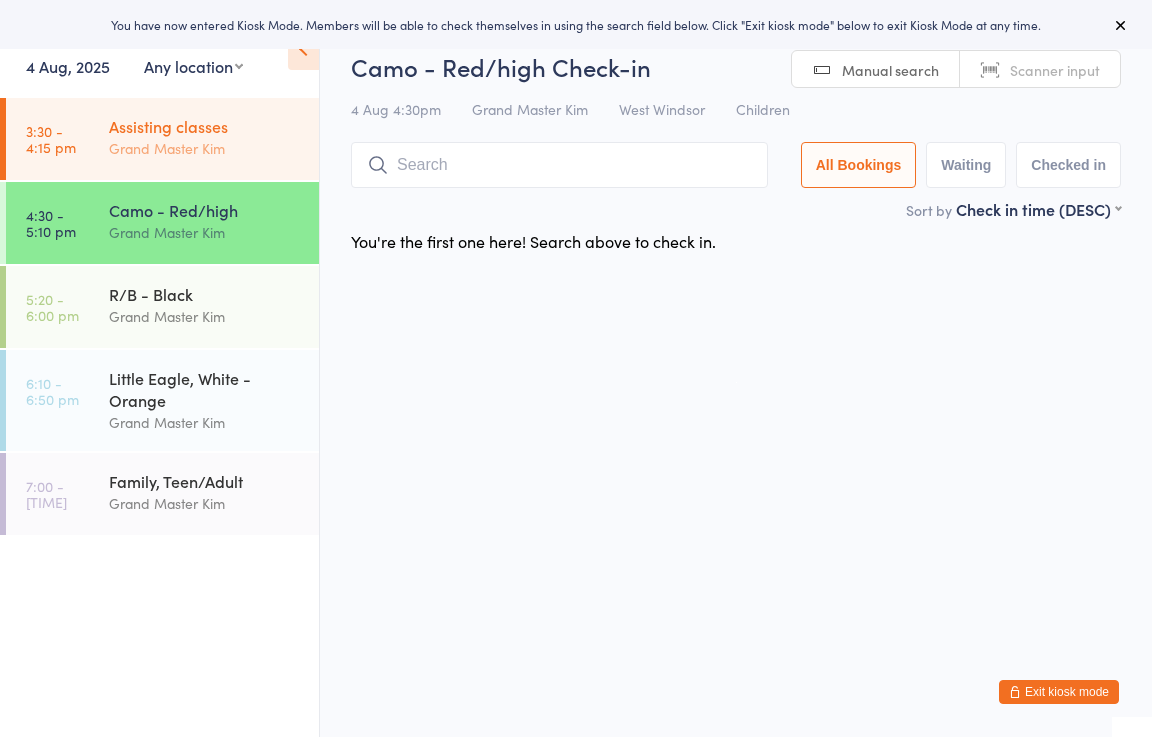scroll, scrollTop: 0, scrollLeft: 0, axis: both 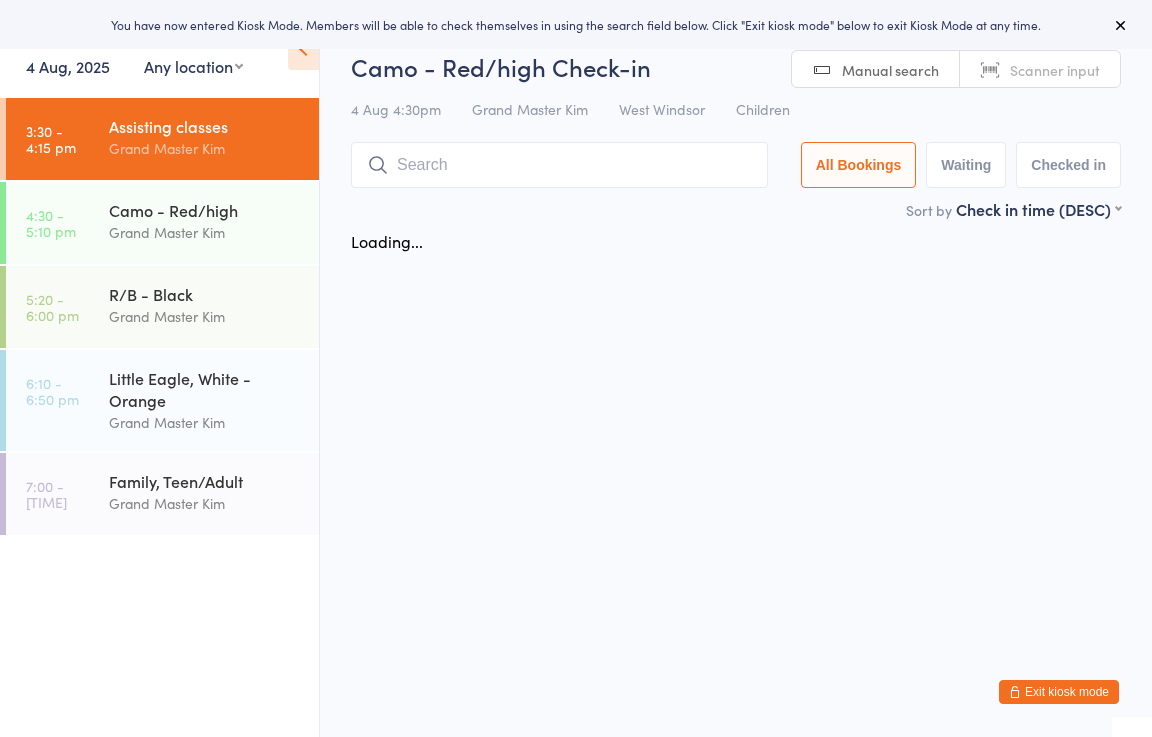 click on "Grand Master Kim" at bounding box center (205, 148) 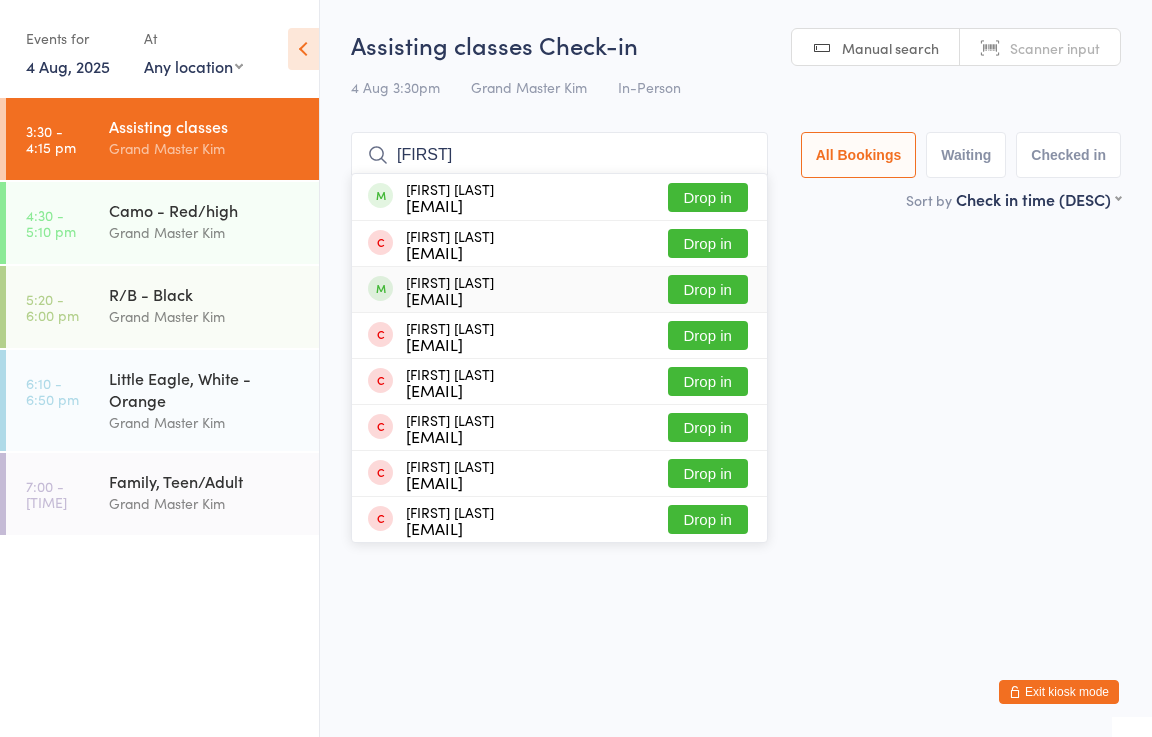type on "karthik" 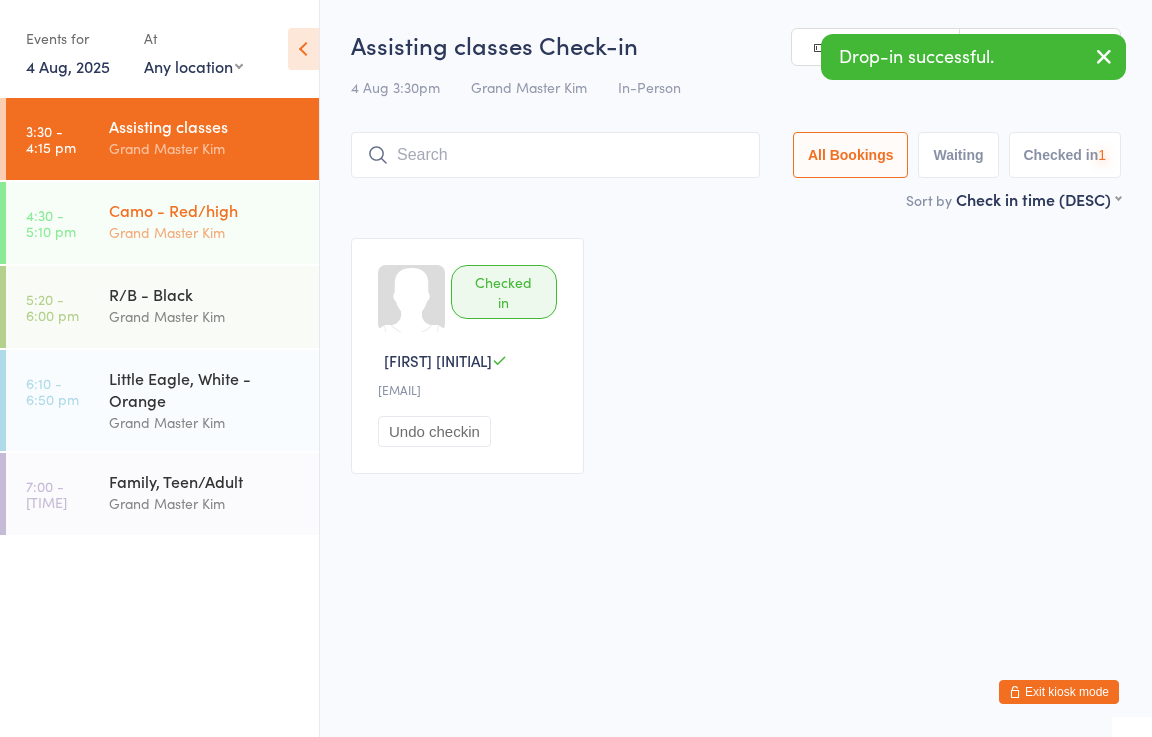 click on "Grand Master Kim" at bounding box center [205, 232] 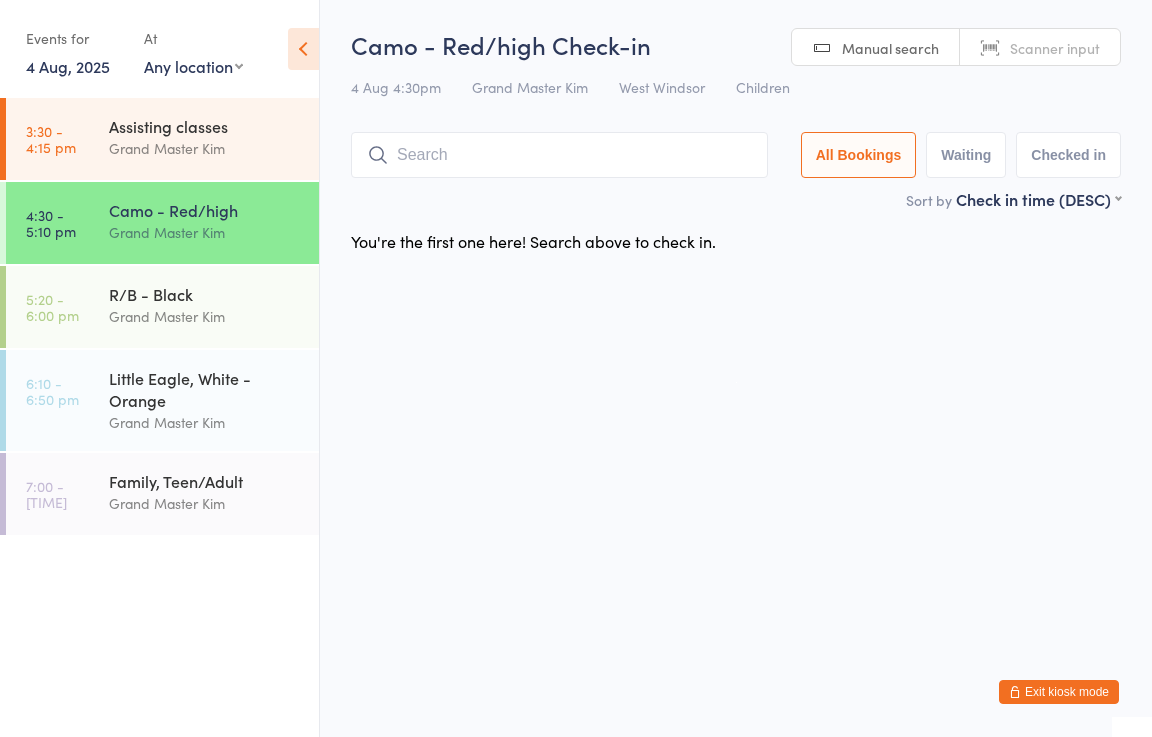 click on "Exit kiosk mode" at bounding box center (1059, 692) 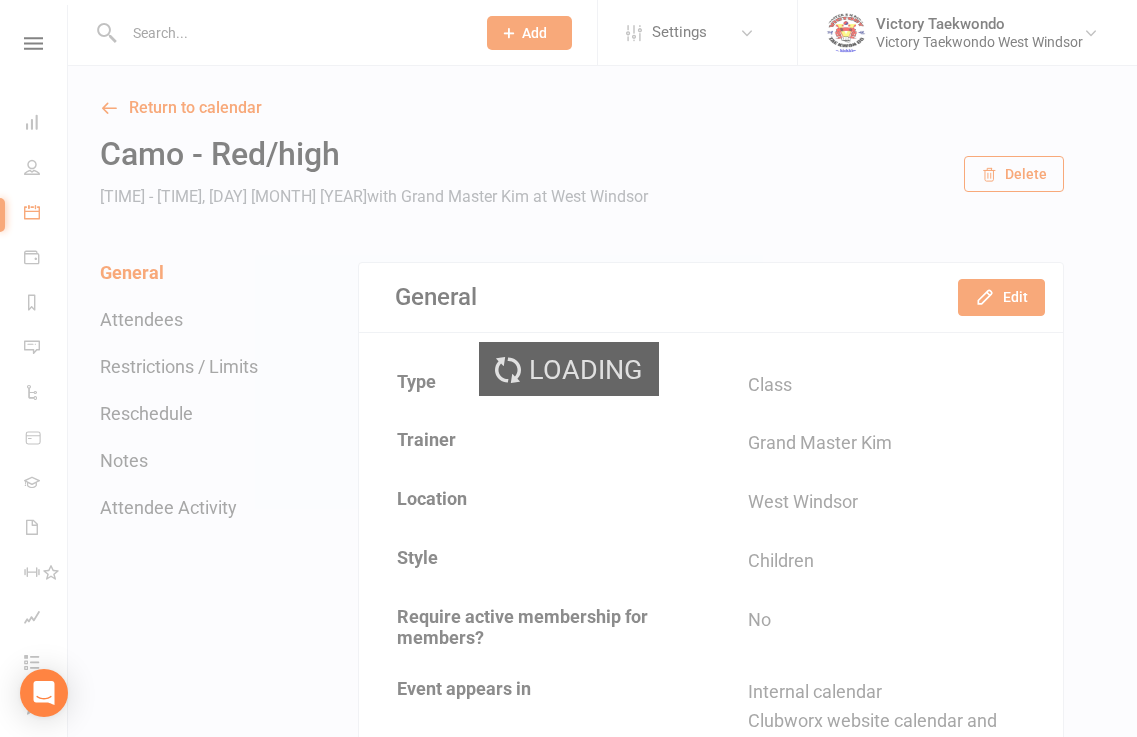 scroll, scrollTop: 0, scrollLeft: 0, axis: both 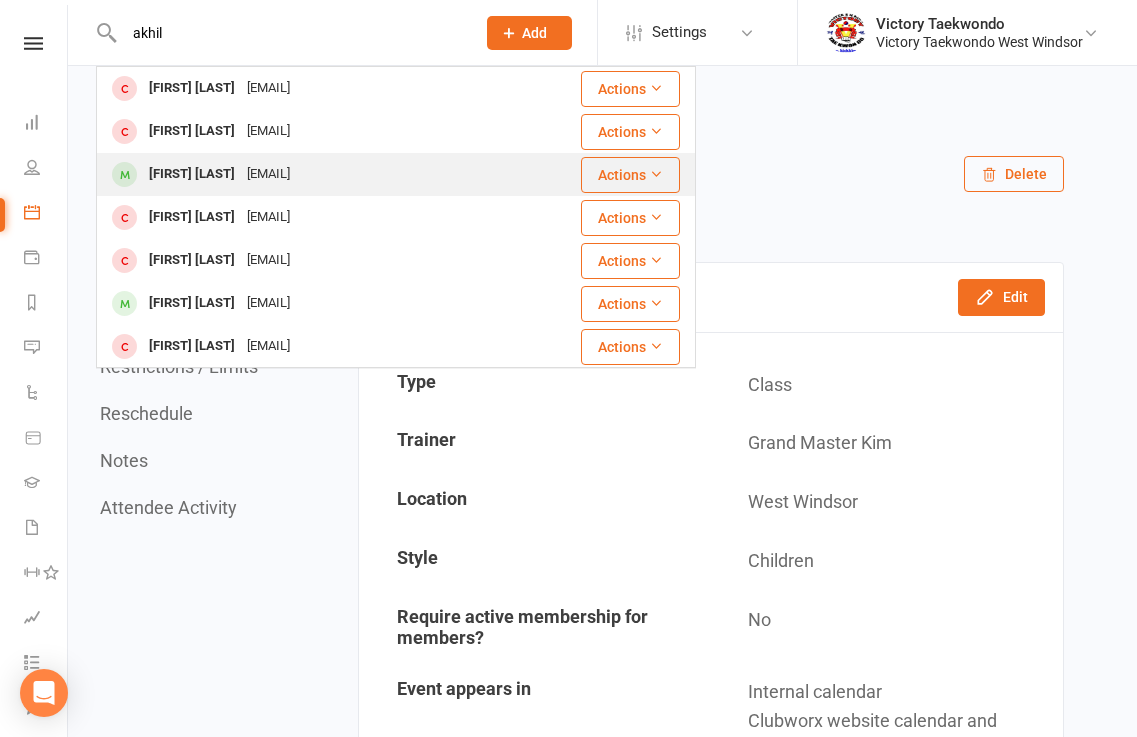 type on "akhil" 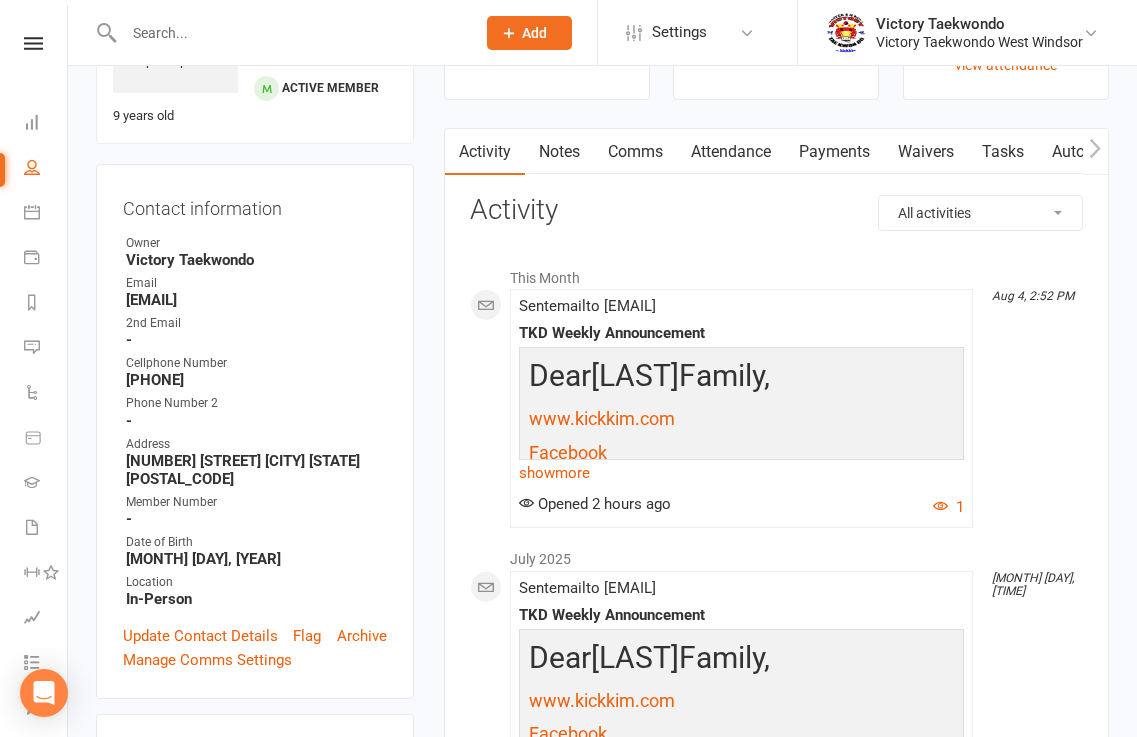 scroll, scrollTop: 0, scrollLeft: 0, axis: both 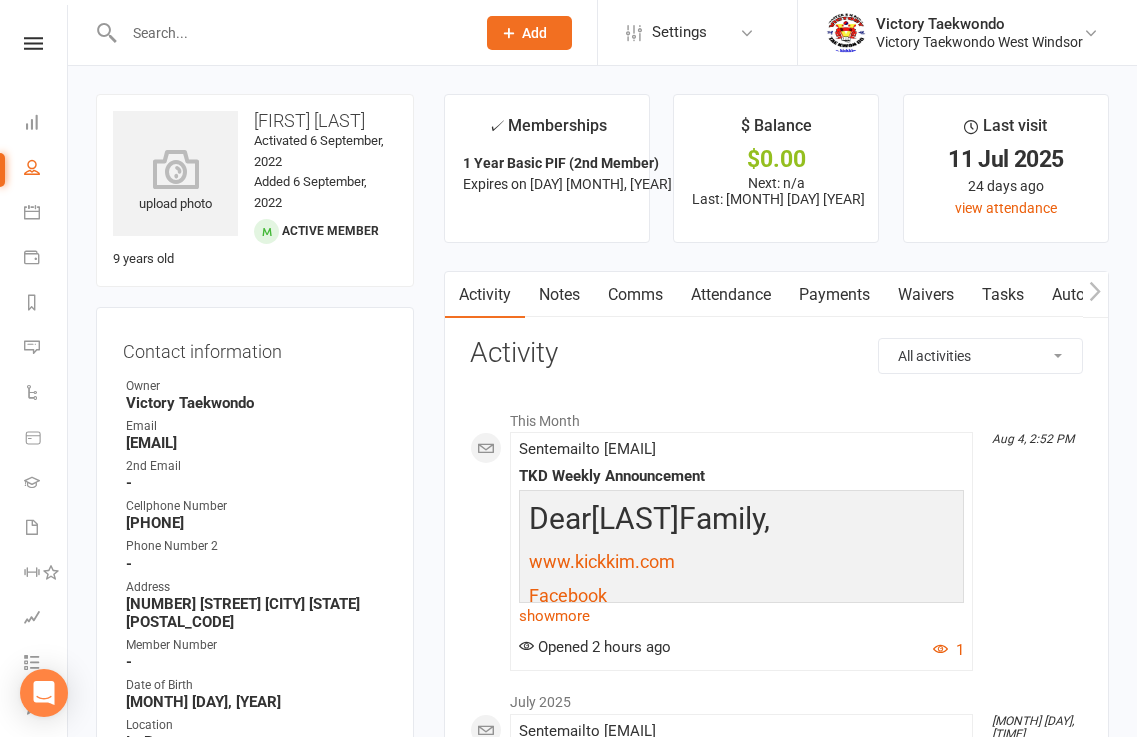 click at bounding box center [289, 33] 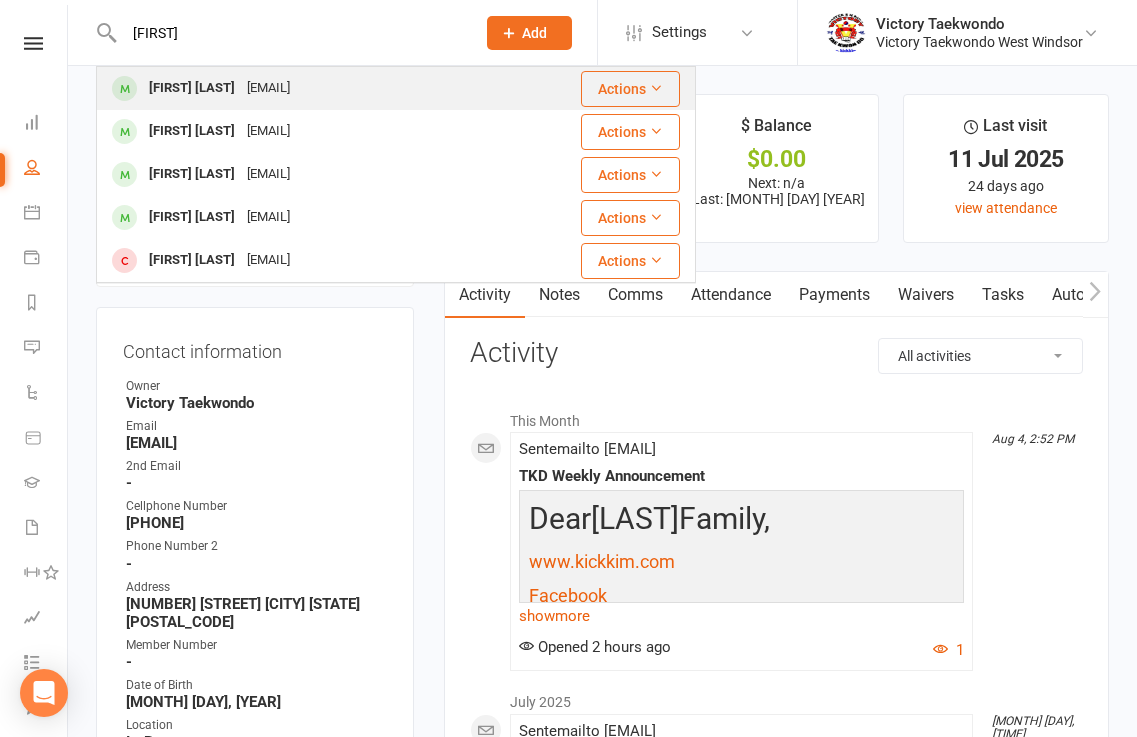 type on "riaan" 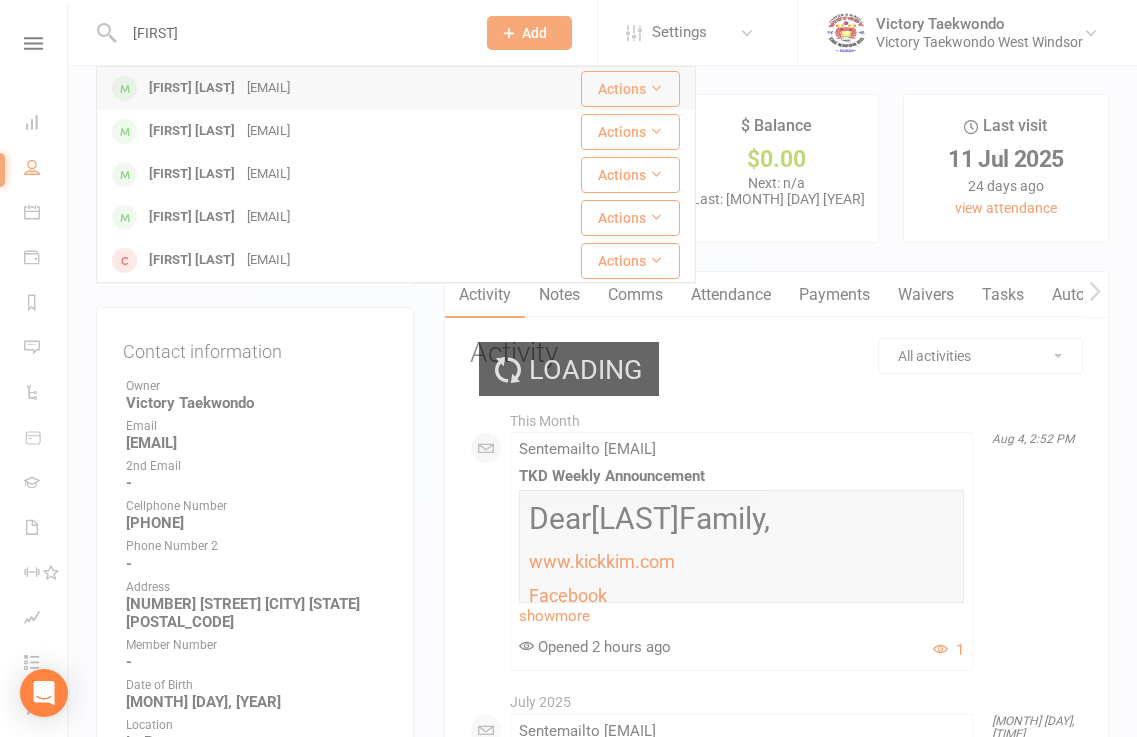 type 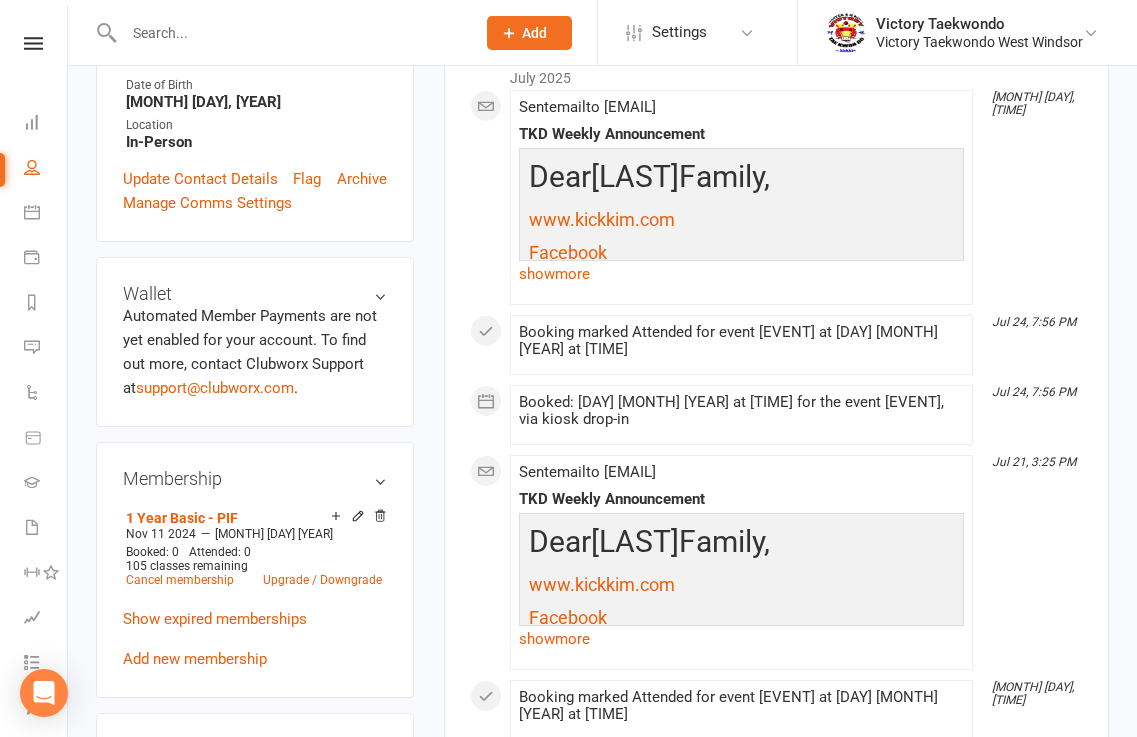 scroll, scrollTop: 100, scrollLeft: 0, axis: vertical 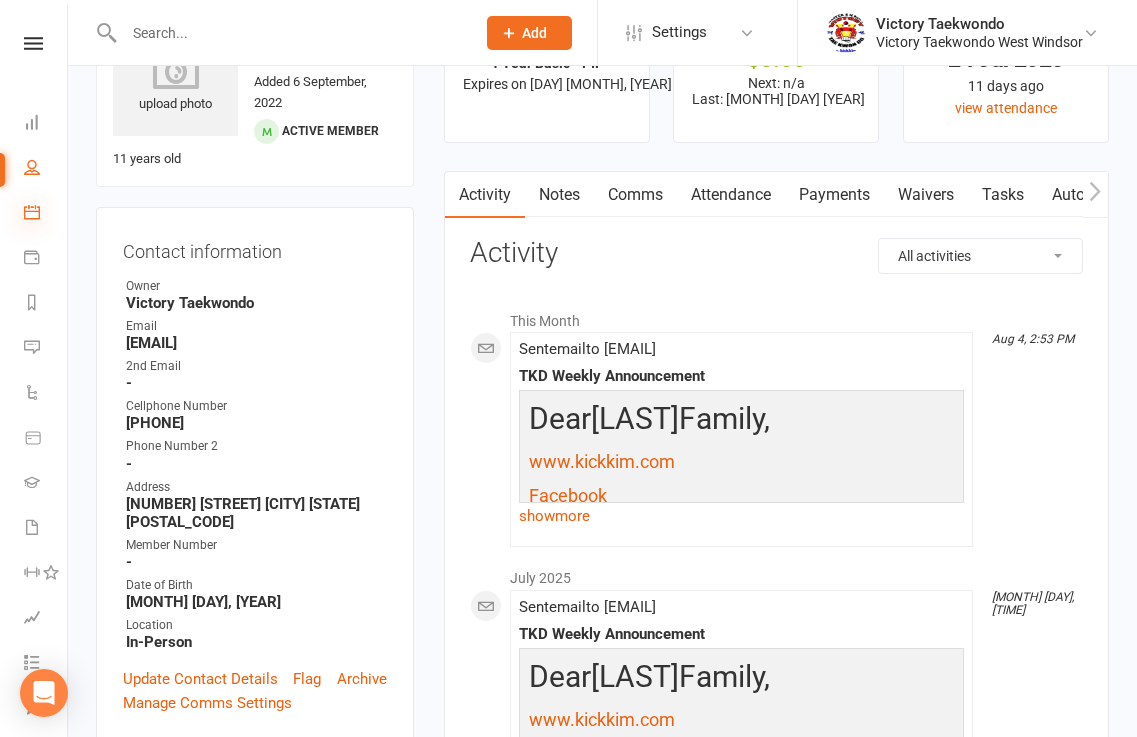 click at bounding box center [32, 212] 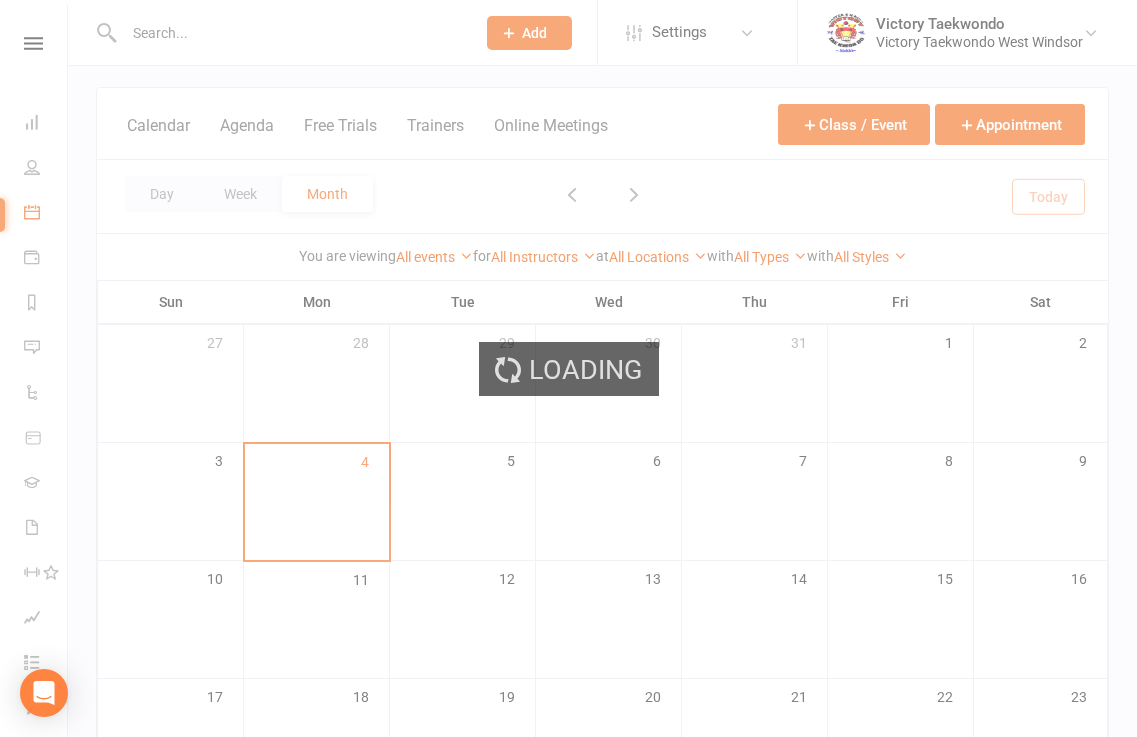 scroll, scrollTop: 0, scrollLeft: 0, axis: both 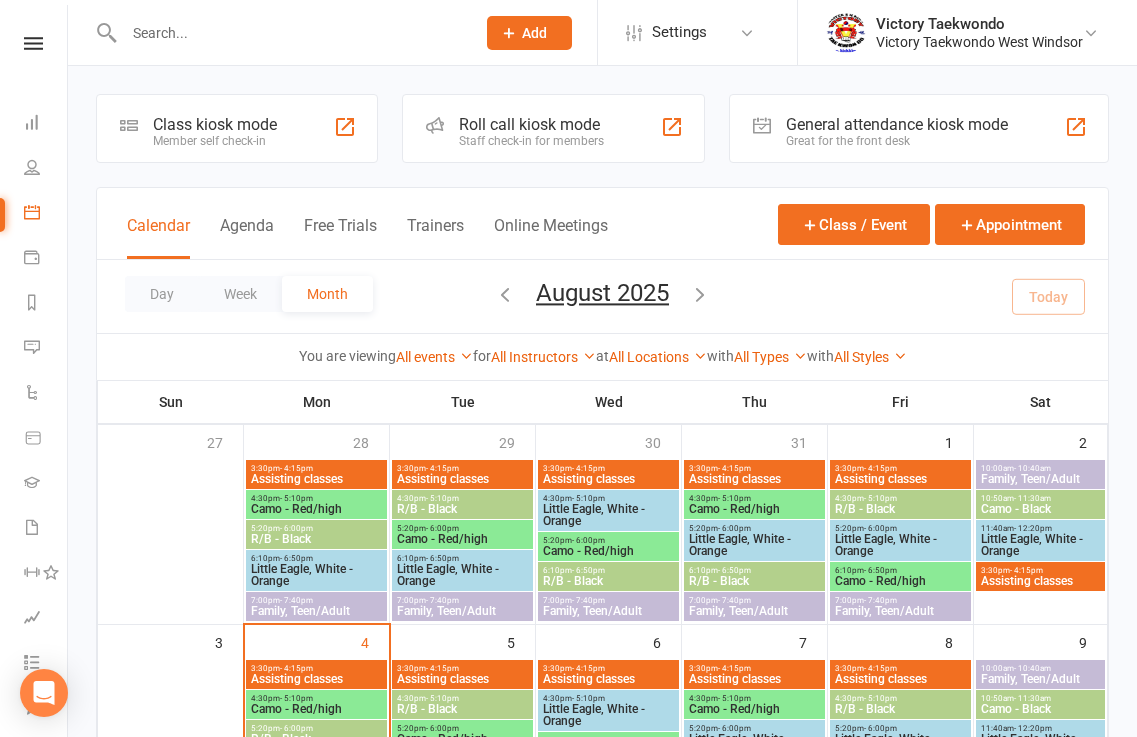 click on "Class kiosk mode Member self check-in" at bounding box center (237, 128) 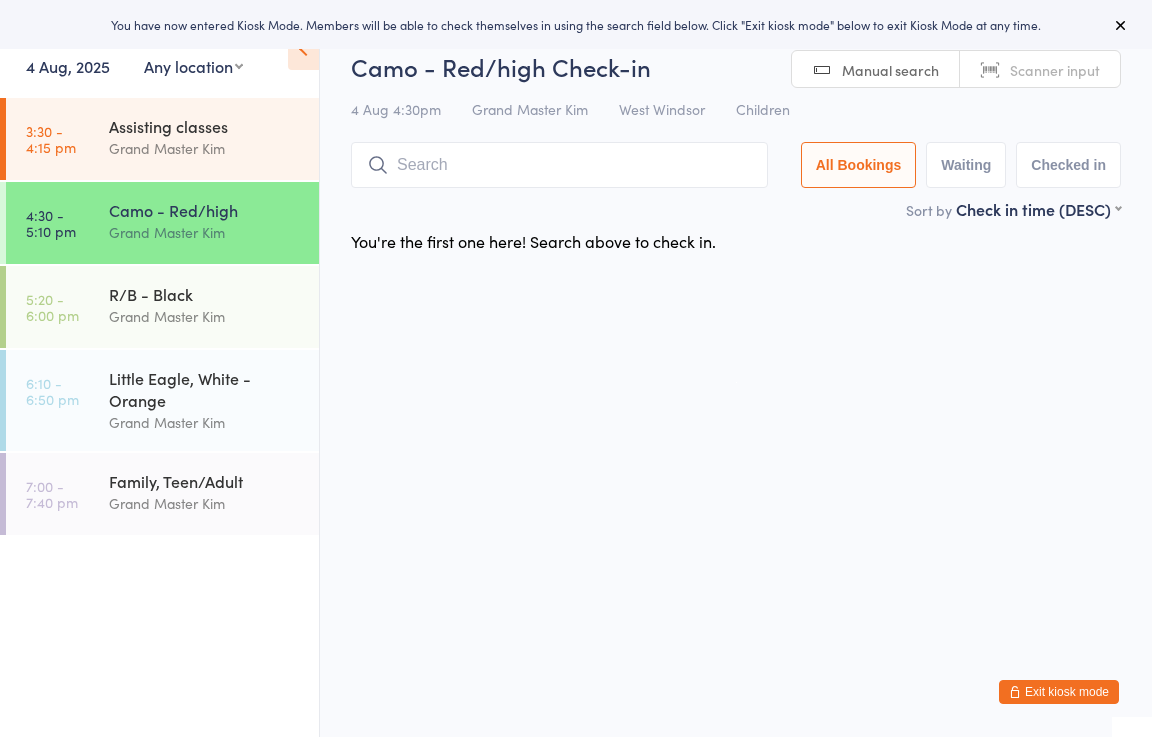 scroll, scrollTop: 0, scrollLeft: 0, axis: both 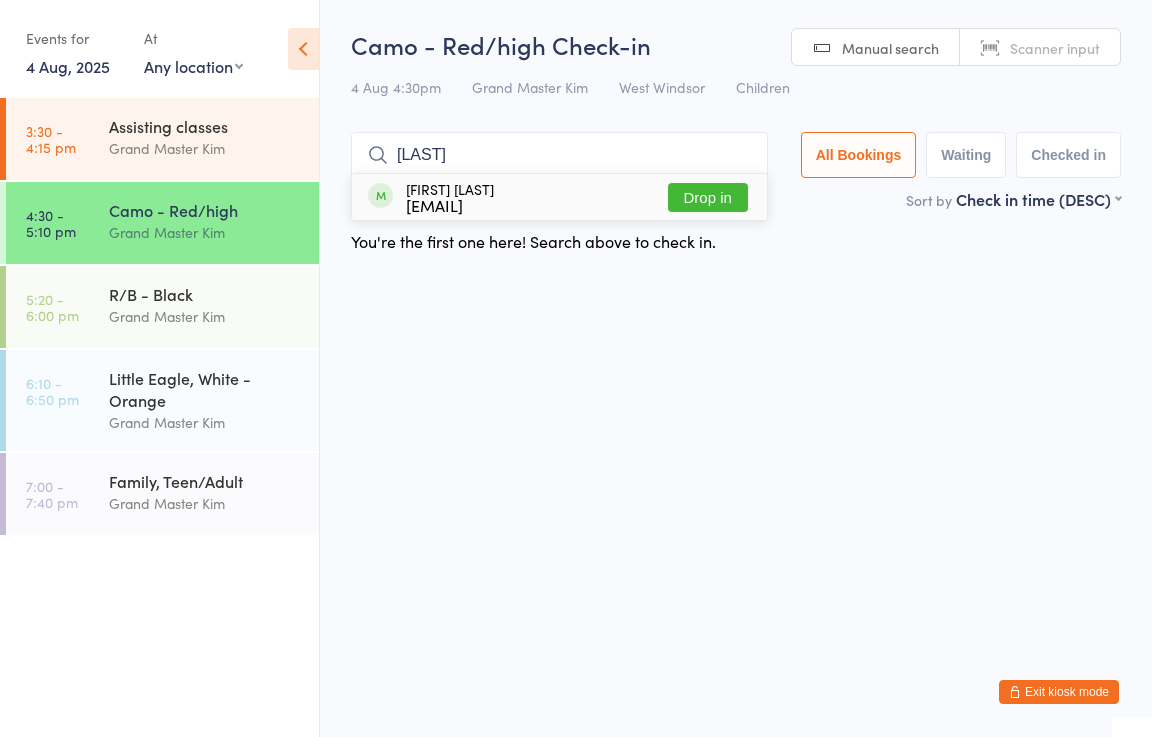 type on "[LAST]" 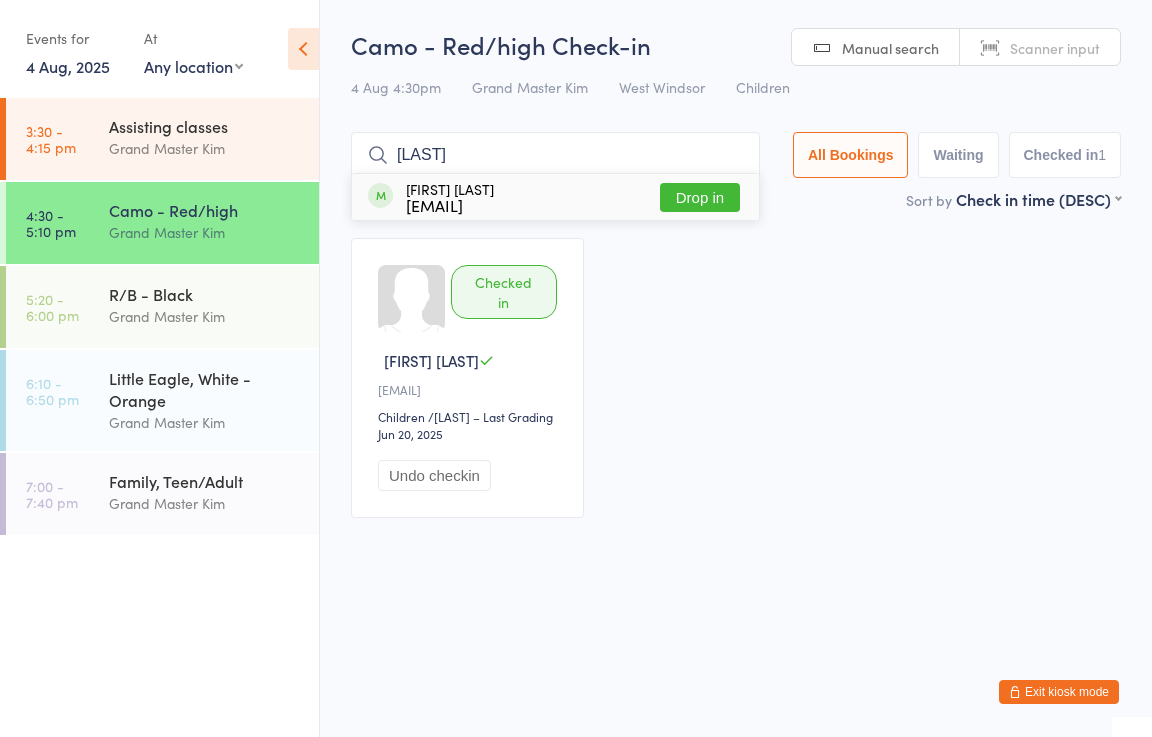 type on "[LAST]" 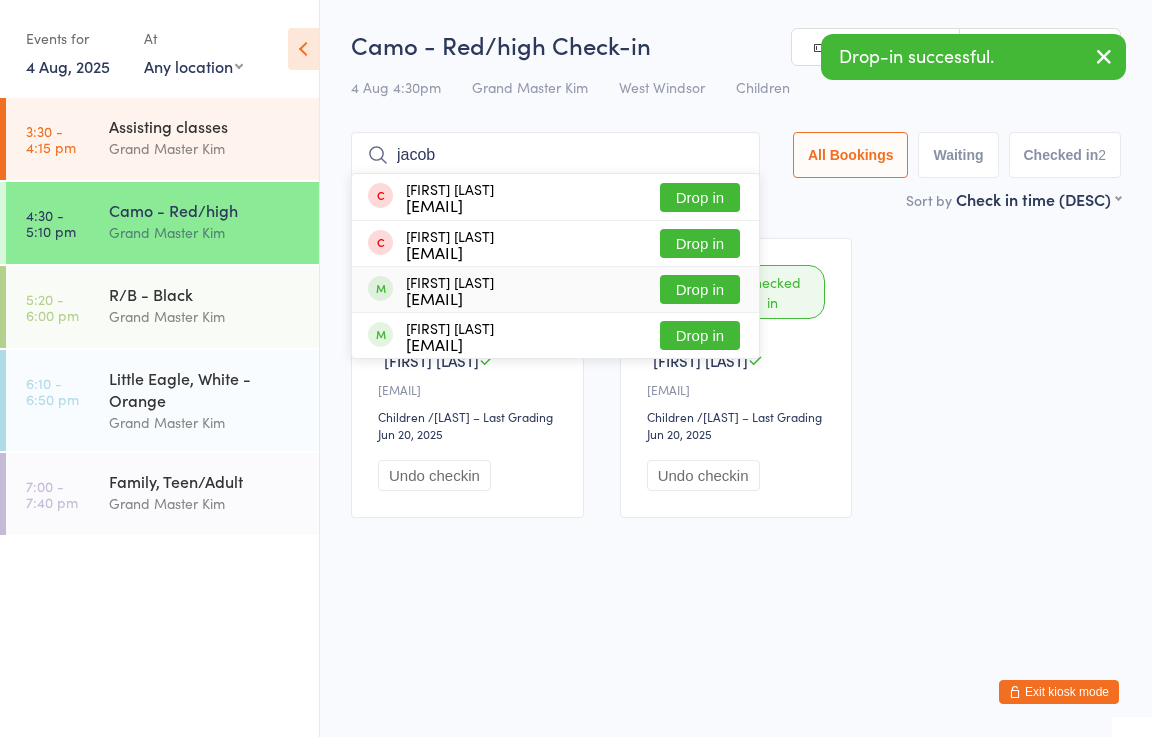 type on "jacob" 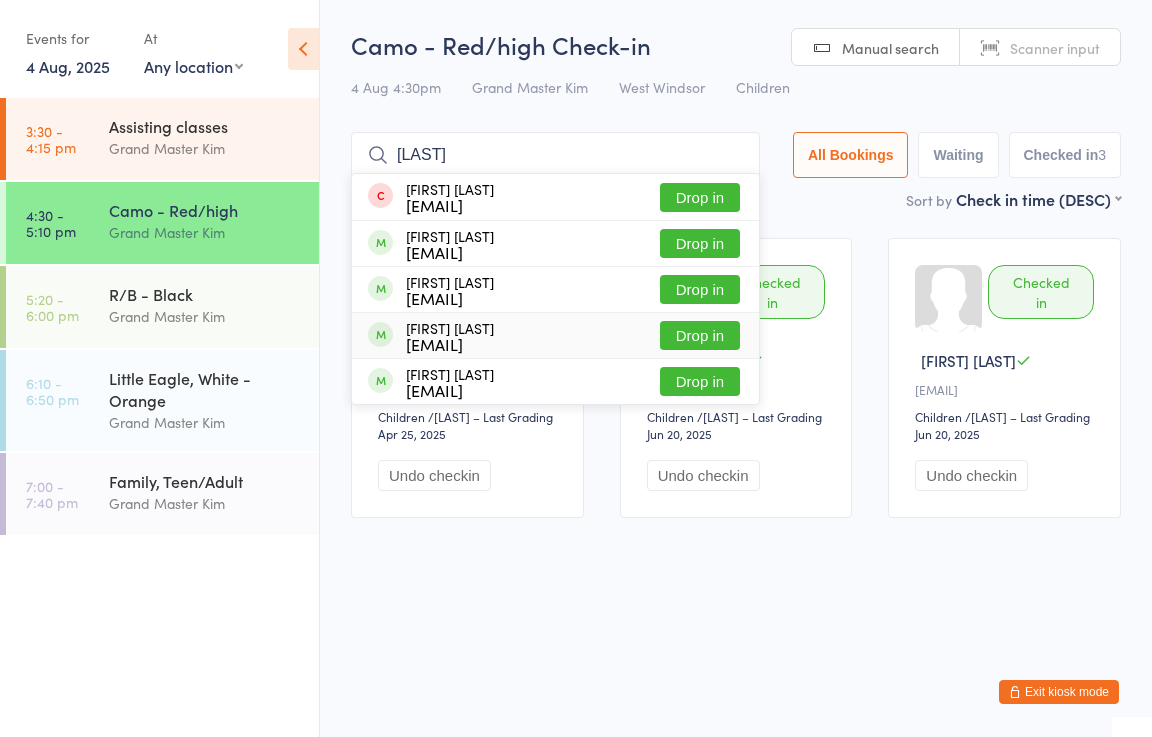 type on "benjamni" 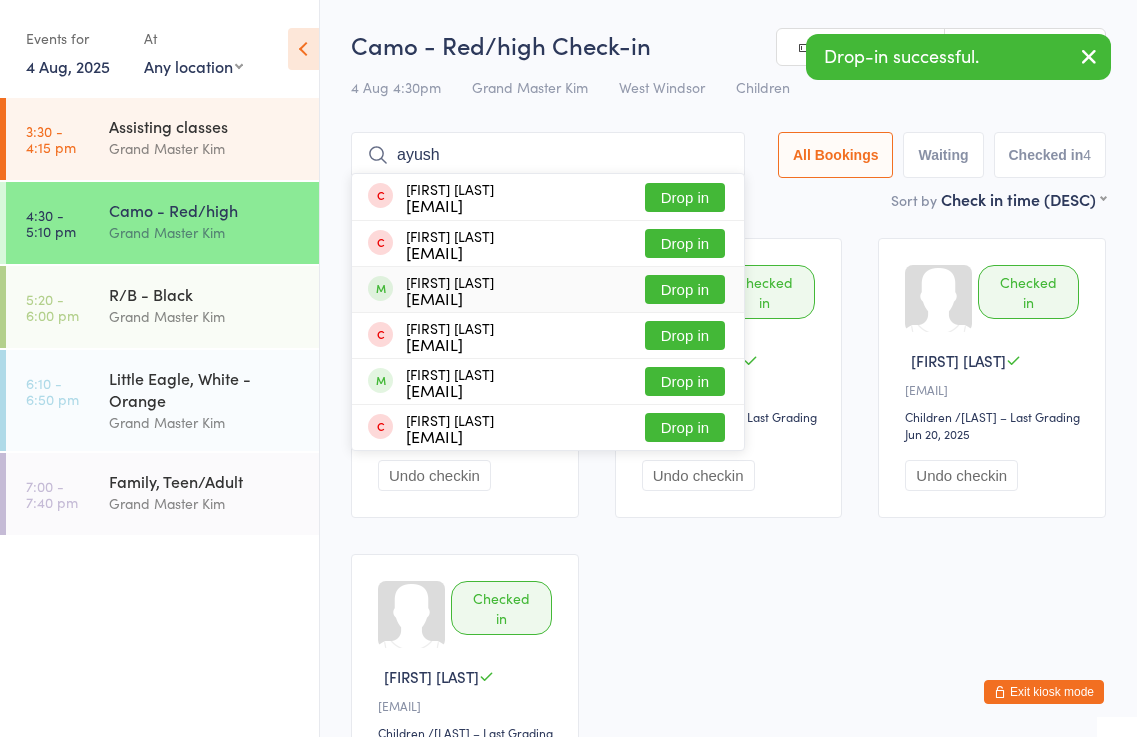 type on "ayush" 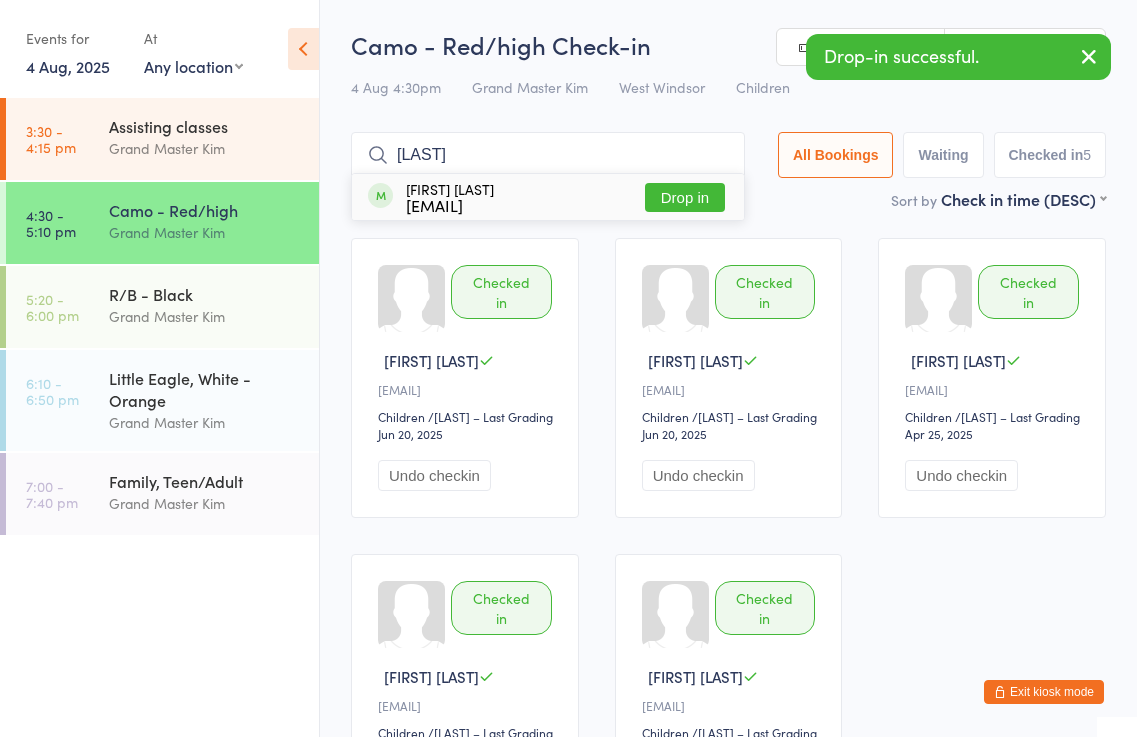 type on "ahnik" 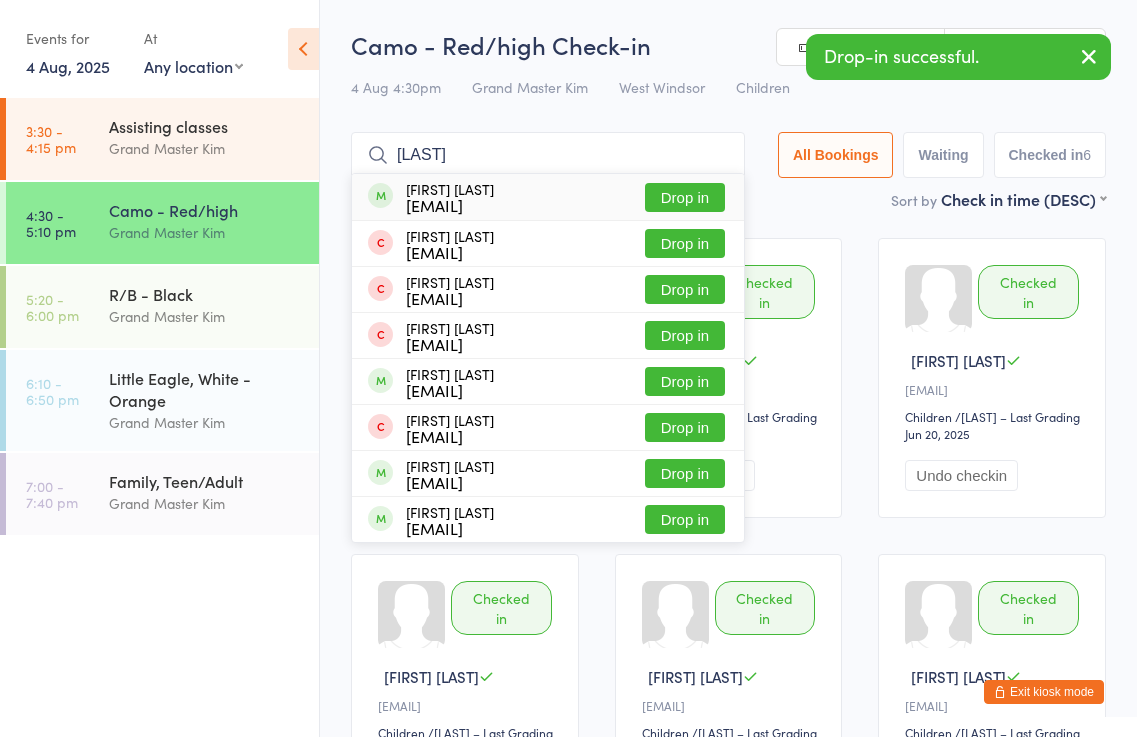 type on "anshika" 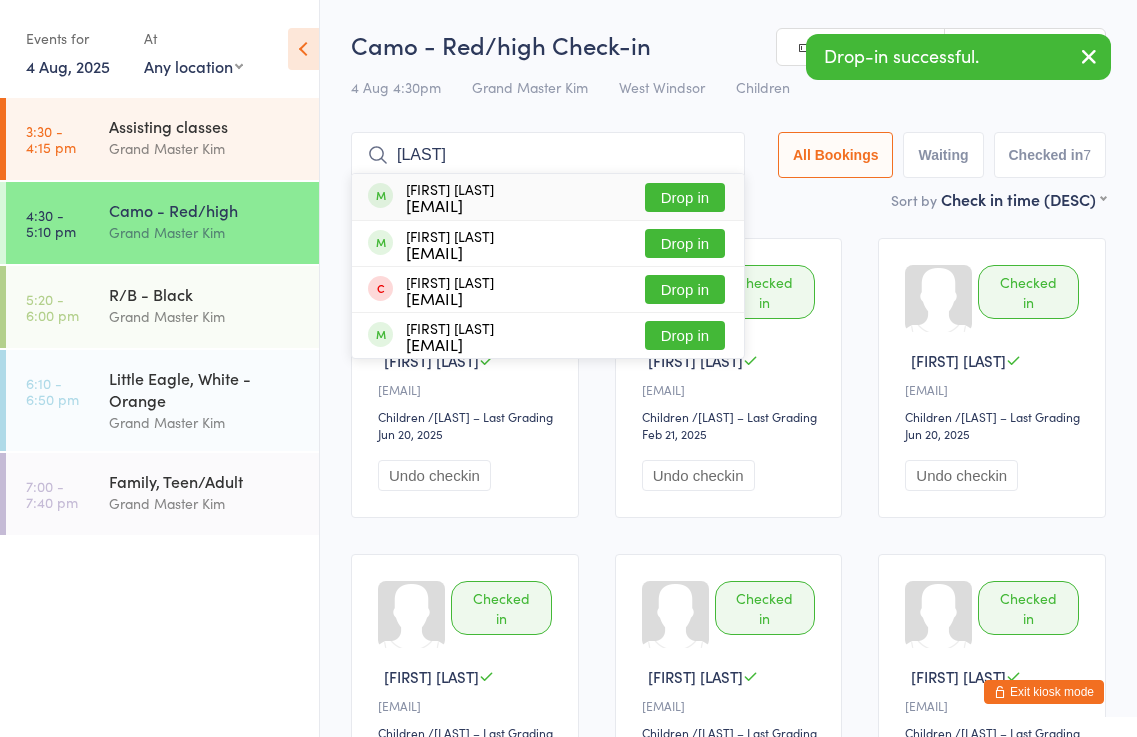 type on "aaynash" 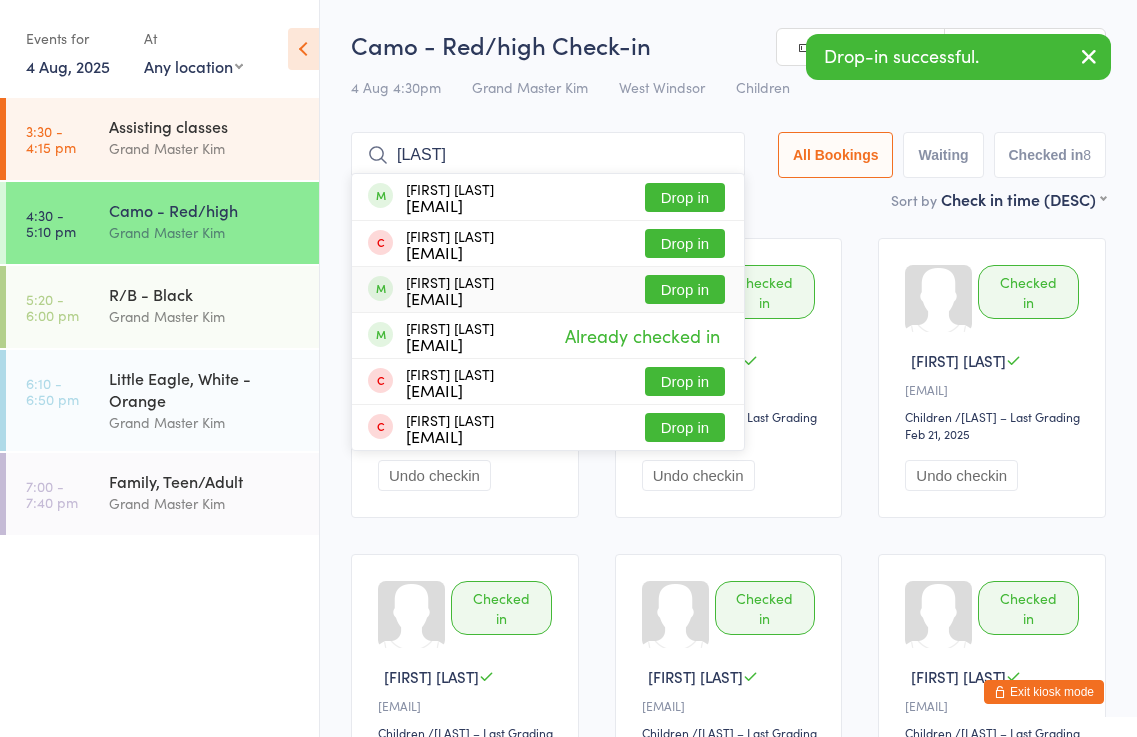 type on "reyansh" 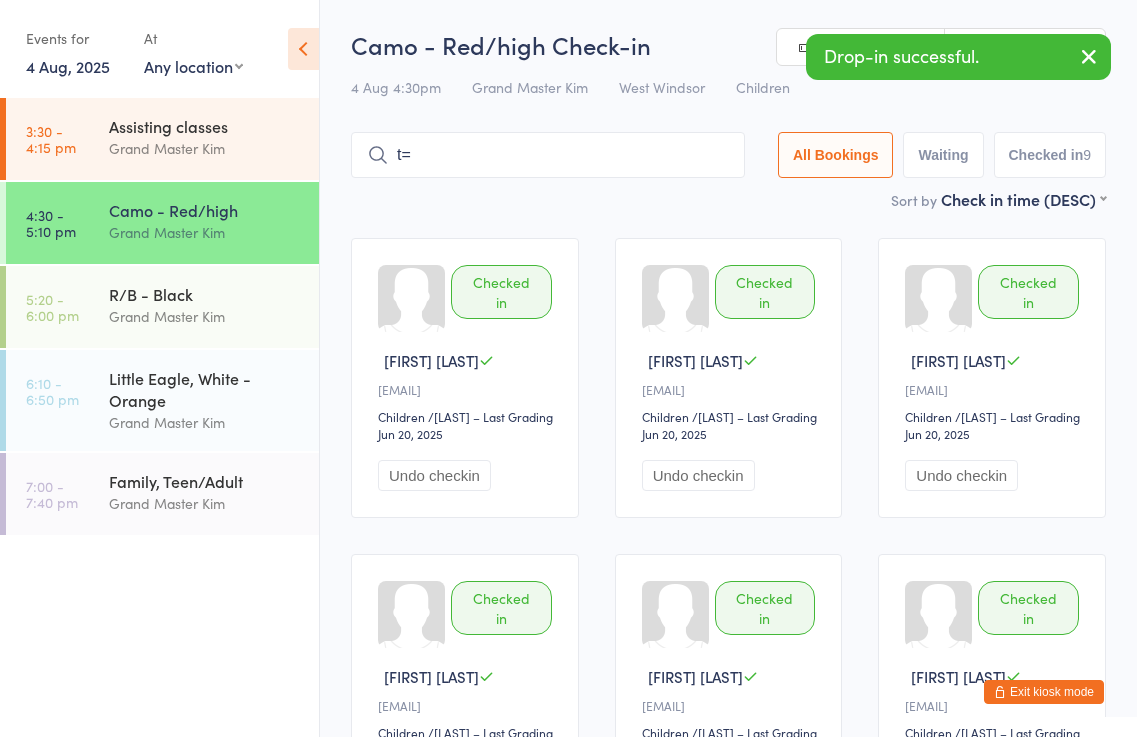 type on "t" 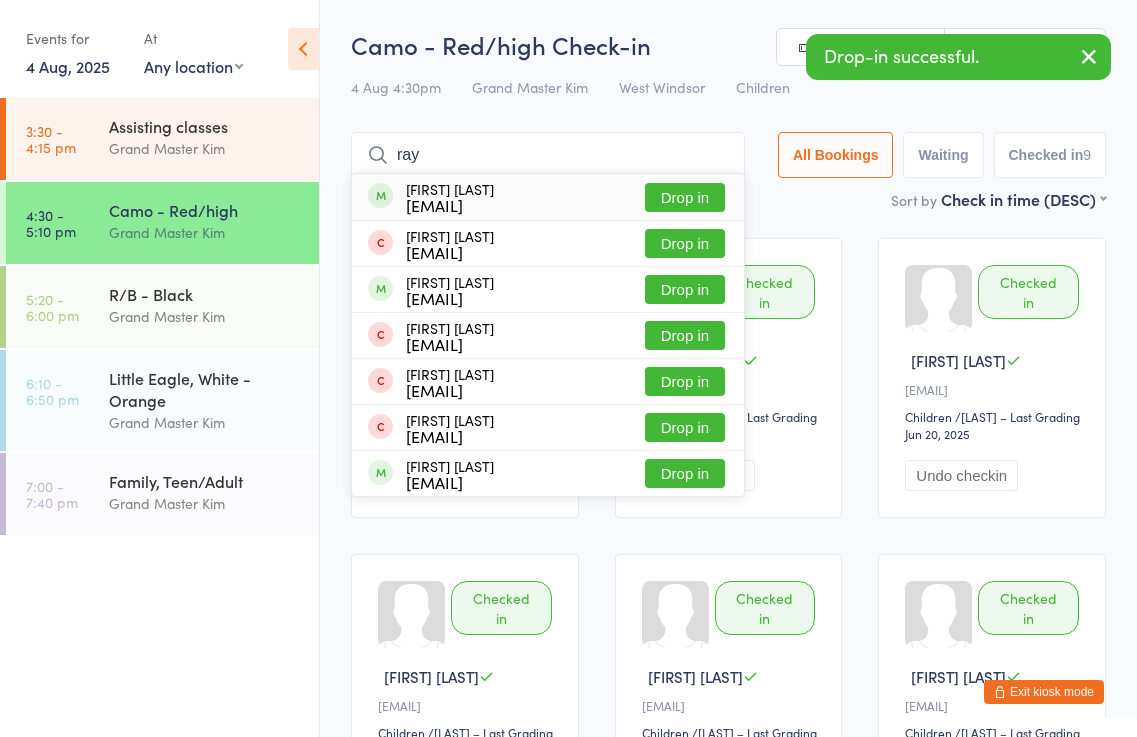 type on "ray" 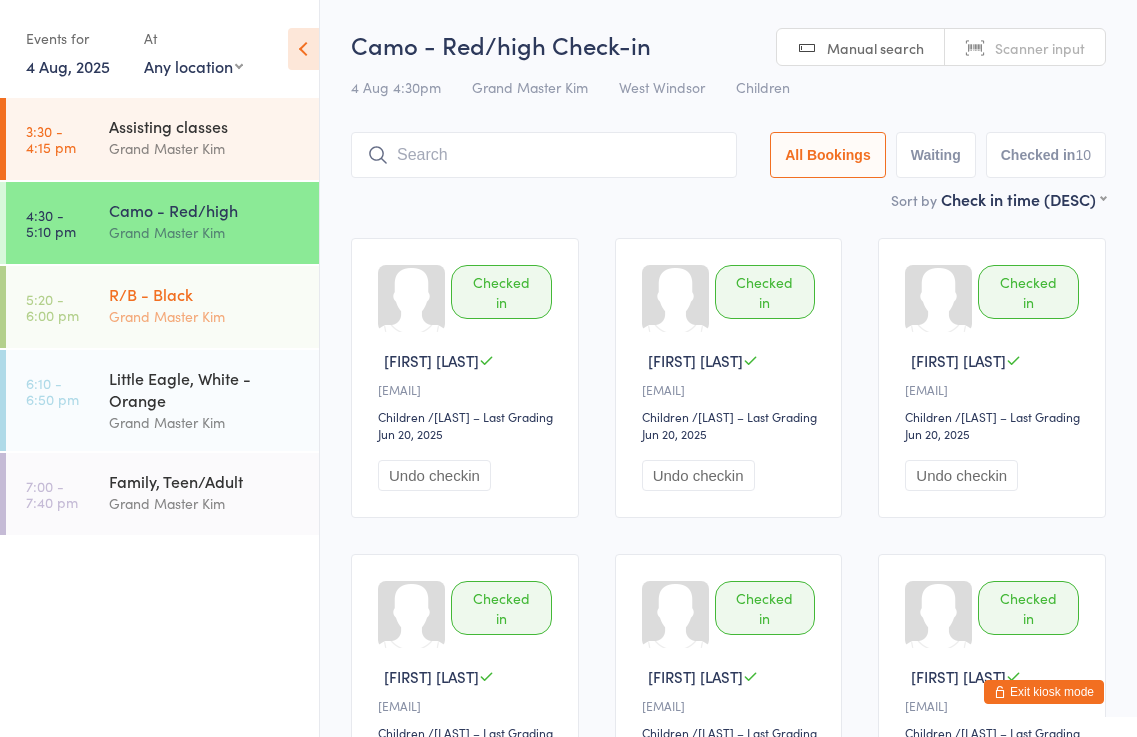 click on "R/B - Black" at bounding box center [205, 294] 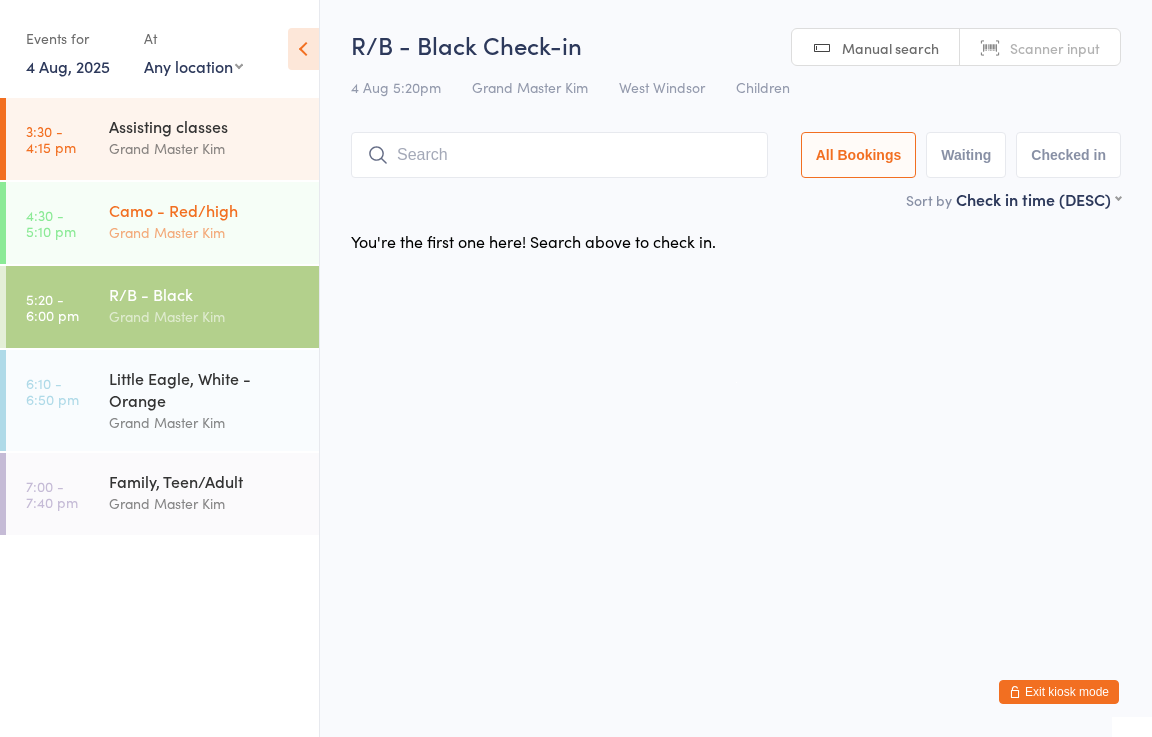 click on "Camo - Red/high" at bounding box center [205, 210] 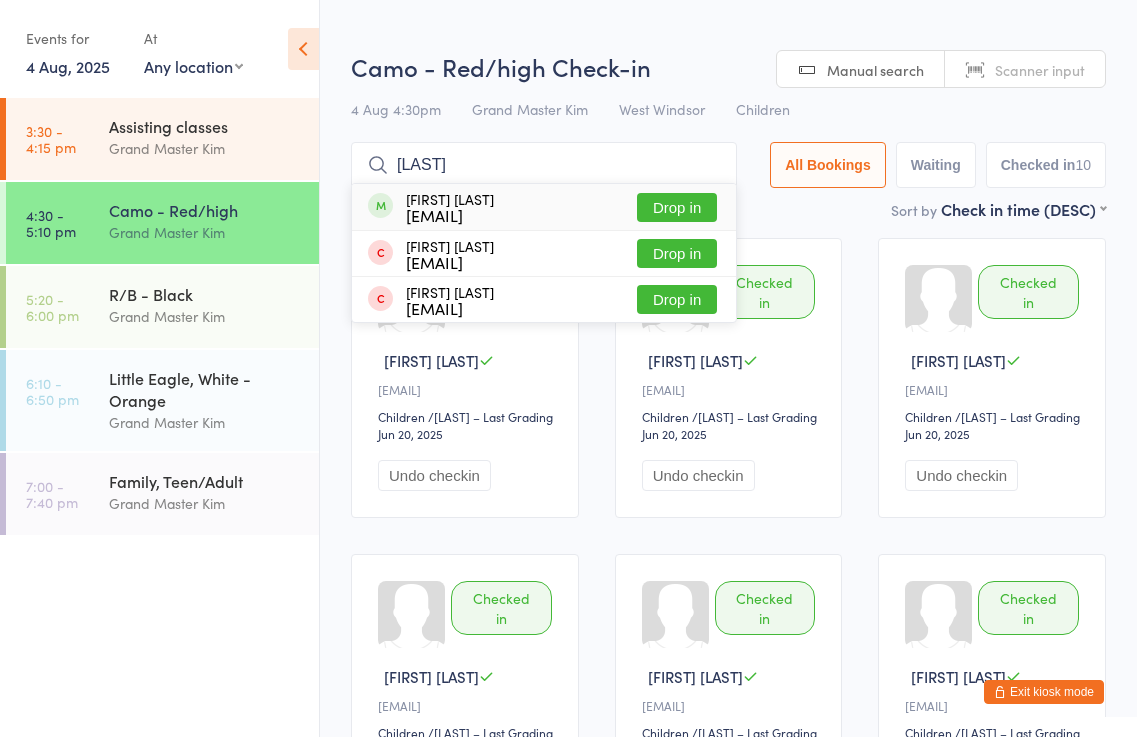 type on "aprameya" 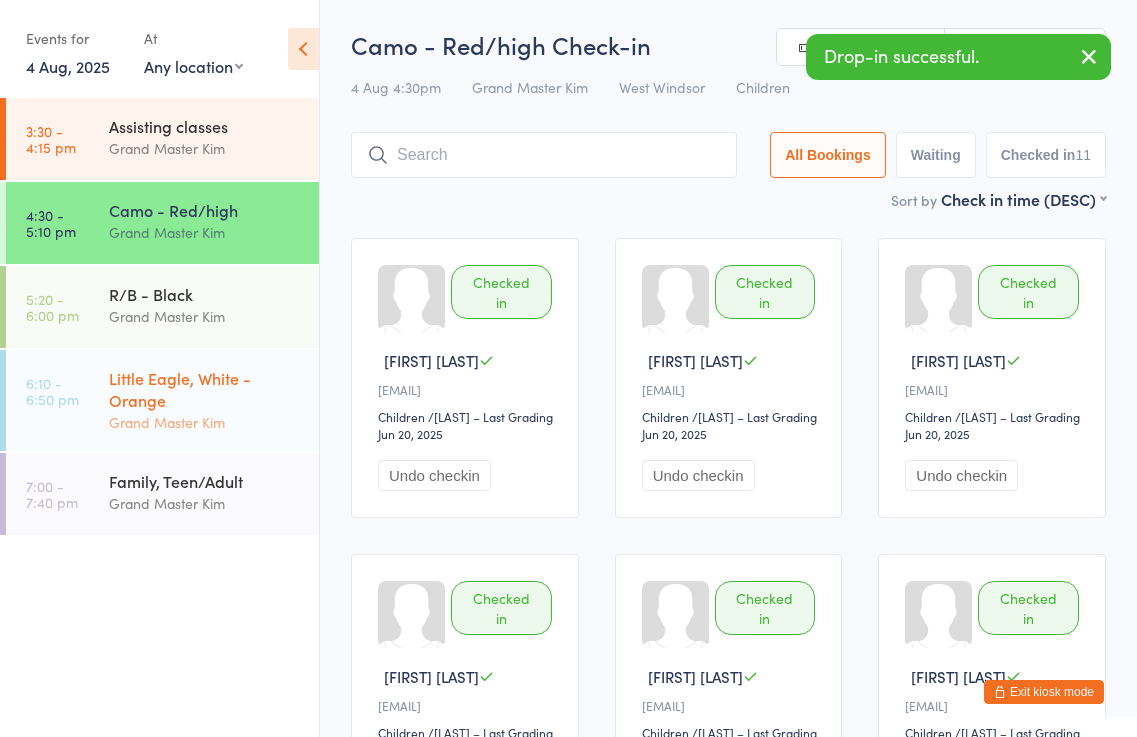 click on "Grand Master Kim" at bounding box center (205, 422) 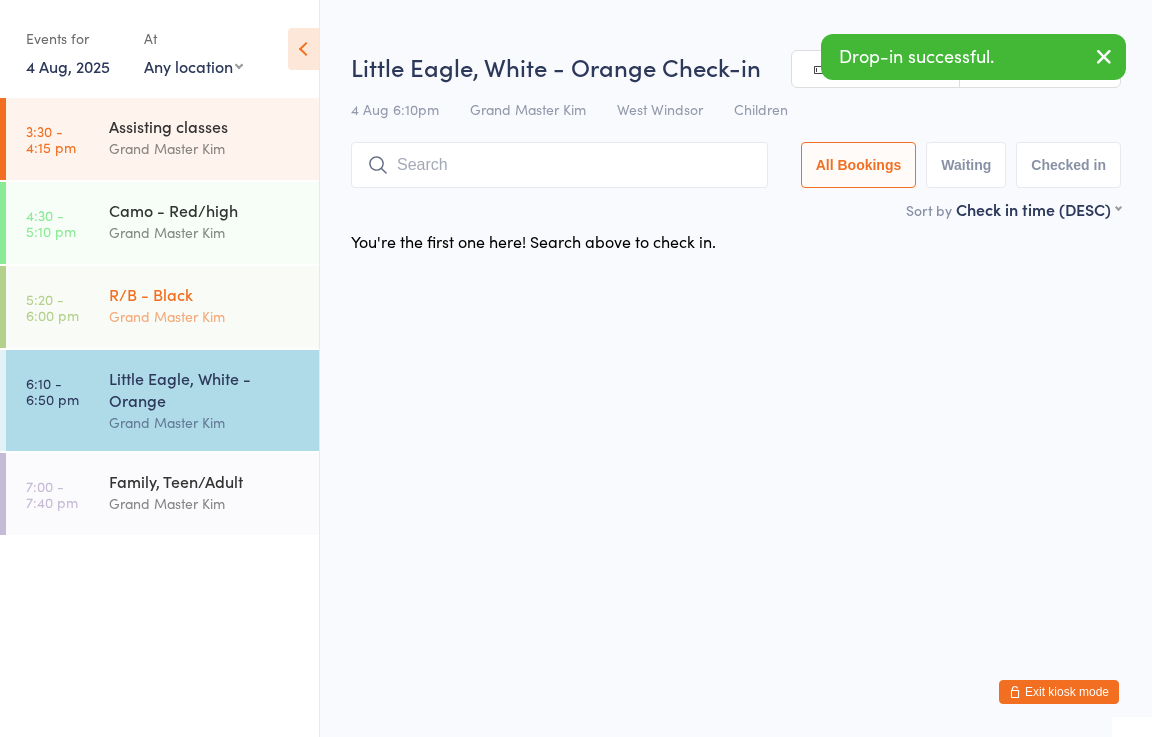 click on "R/B - Black" at bounding box center (205, 294) 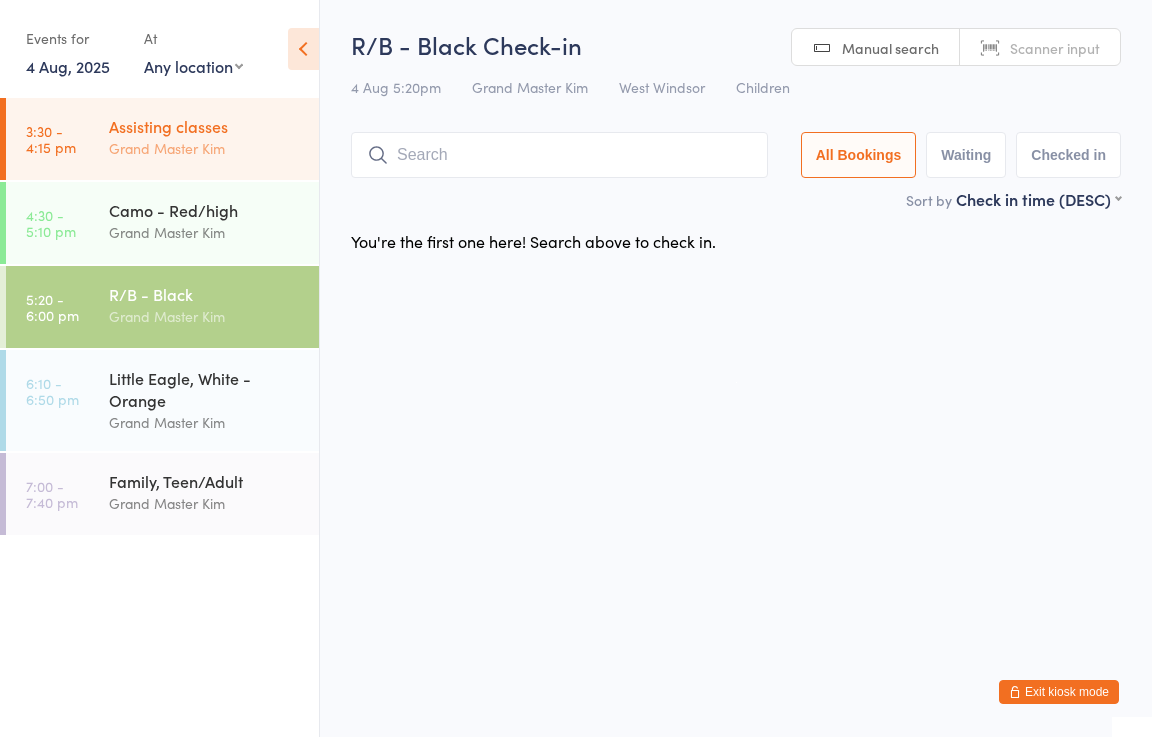 click on "Grand Master Kim" at bounding box center (205, 148) 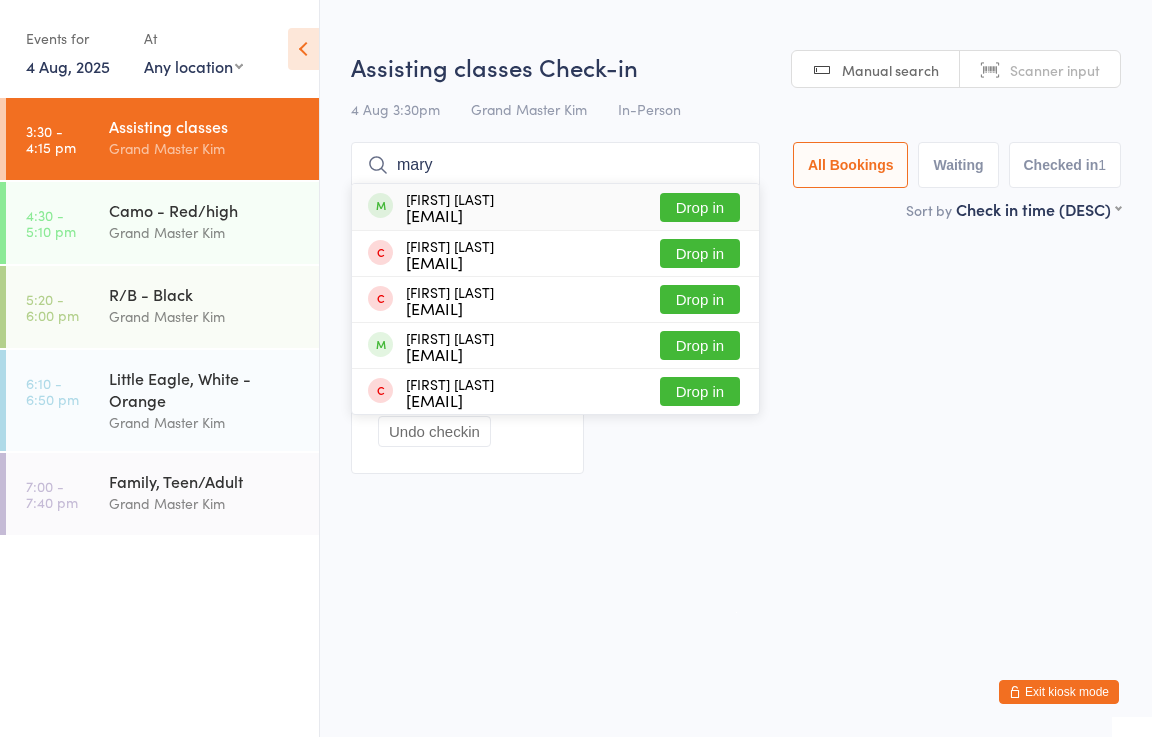type on "mary" 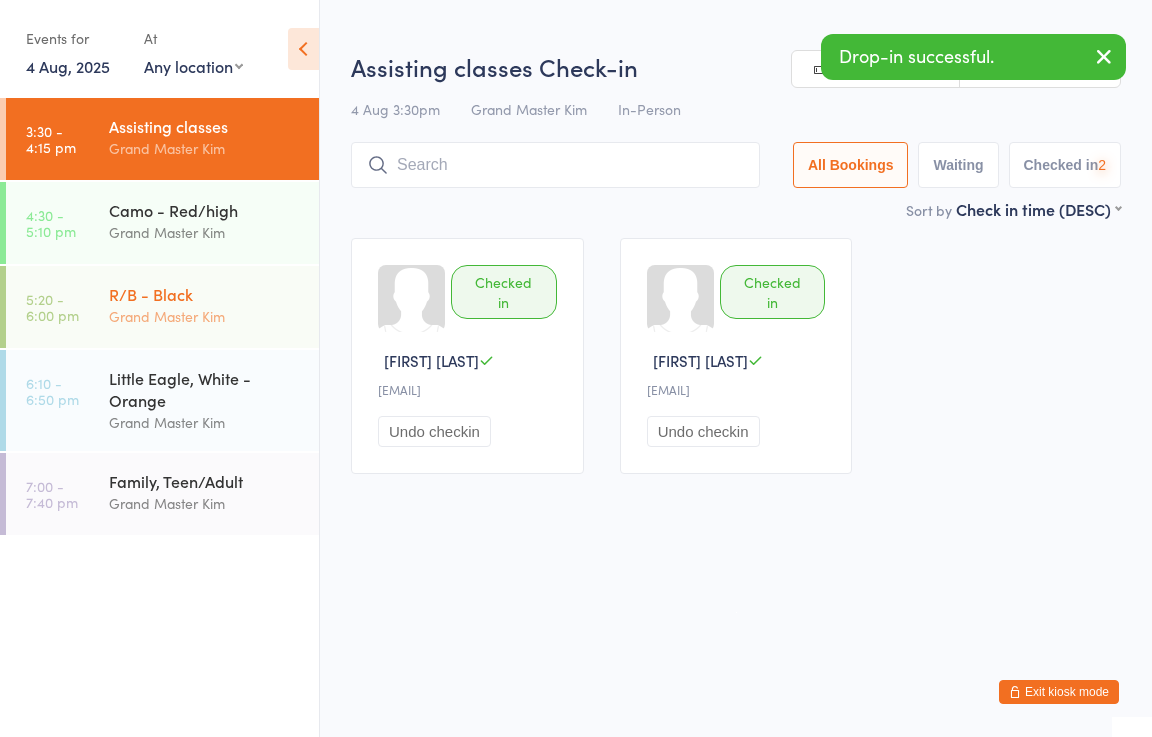 click on "Grand Master Kim" at bounding box center (205, 316) 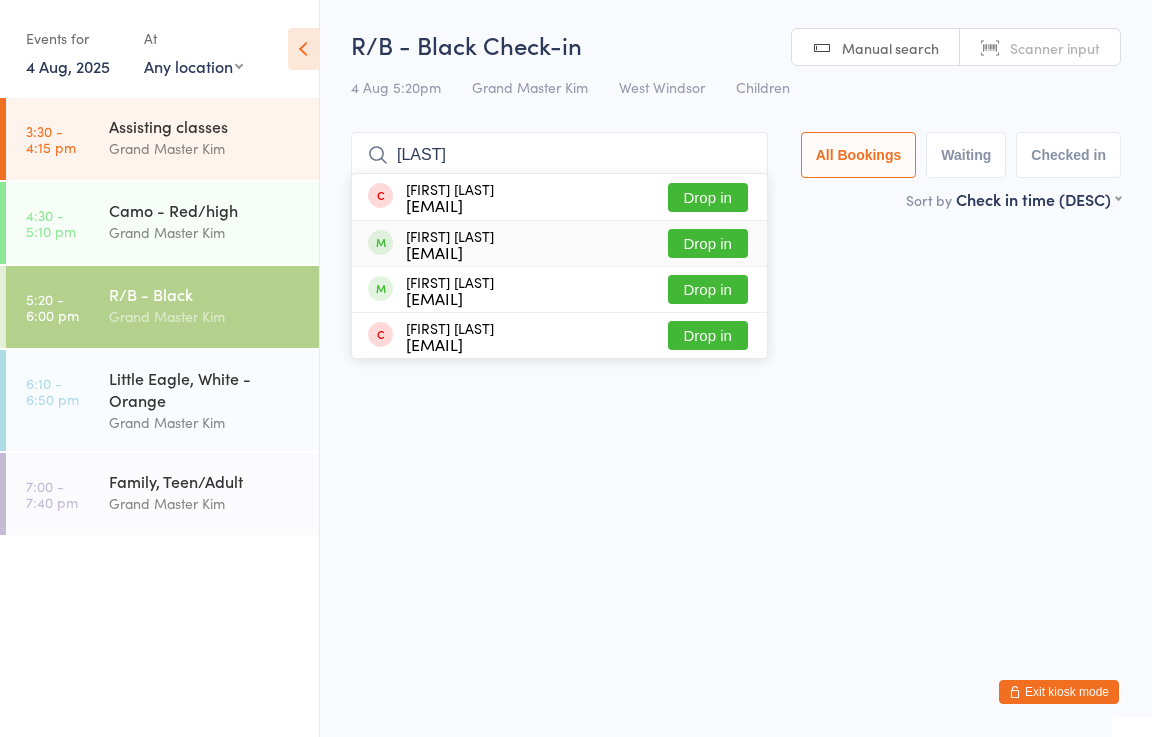 type on "krishna" 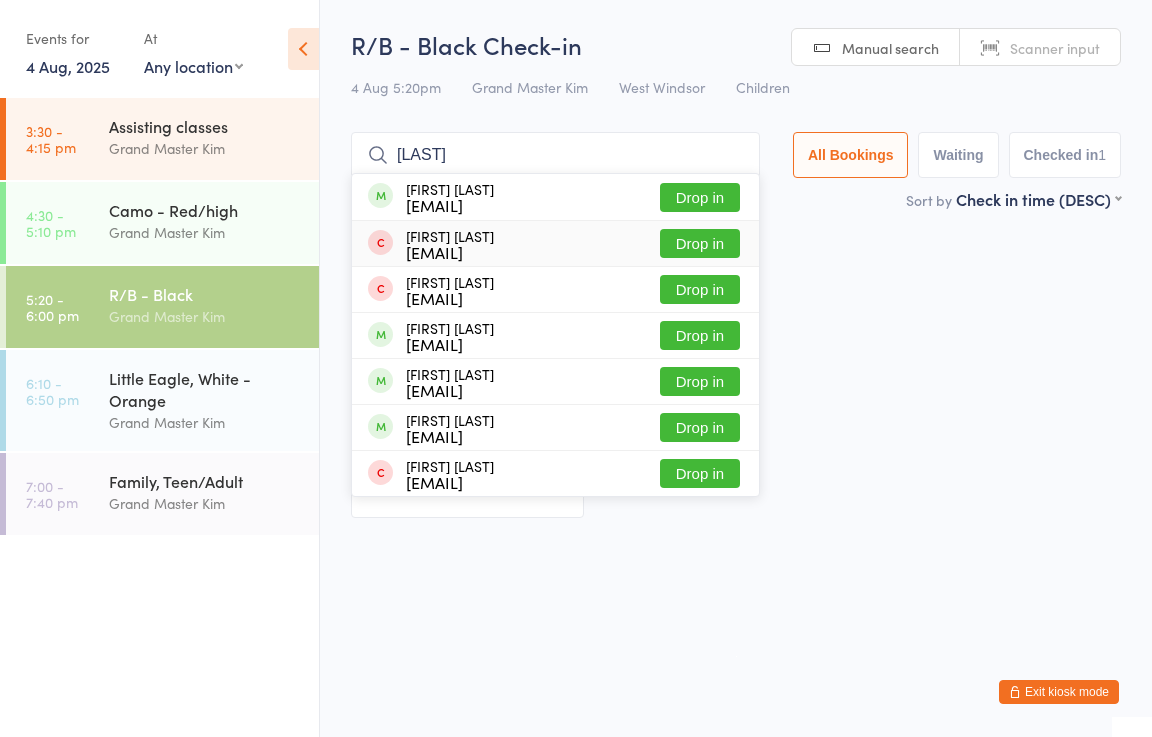 click on "You have now entered Kiosk Mode. Members will be able to check themselves in using the search field below. Click "Exit kiosk mode" below to exit Kiosk Mode at any time. Drop-in successful. Events for 4 Aug, 2025 4 Aug, 2025
August 2025
Sun Mon Tue Wed Thu Fri Sat
31
27
28
29
30
31
01
02
32
03
04
05
06
07
08
09
33
10
11
12
13
14
15
16
34
17
18
19
20
21
22" at bounding box center [576, 368] 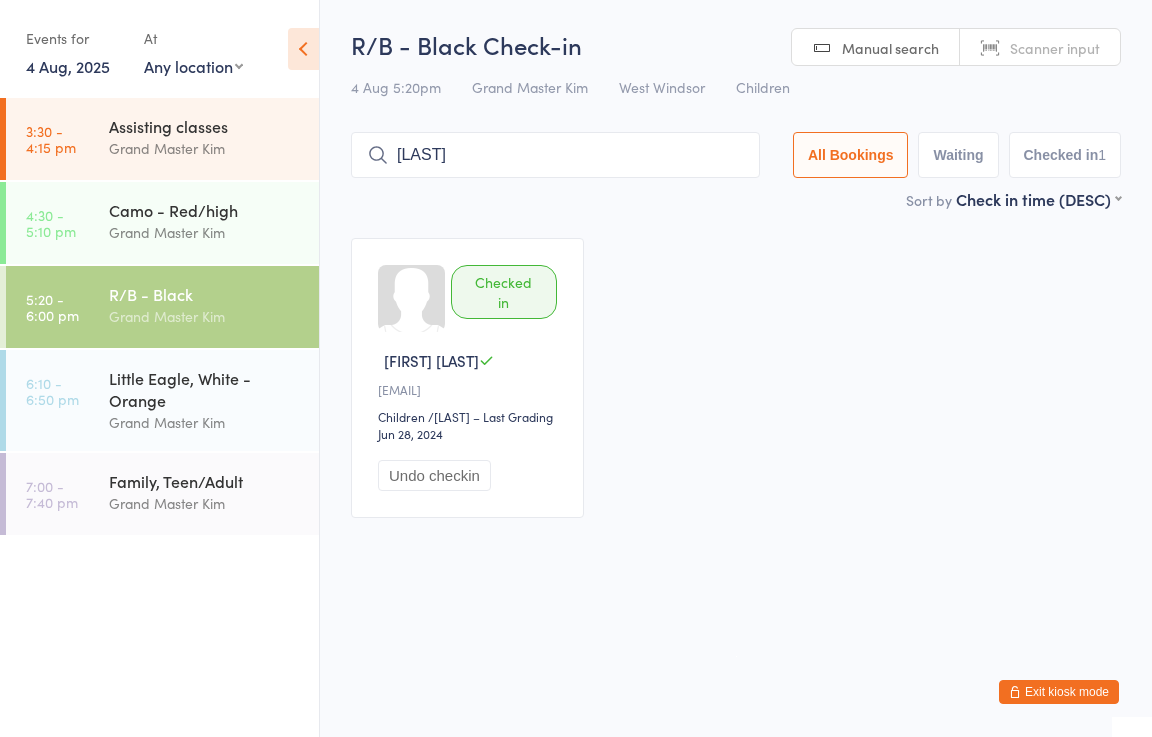 click on "kiaan" at bounding box center [555, 155] 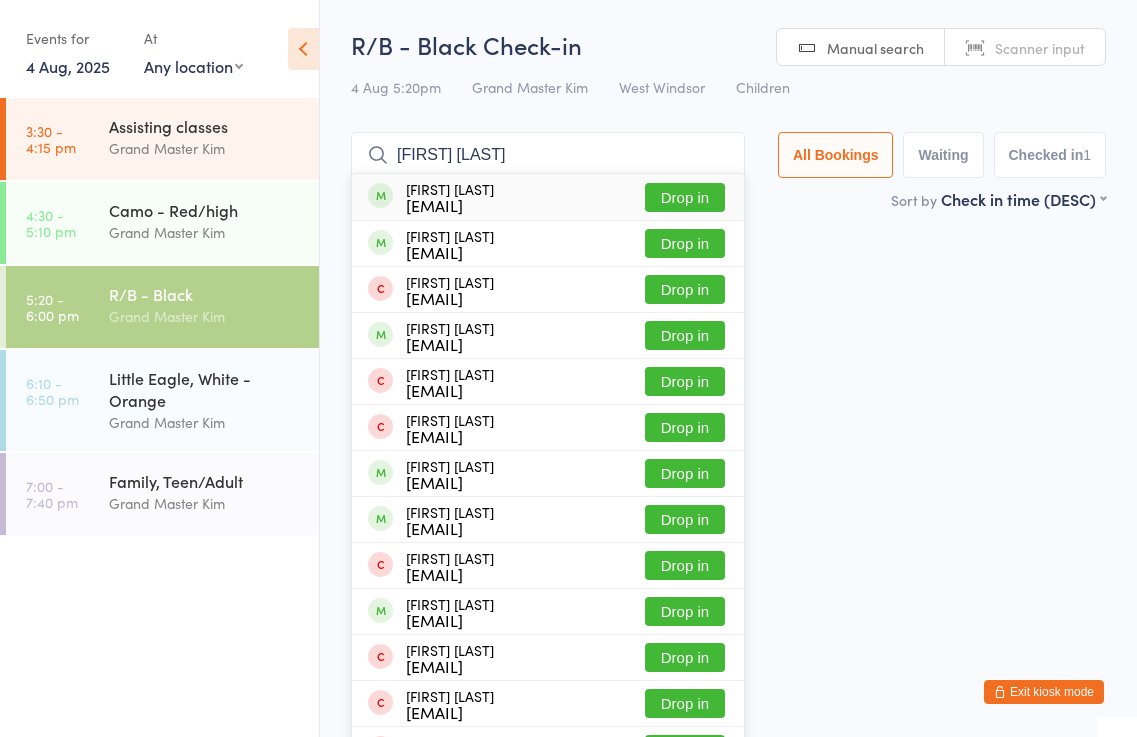 type on "kiaan rana" 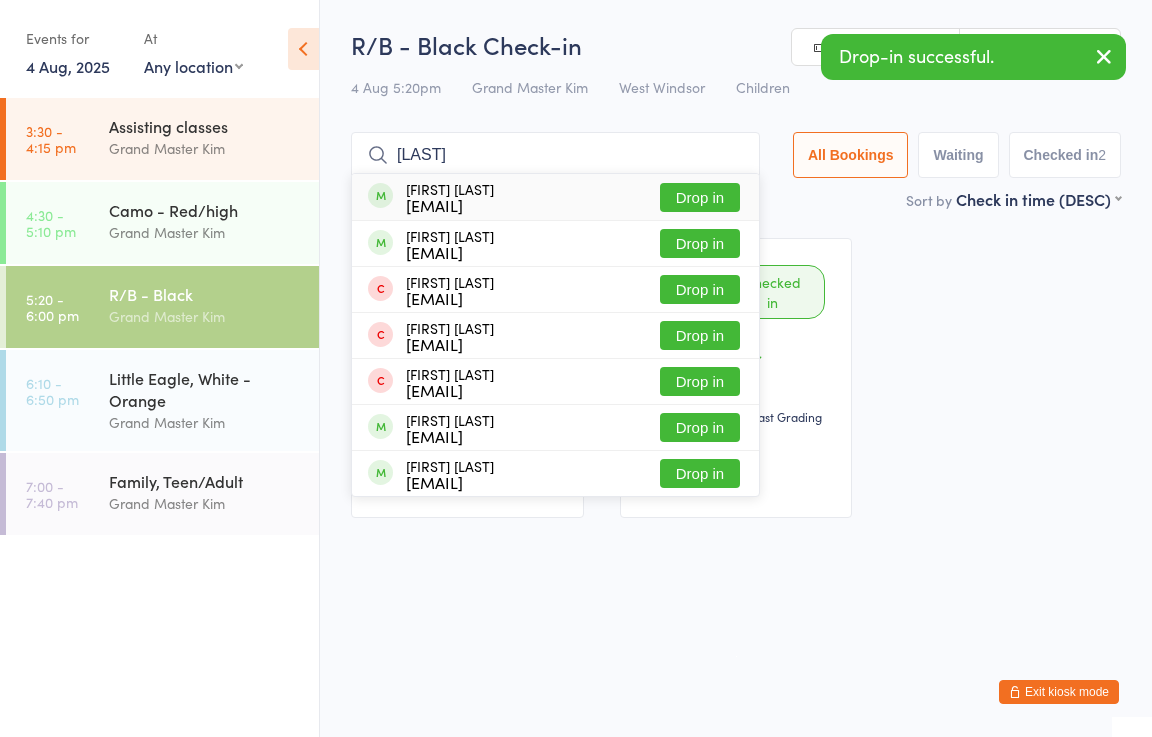 type on "ishaan" 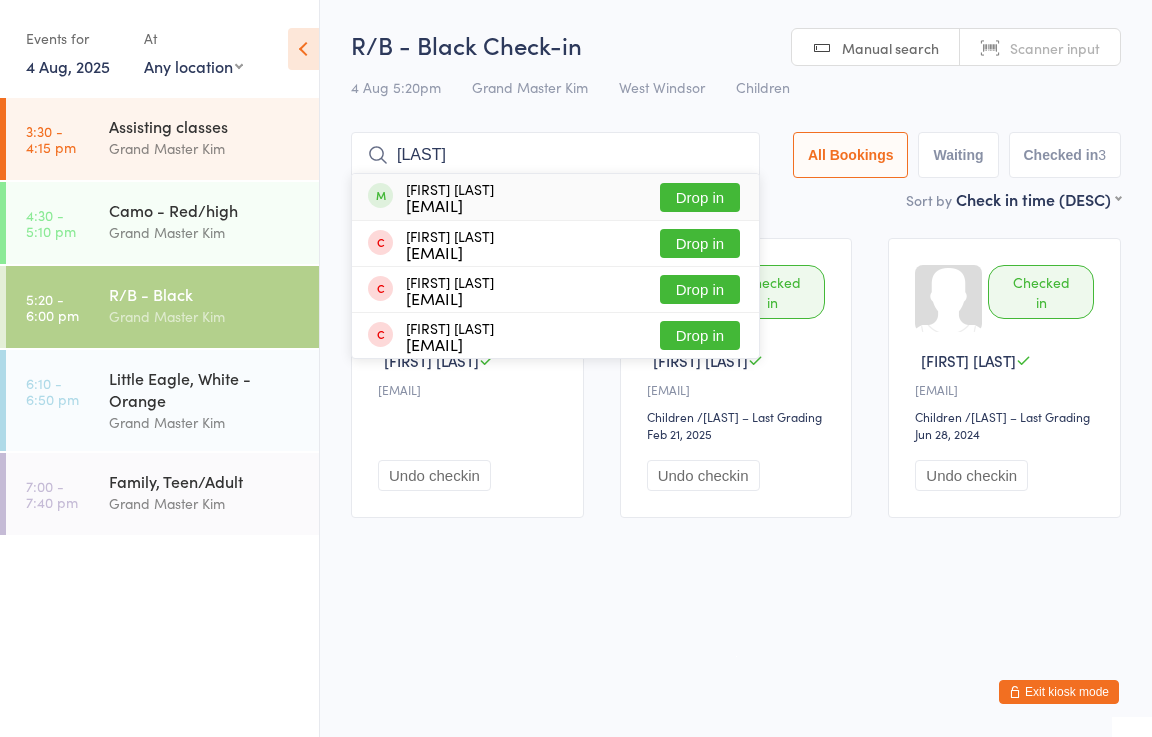 type on "lilliana" 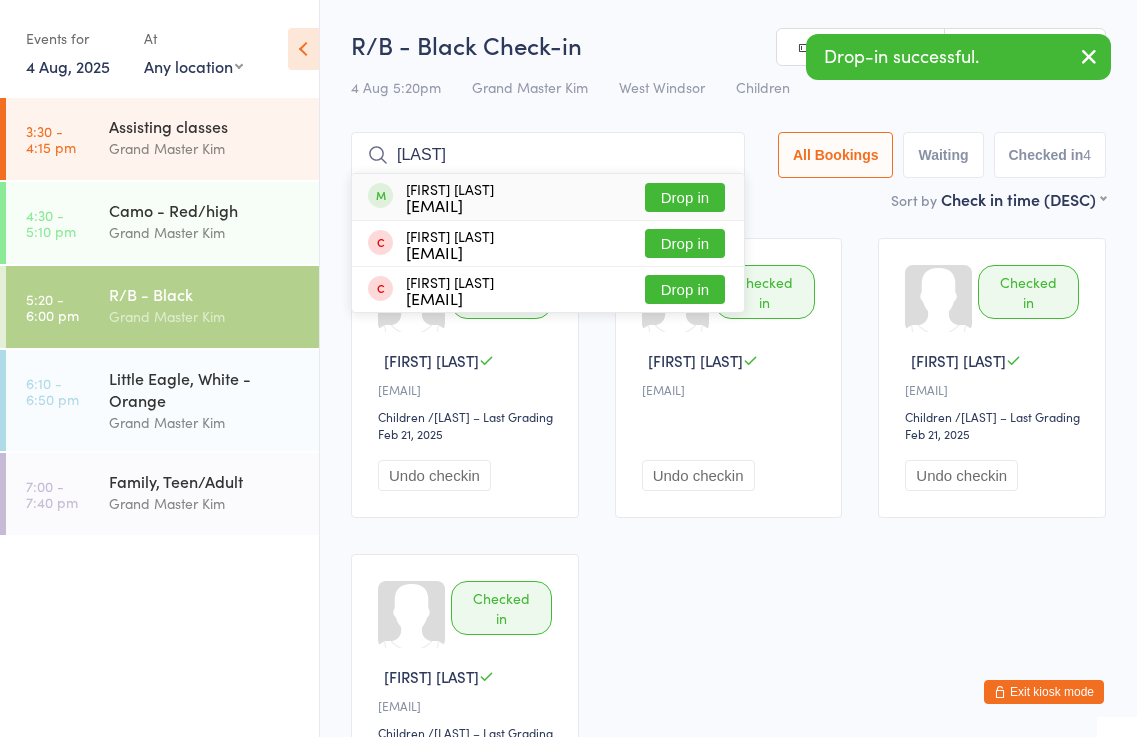 type on "trigya" 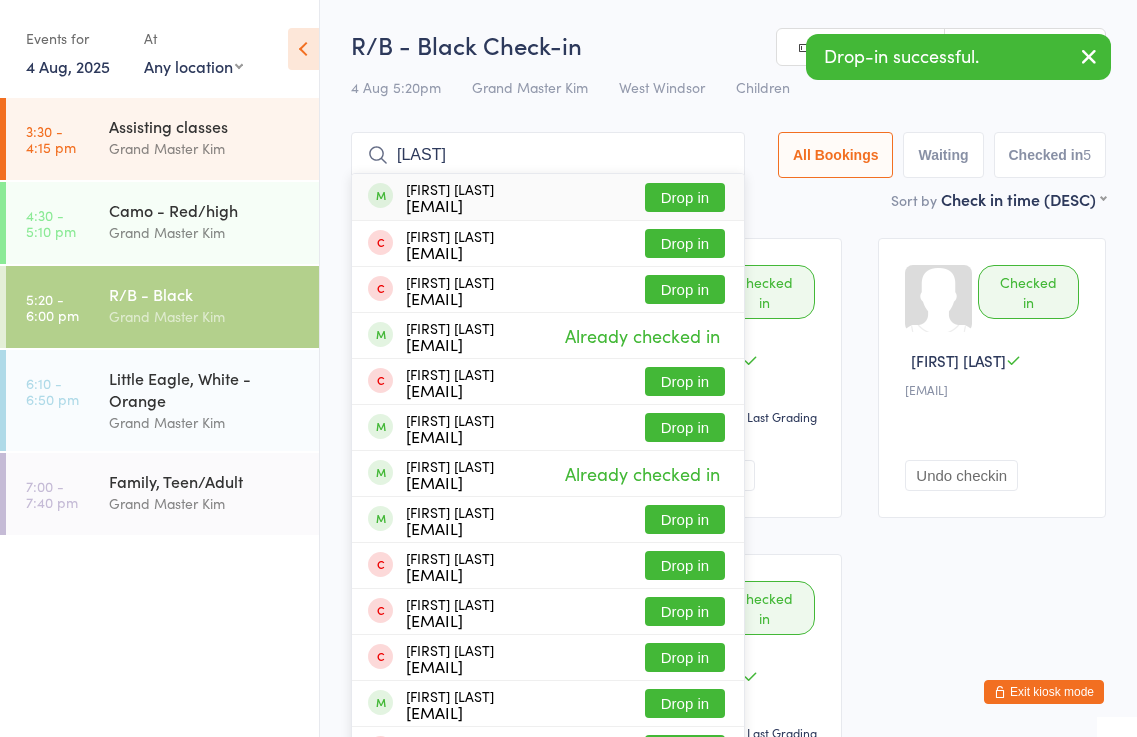 type on "rayaan" 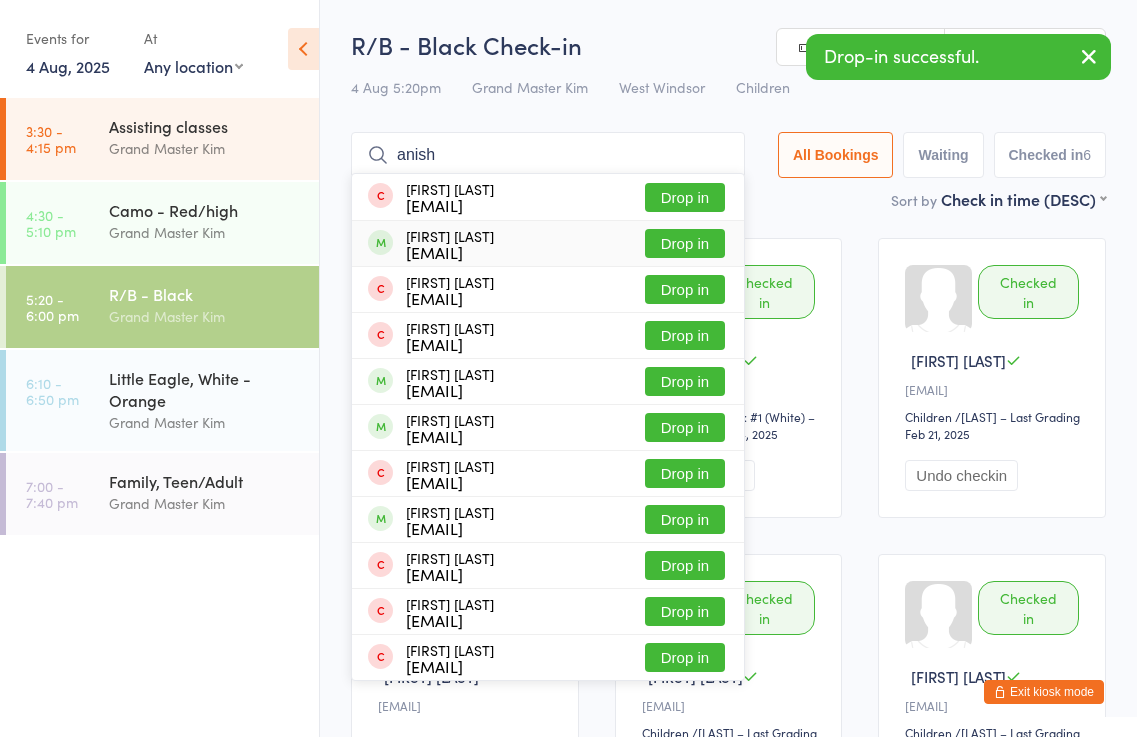 type on "anish" 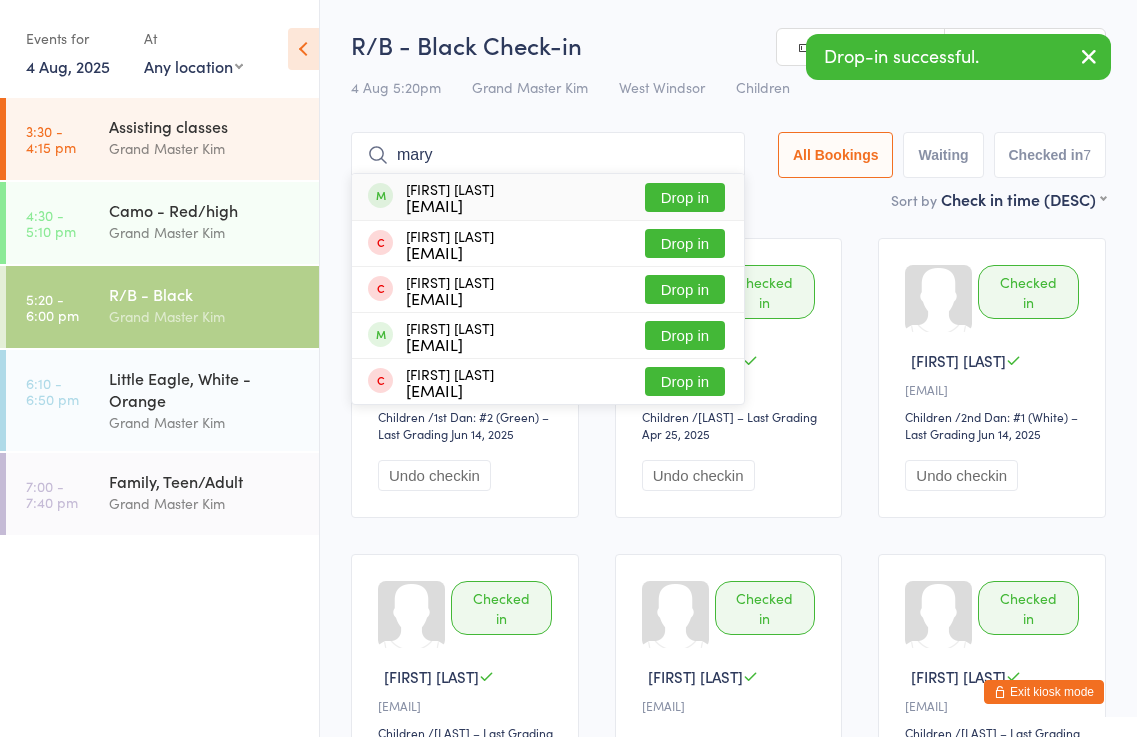 type on "mary" 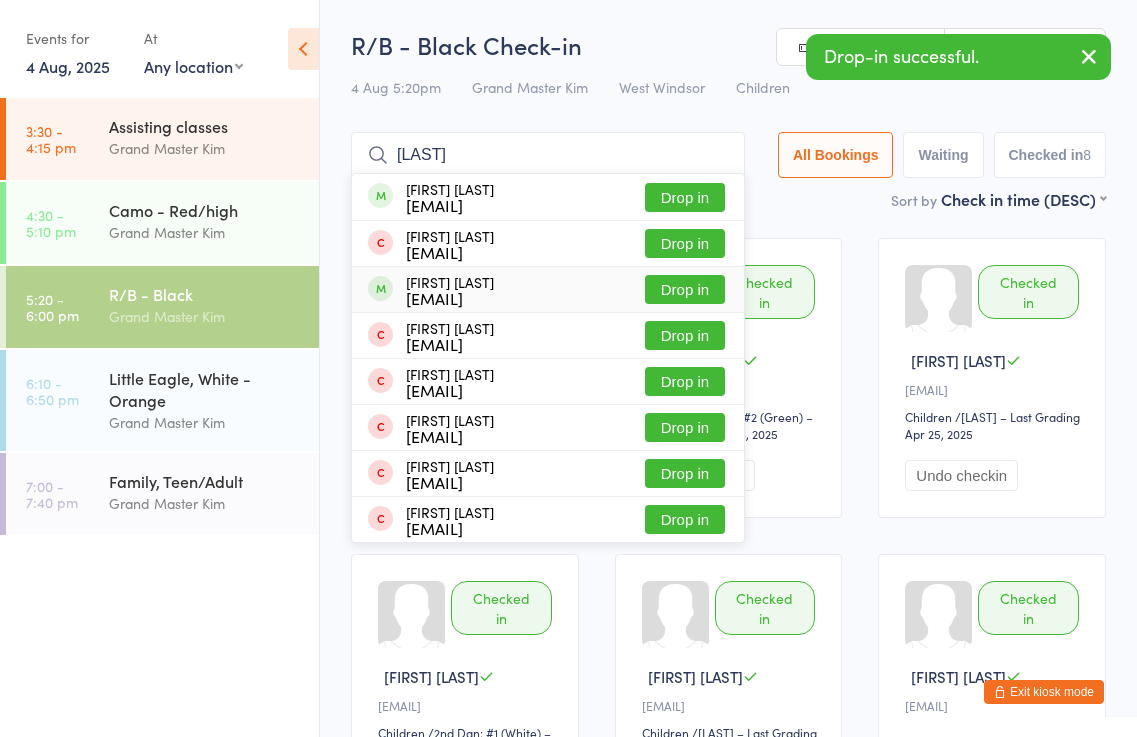 type on "karthik" 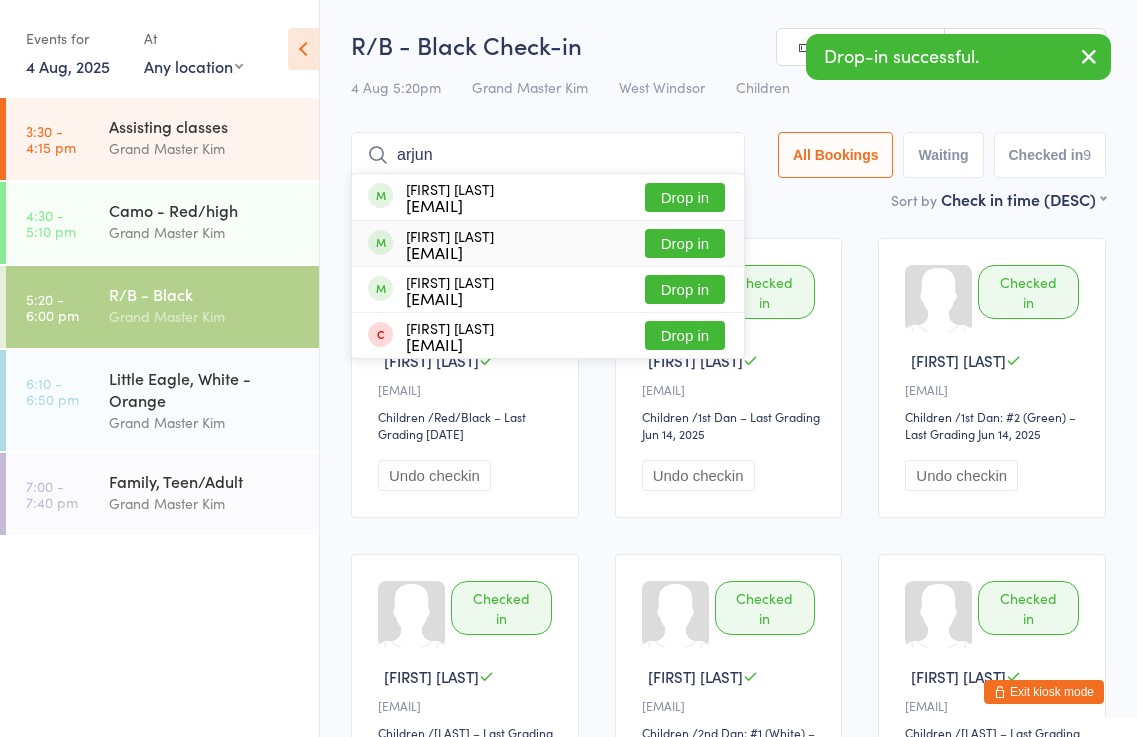 type on "arjun" 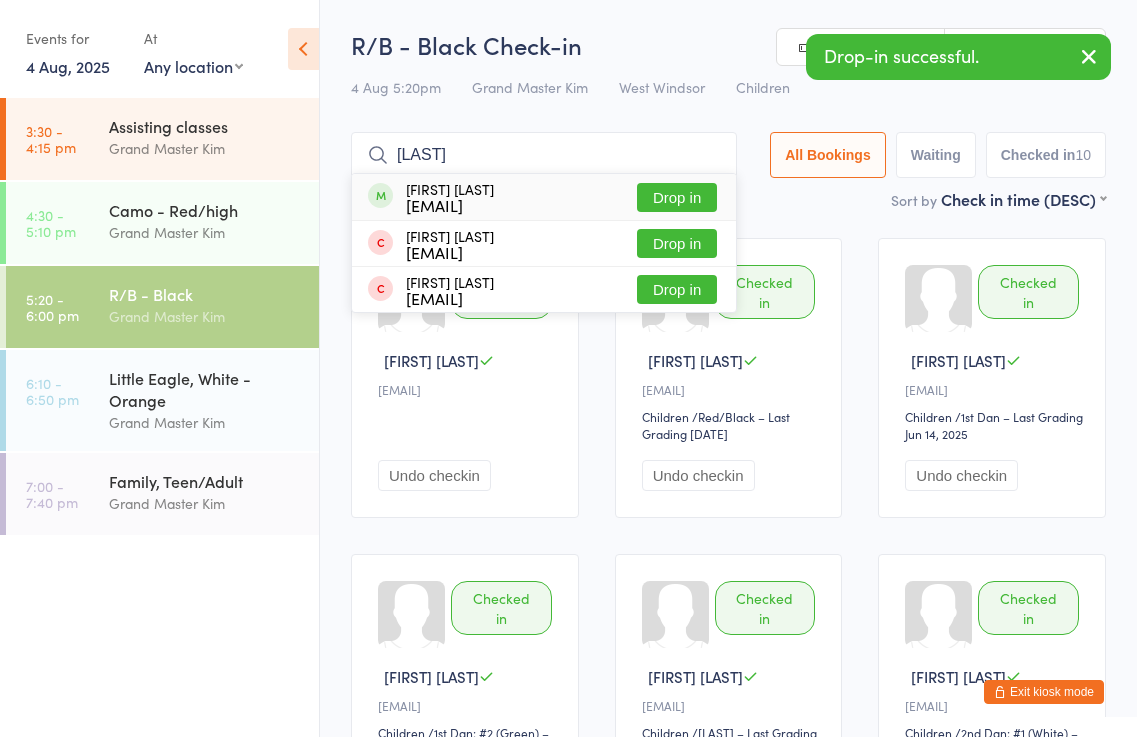 type on "melina" 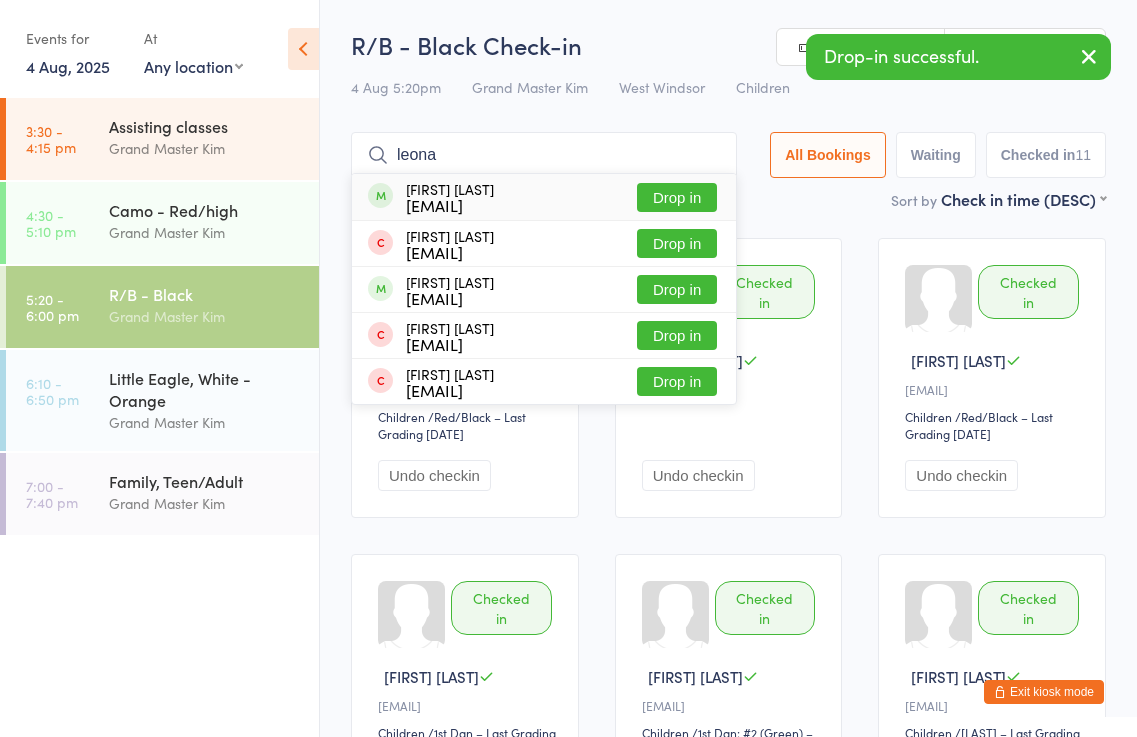 type on "leona" 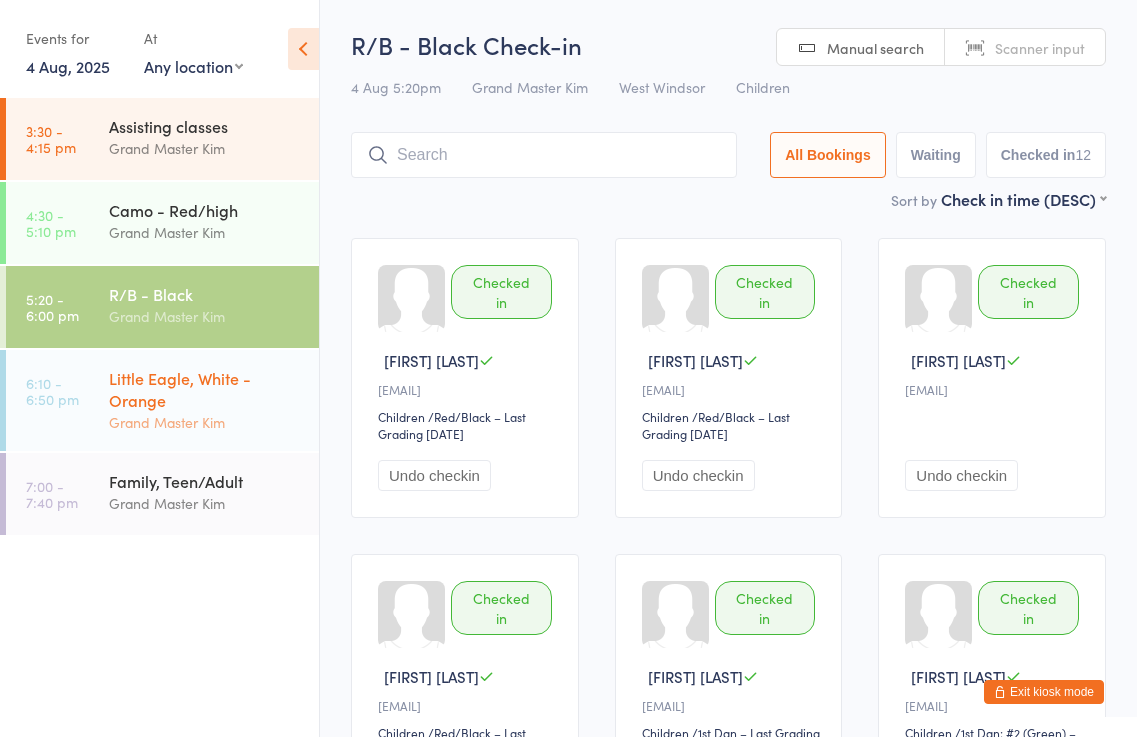 click on "Grand Master Kim" at bounding box center (205, 422) 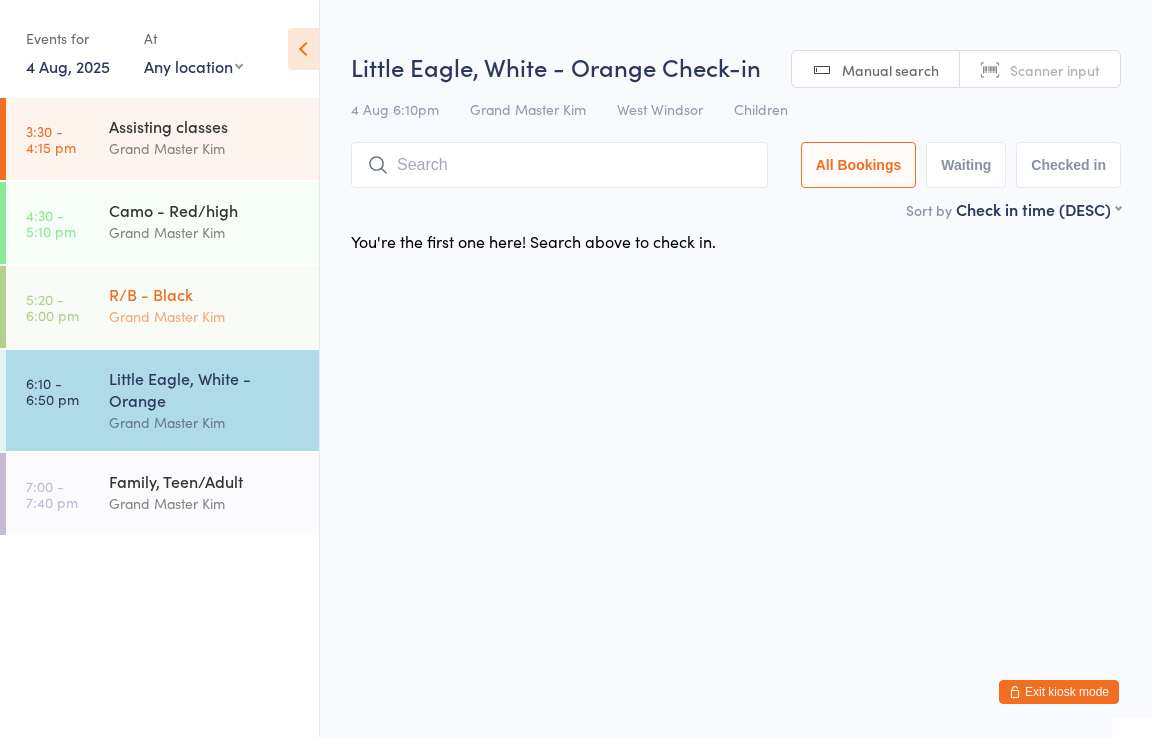 drag, startPoint x: 222, startPoint y: 316, endPoint x: 235, endPoint y: 311, distance: 13.928389 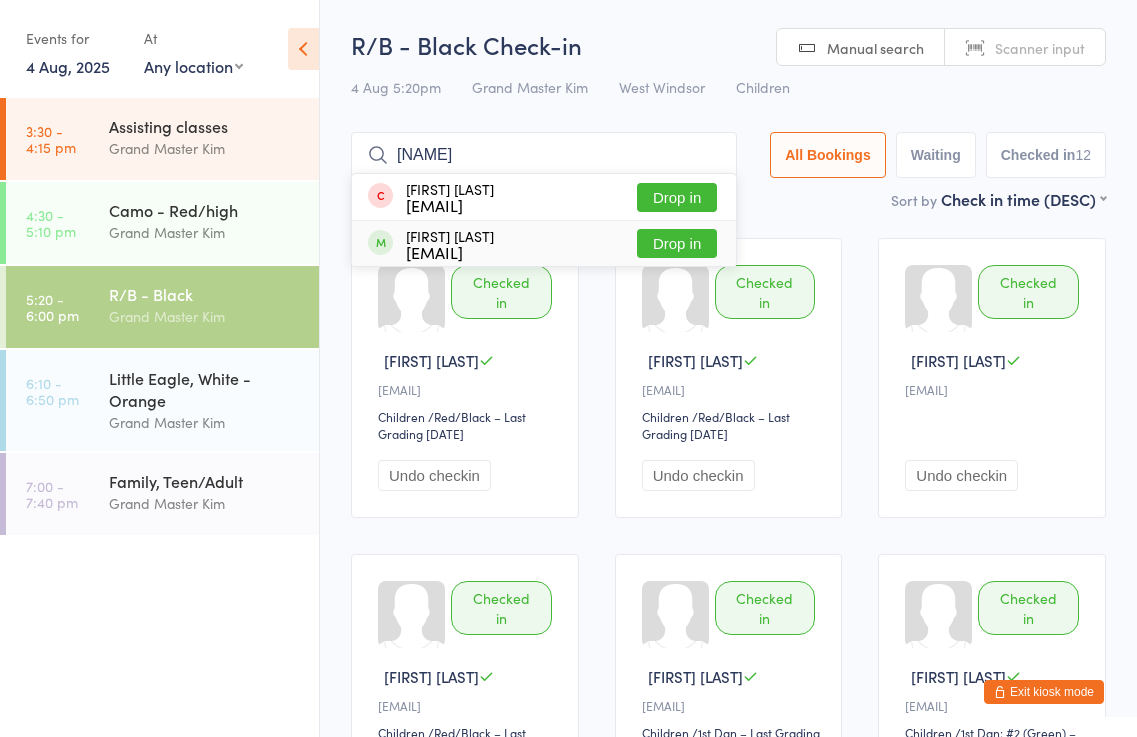 type on "isaac" 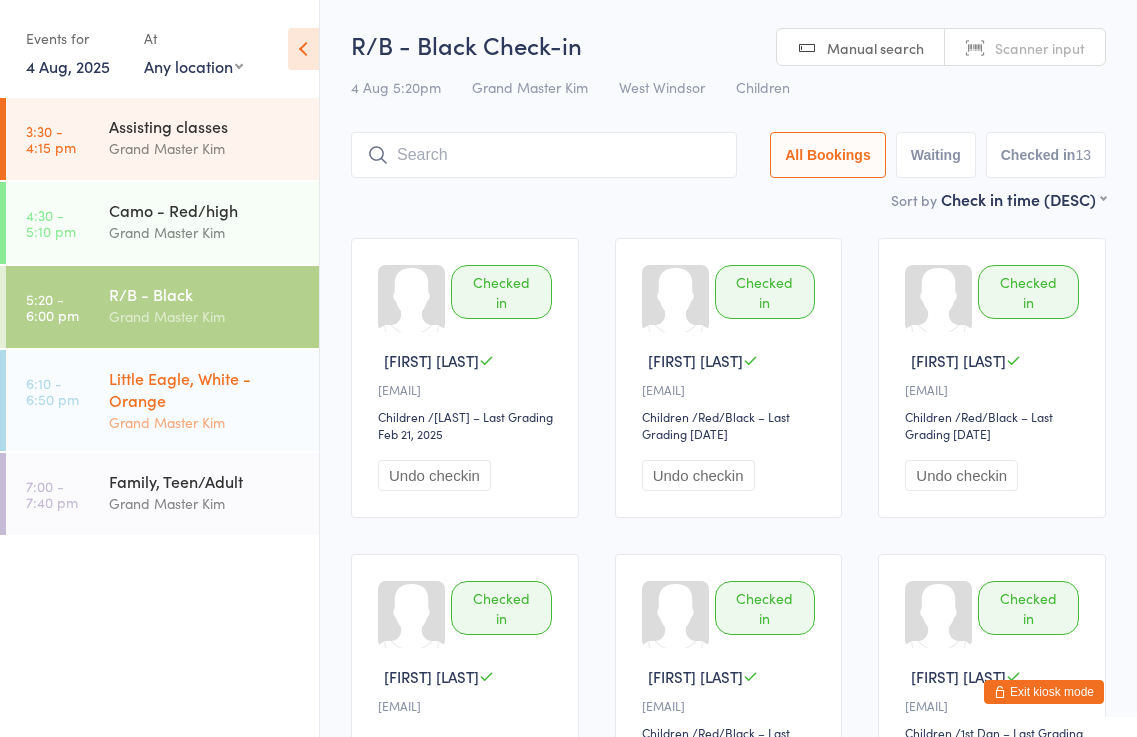 click on "Little Eagle, White - Orange" at bounding box center [205, 389] 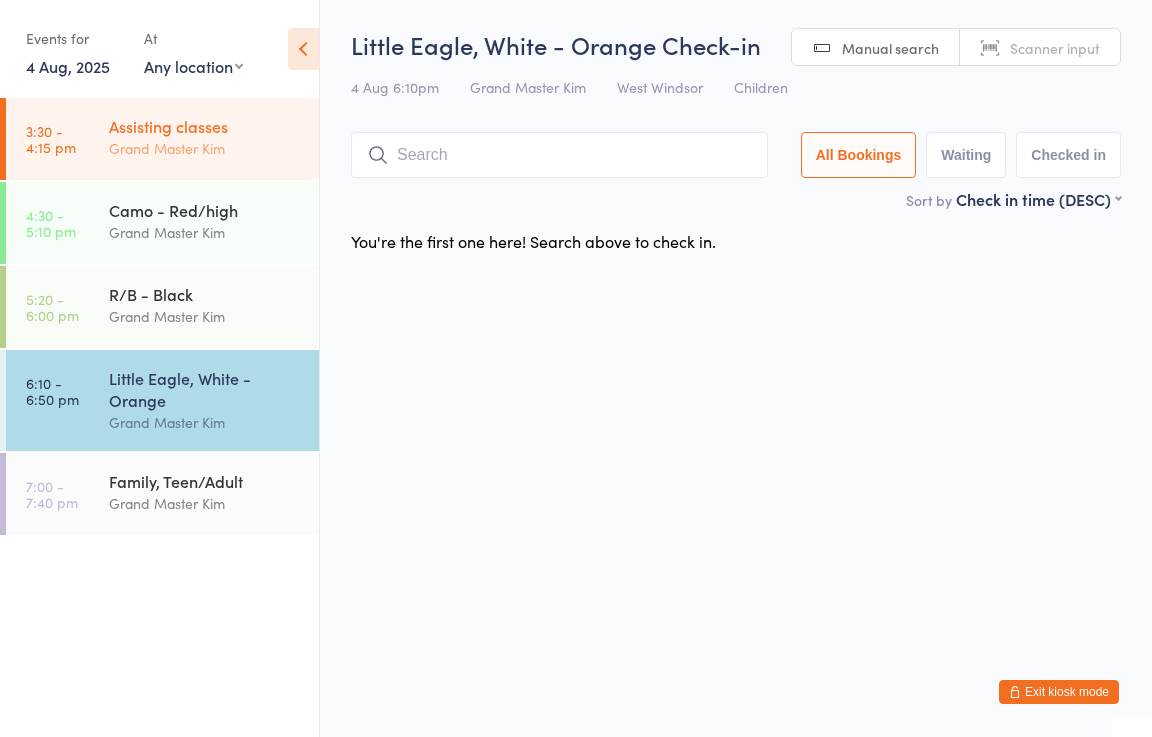 click on "Grand Master Kim" at bounding box center (205, 148) 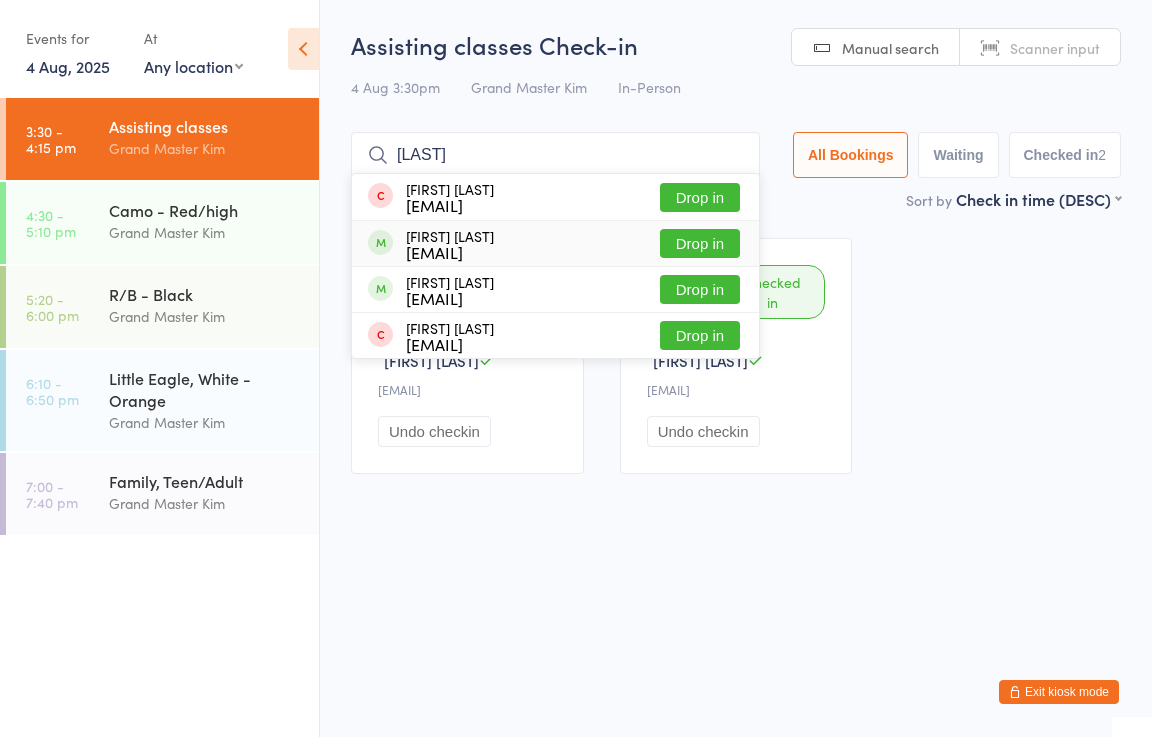 type on "krishna" 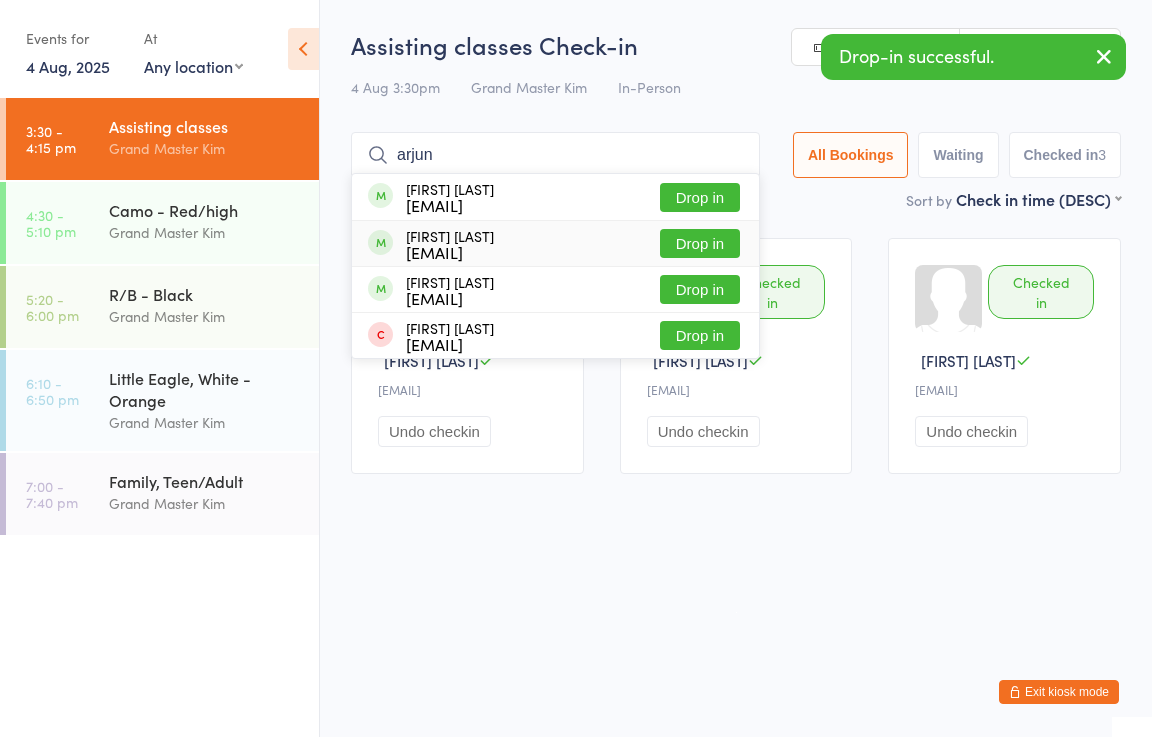 type on "arjun" 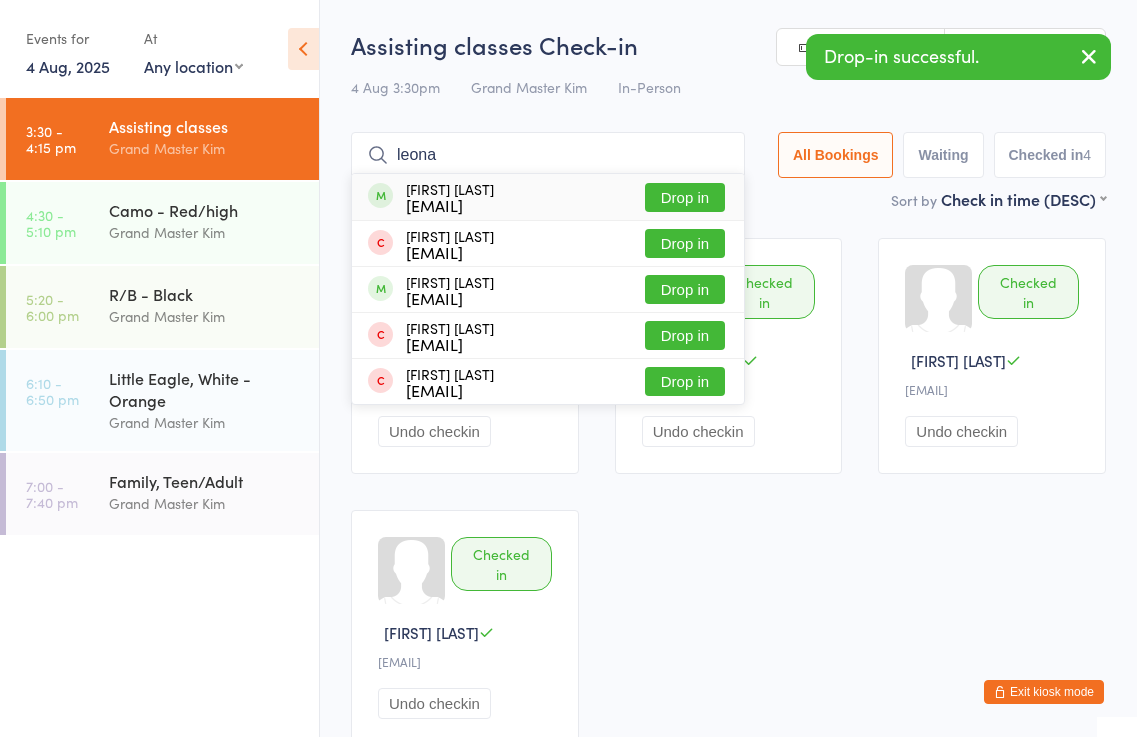 type on "leona" 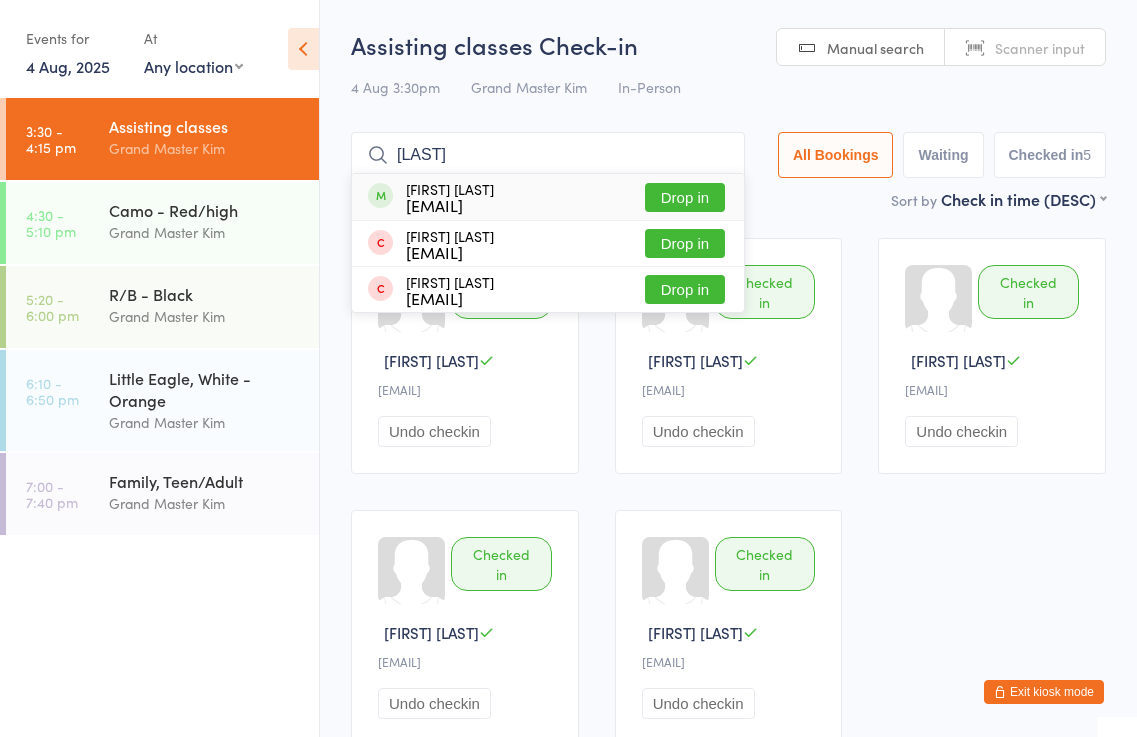 type on "trigya" 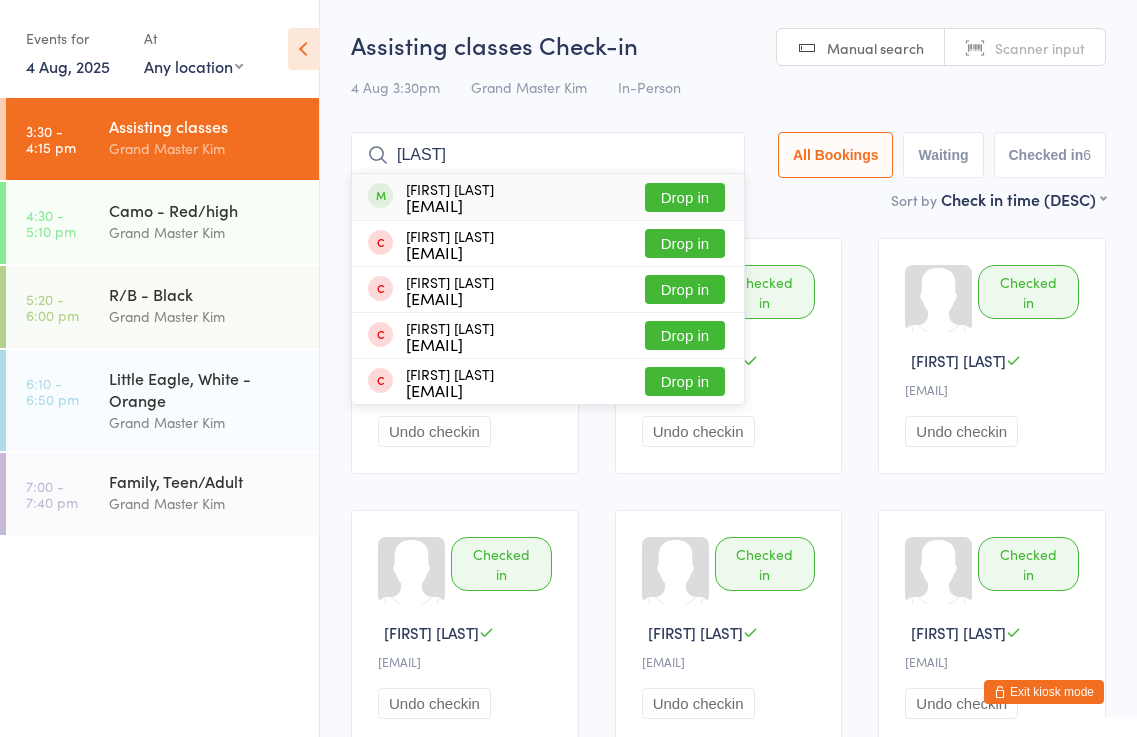 type on "[NAME]" 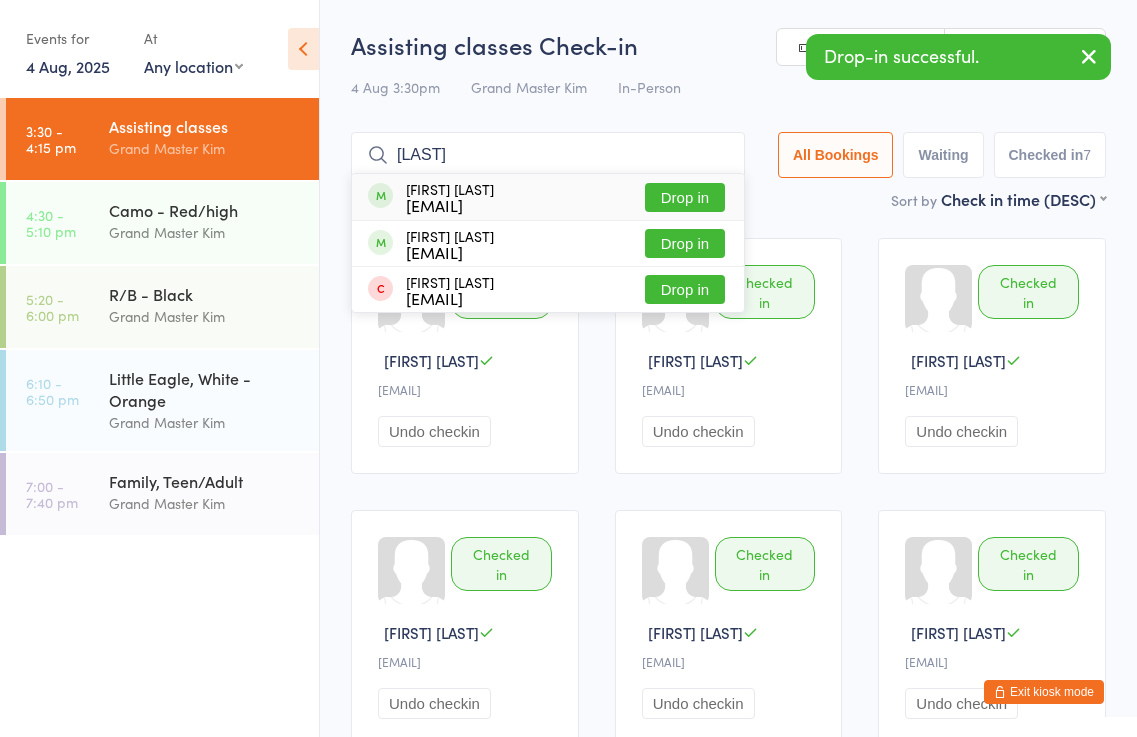 type on "[NAME]" 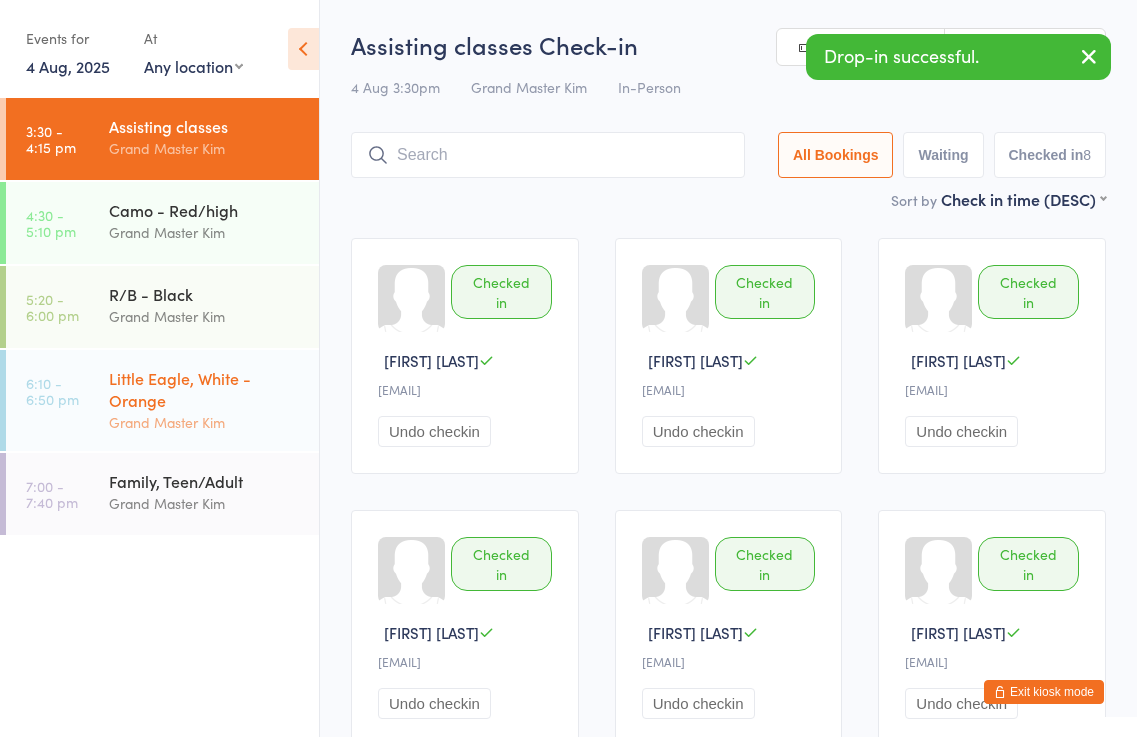 click on "Little Eagle, White - Orange" at bounding box center (205, 389) 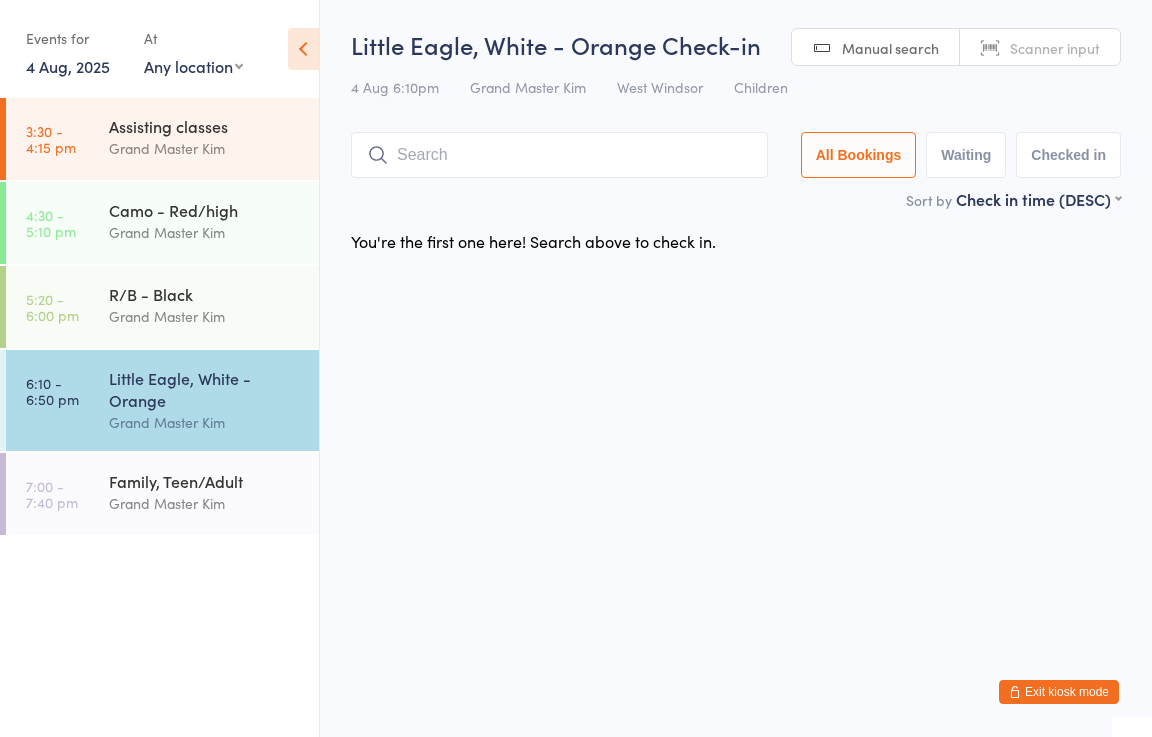 click on "Exit kiosk mode" at bounding box center (1059, 692) 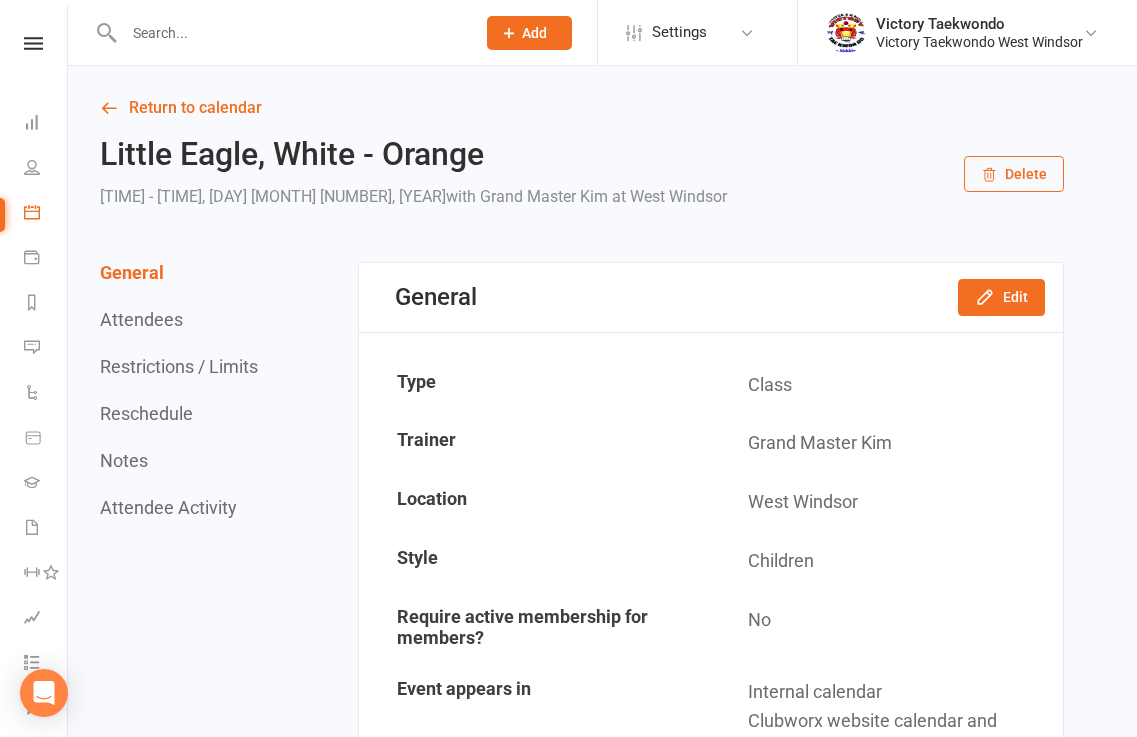 scroll, scrollTop: 0, scrollLeft: 0, axis: both 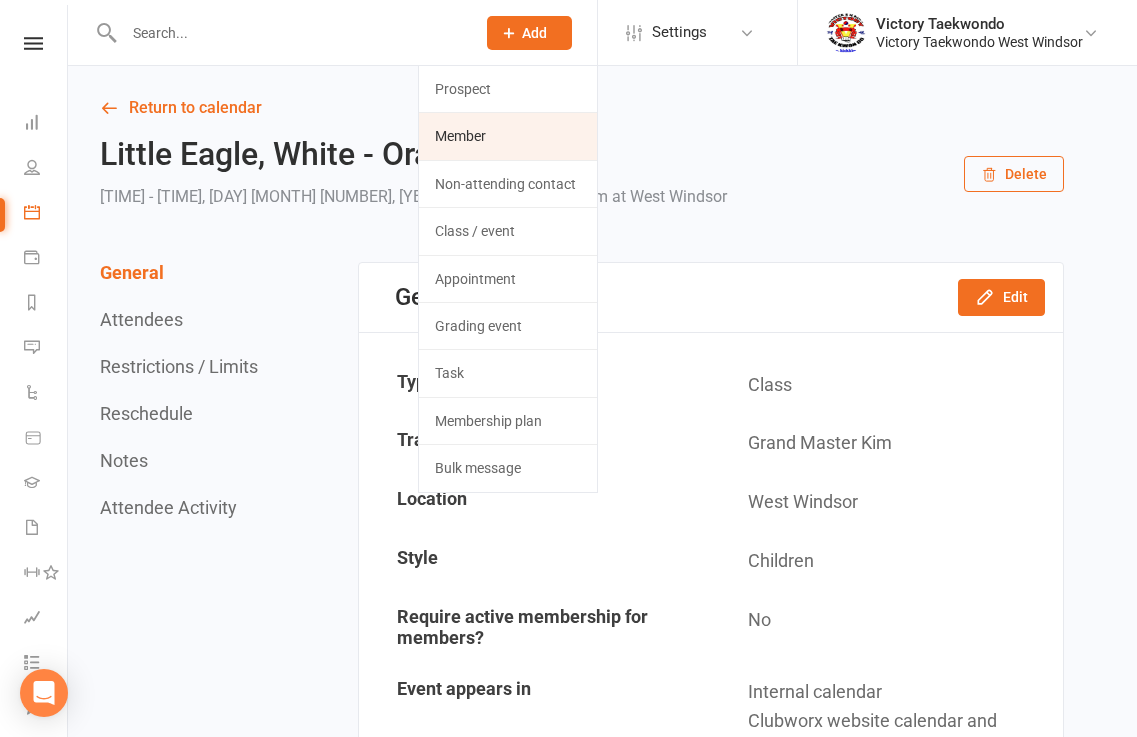 click on "Member" 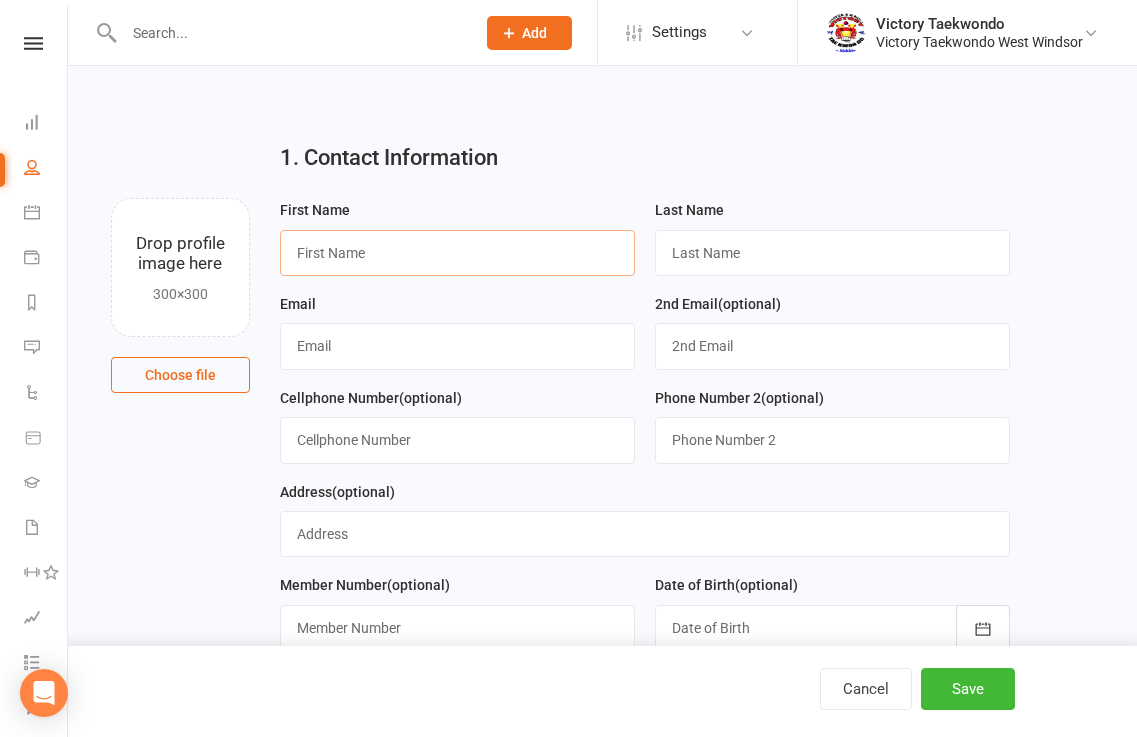 click at bounding box center (457, 253) 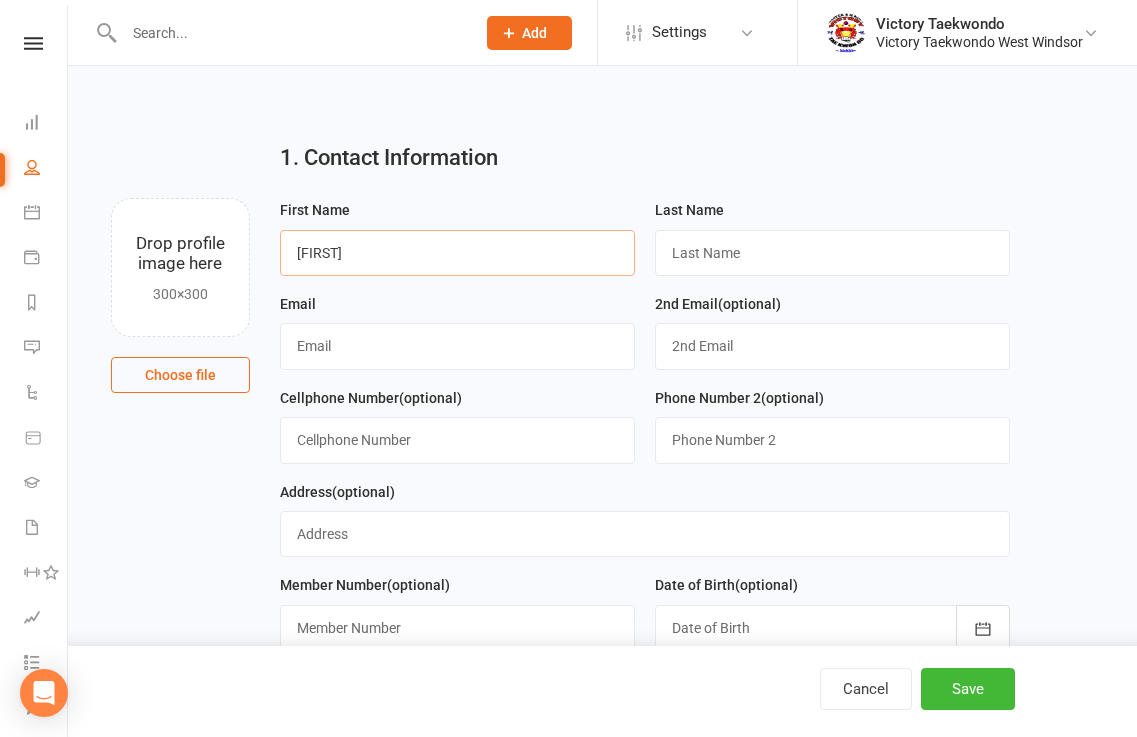 type on "[FIRST]" 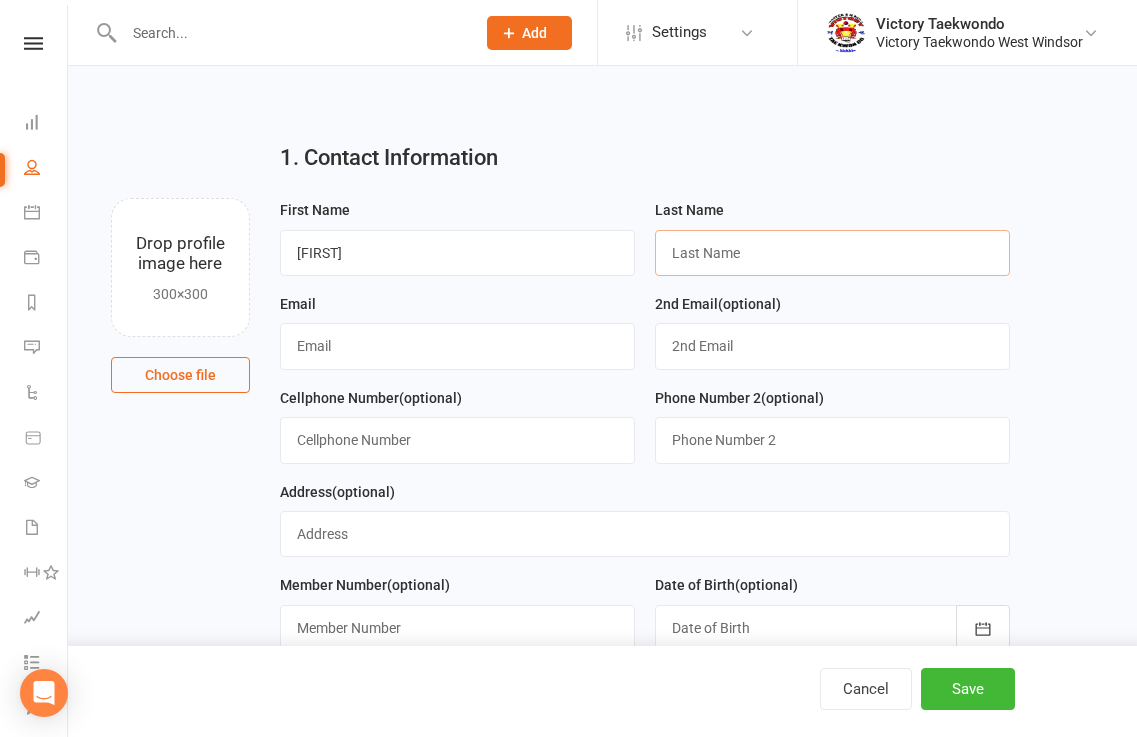 click at bounding box center (832, 253) 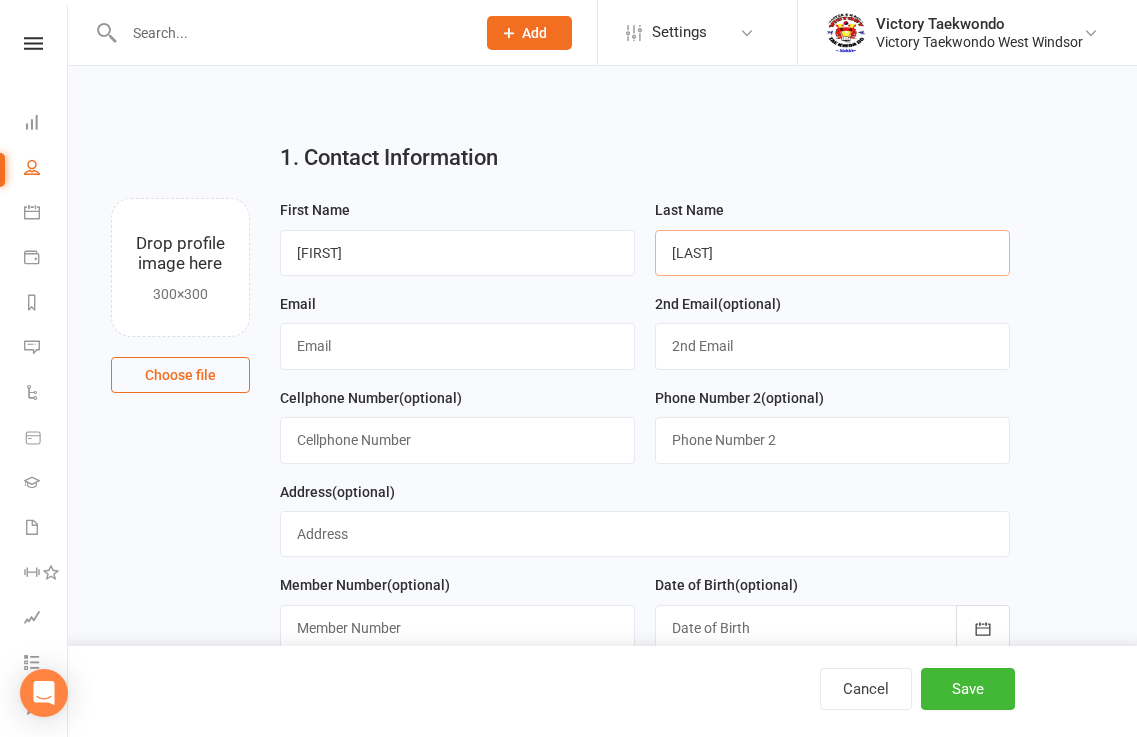 type on "[LAST]" 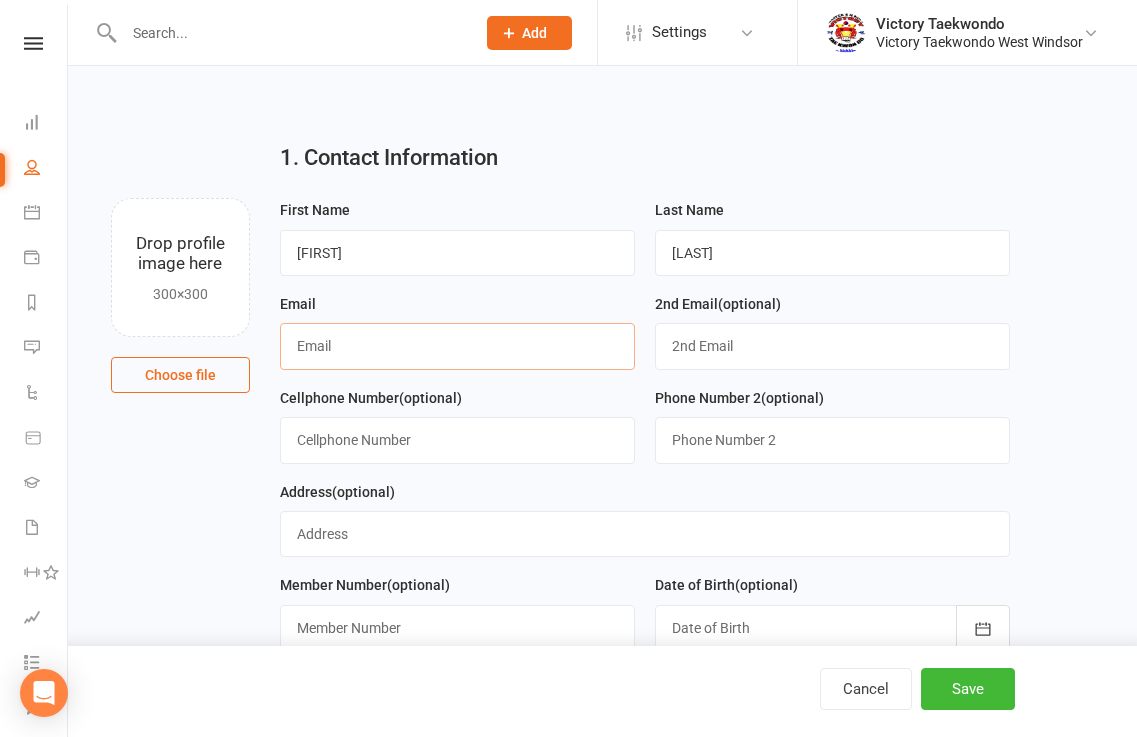 click at bounding box center [457, 346] 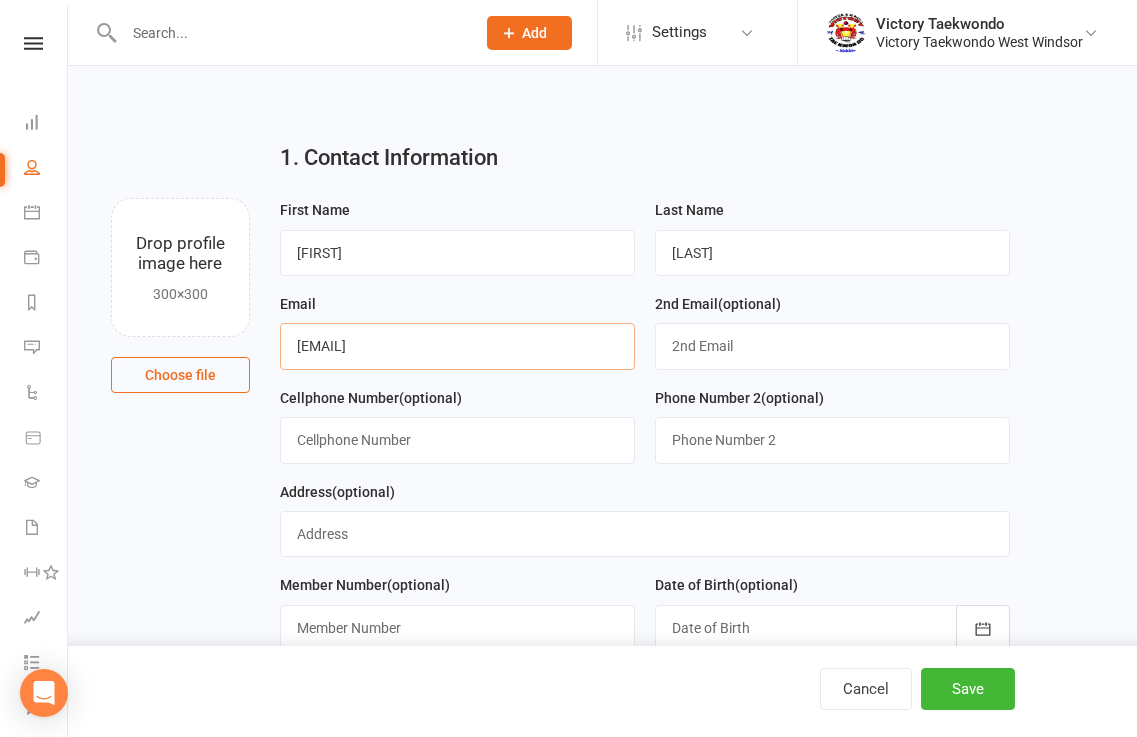 type on "kmohan0507@gmail.com" 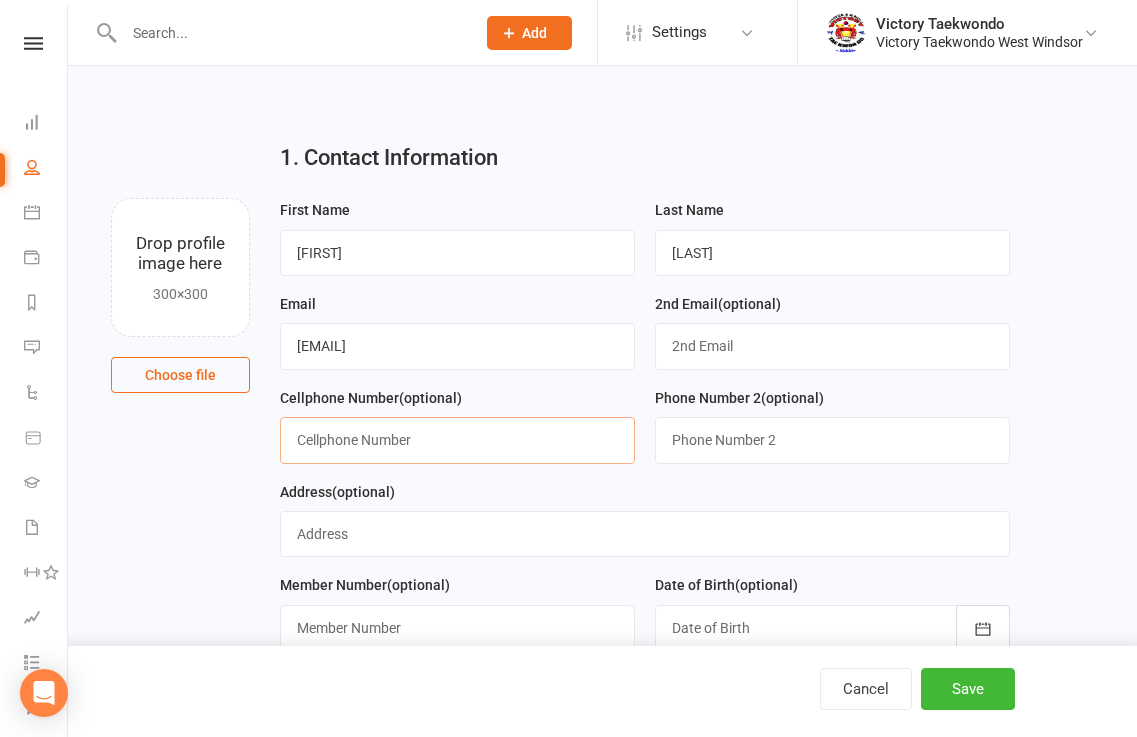 click at bounding box center [457, 440] 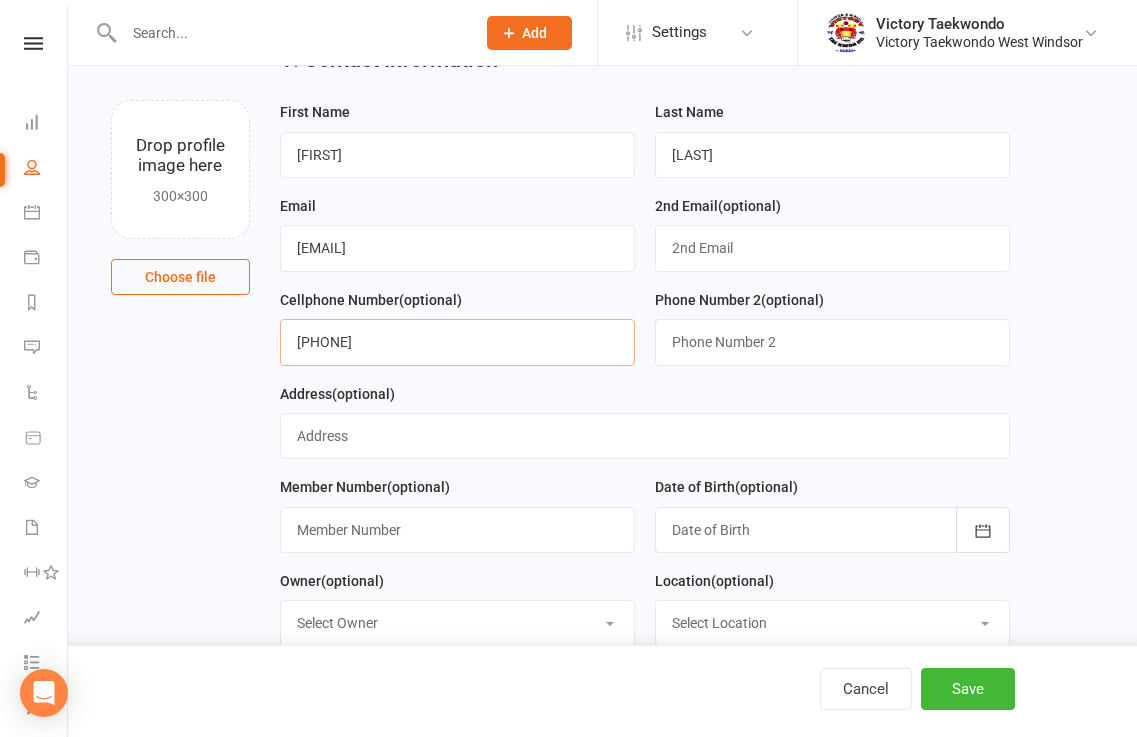 scroll, scrollTop: 200, scrollLeft: 0, axis: vertical 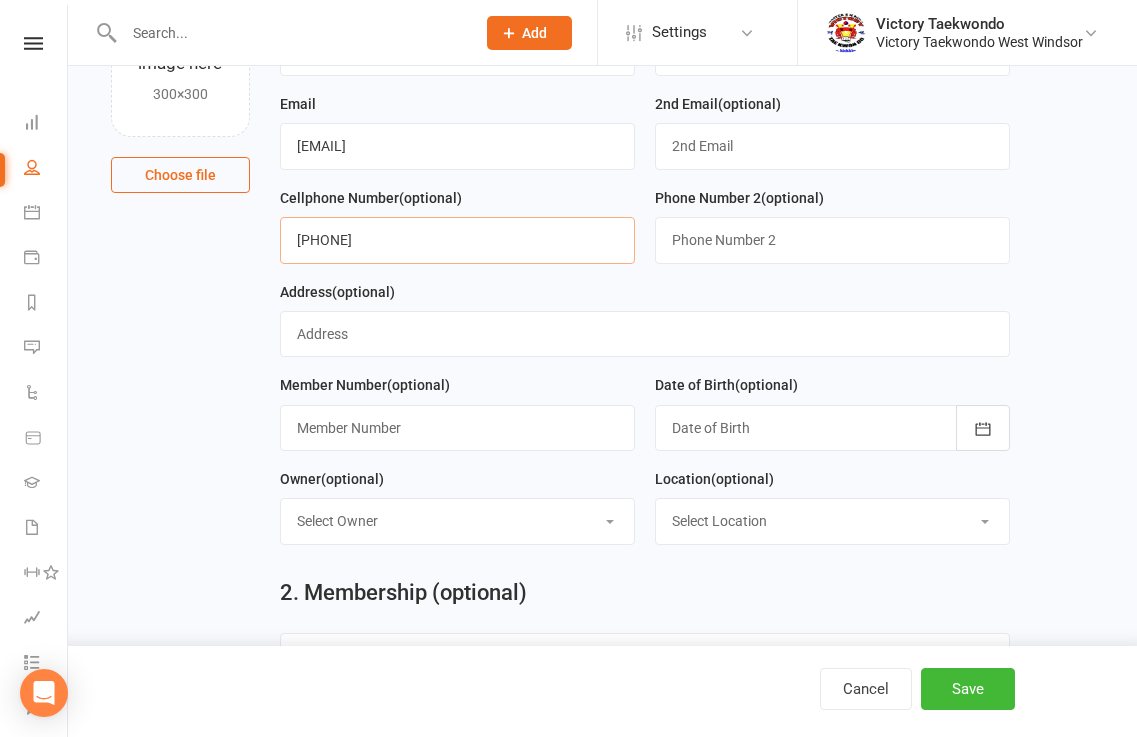 type on "848-348-0507" 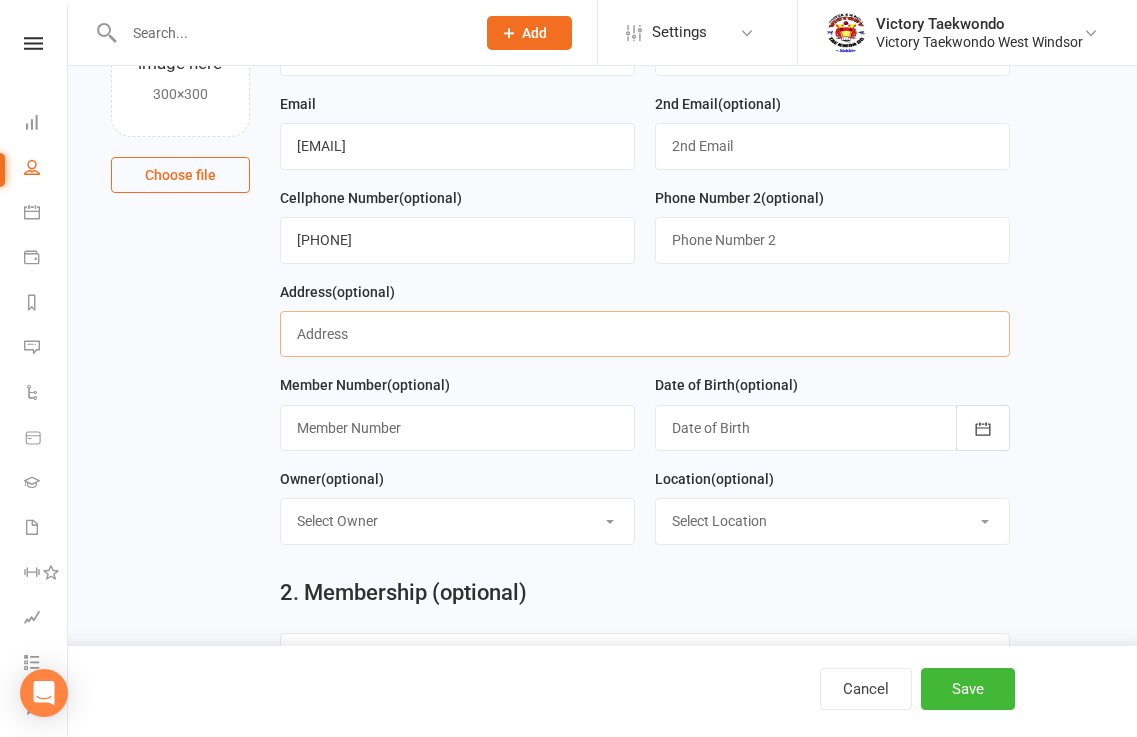click at bounding box center [645, 334] 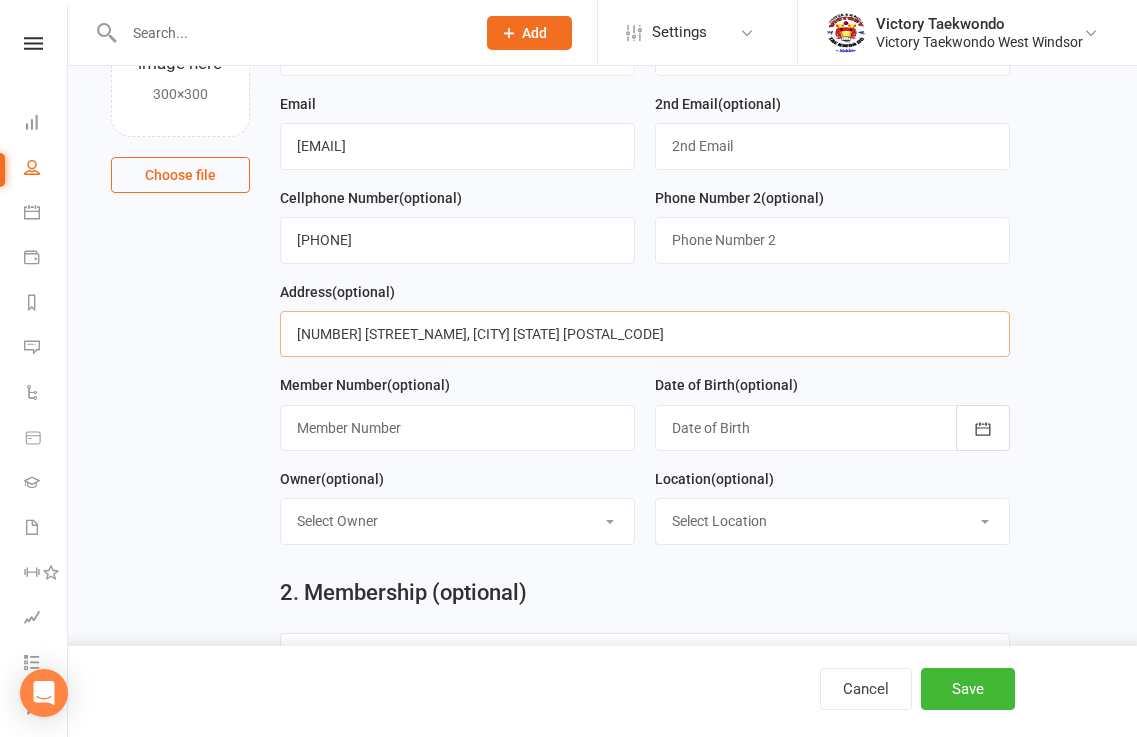 click on "5307 Goldfinch Blvd, Princeton Nj 08540" at bounding box center [645, 334] 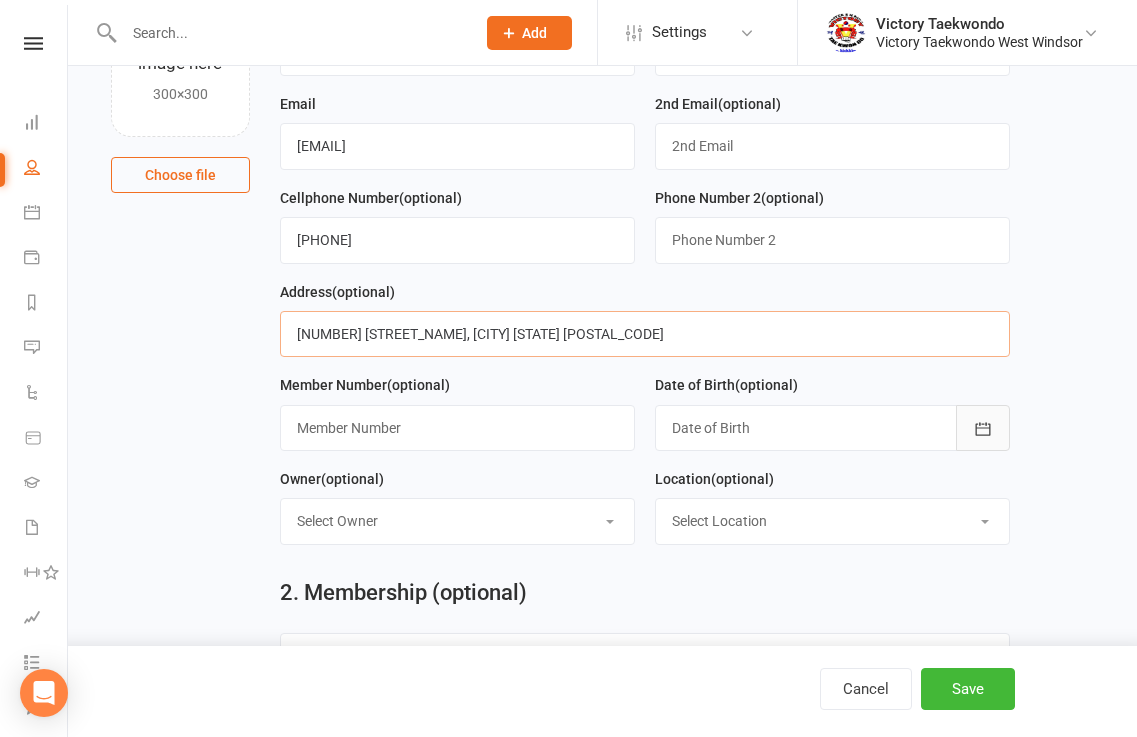 type on "5307 Goldfinch Blvd, Princeton NJ 08540" 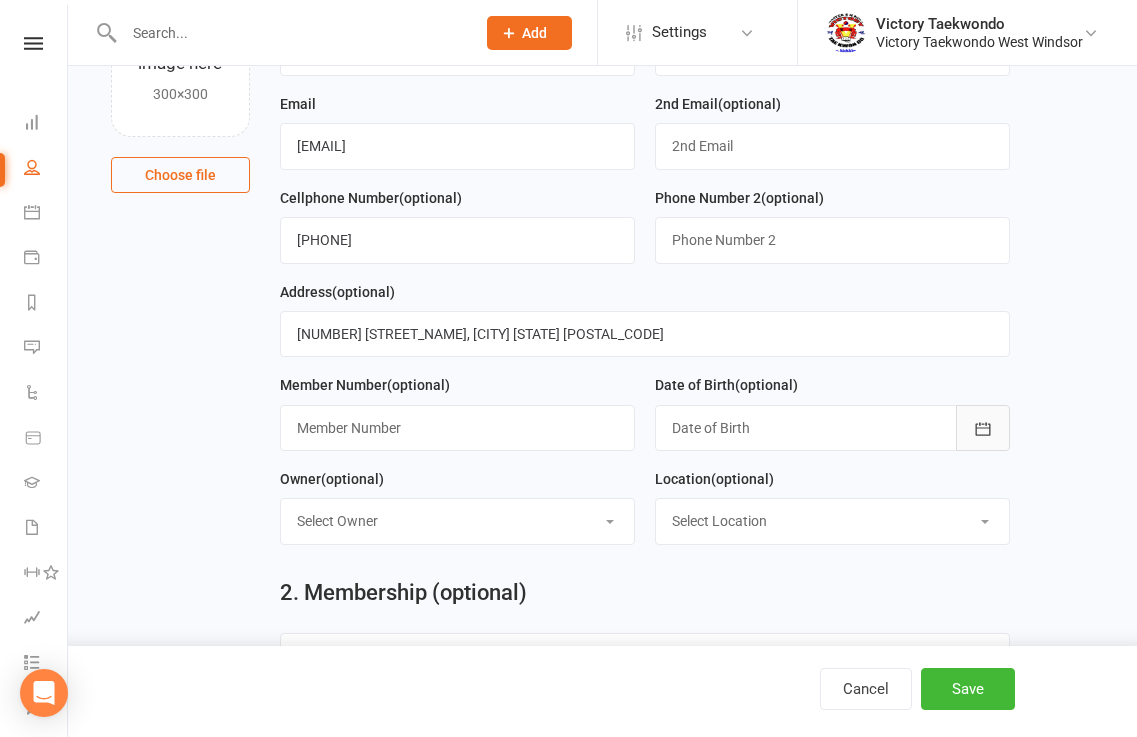 click 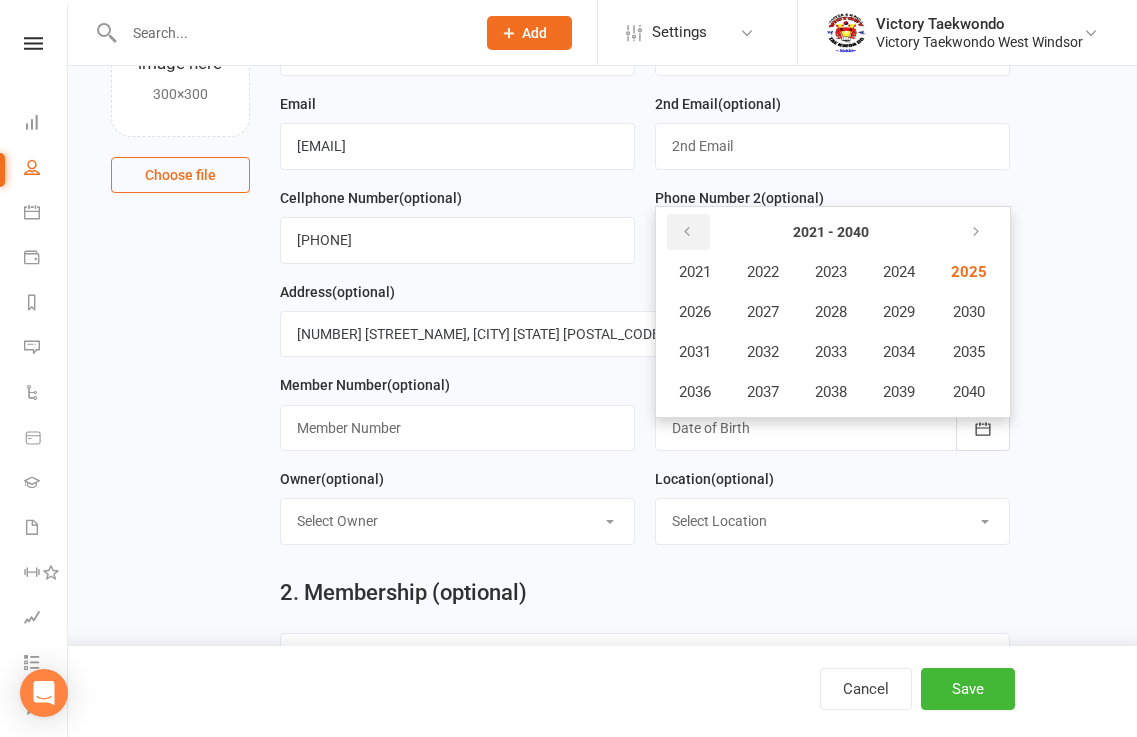 click at bounding box center (687, 232) 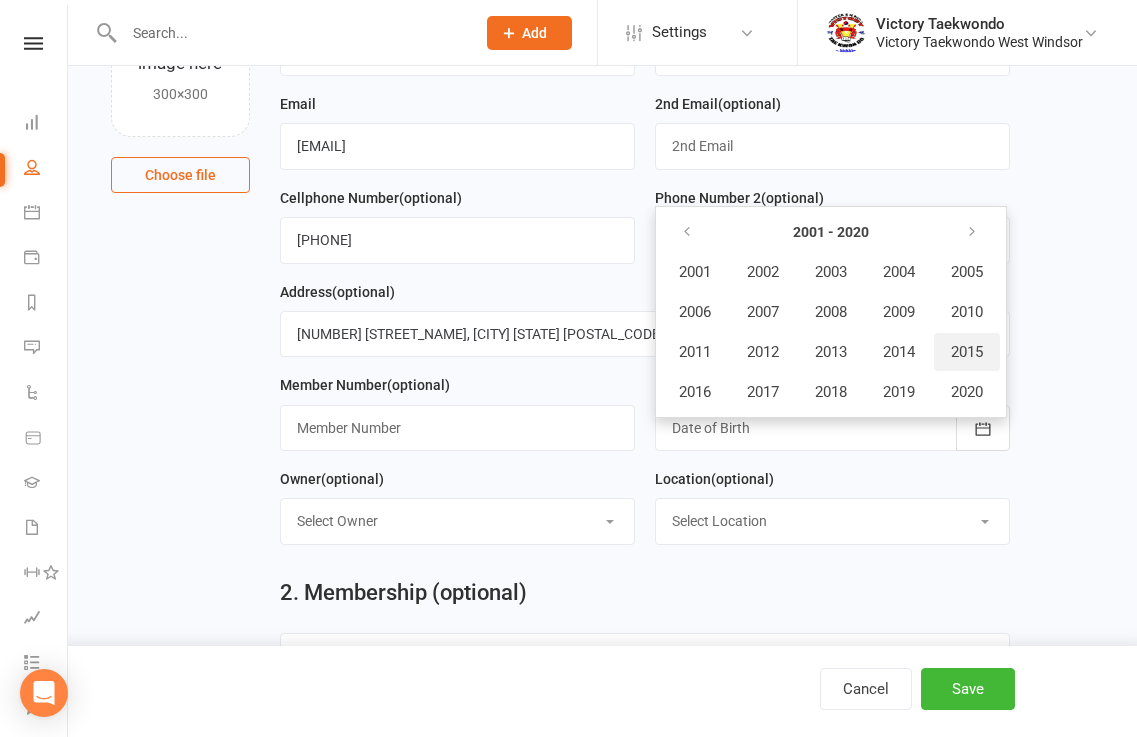 click on "2015" at bounding box center (967, 352) 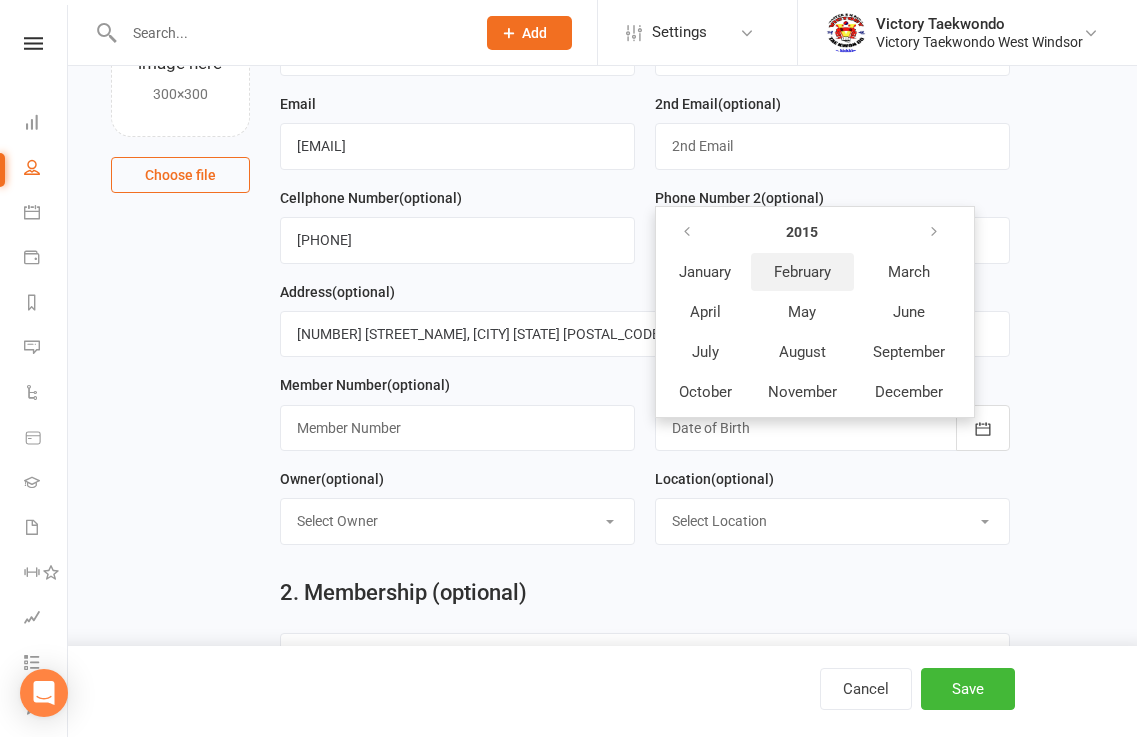 click on "February" at bounding box center [802, 272] 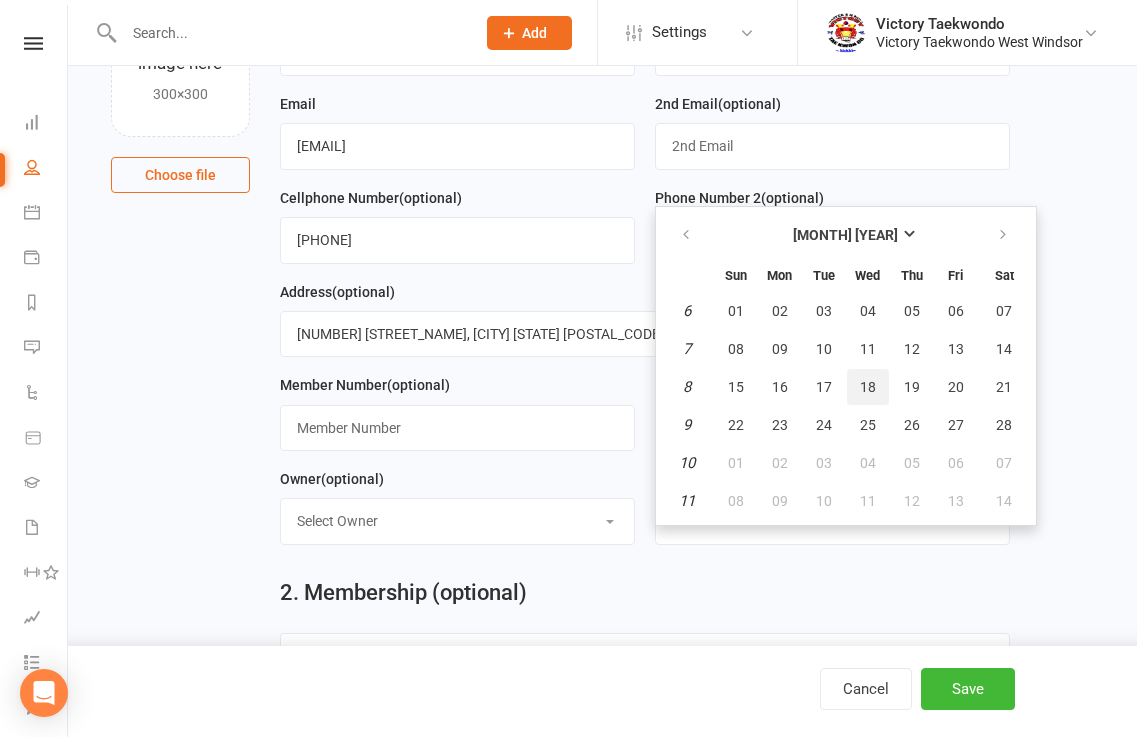 click on "18" at bounding box center (868, 387) 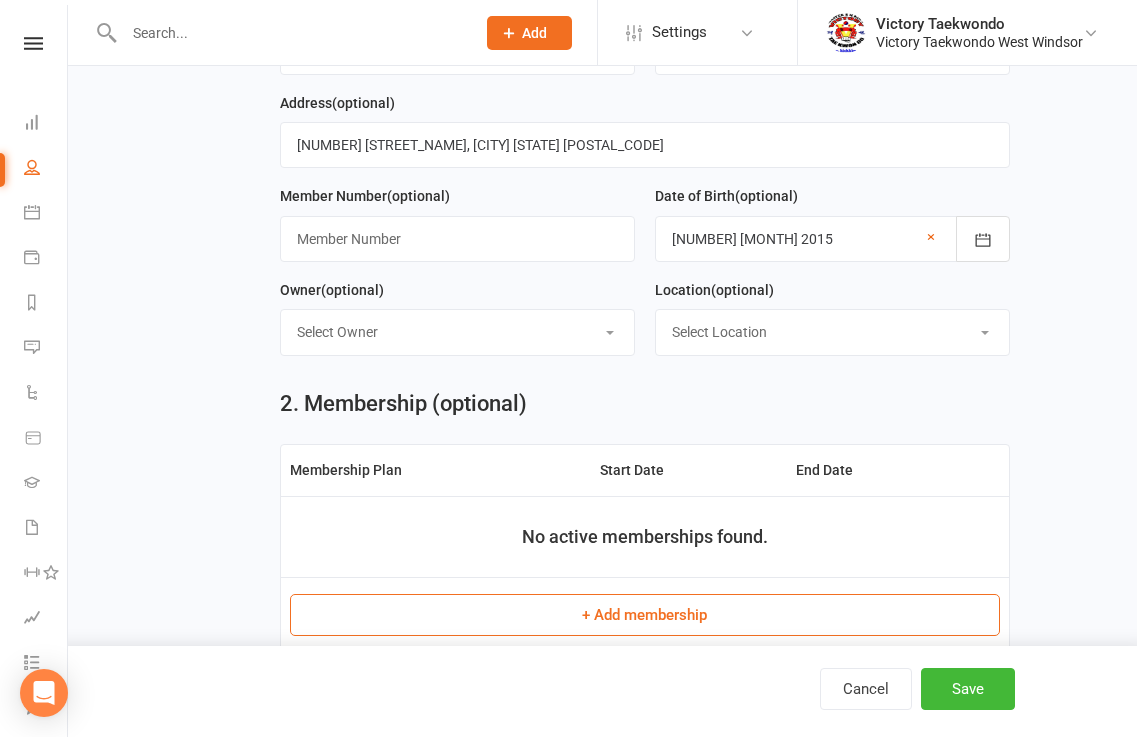 scroll, scrollTop: 400, scrollLeft: 0, axis: vertical 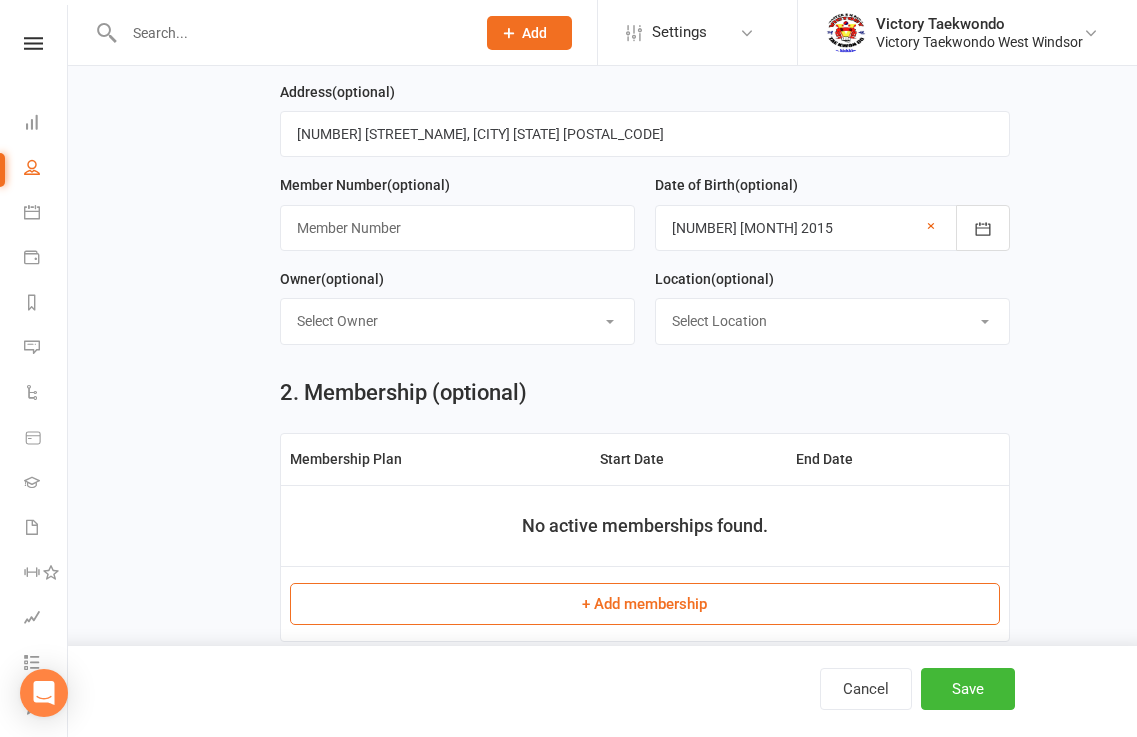 click on "Select Owner Victory Taekwondo Grand Master Kim Master Anu" at bounding box center (457, 321) 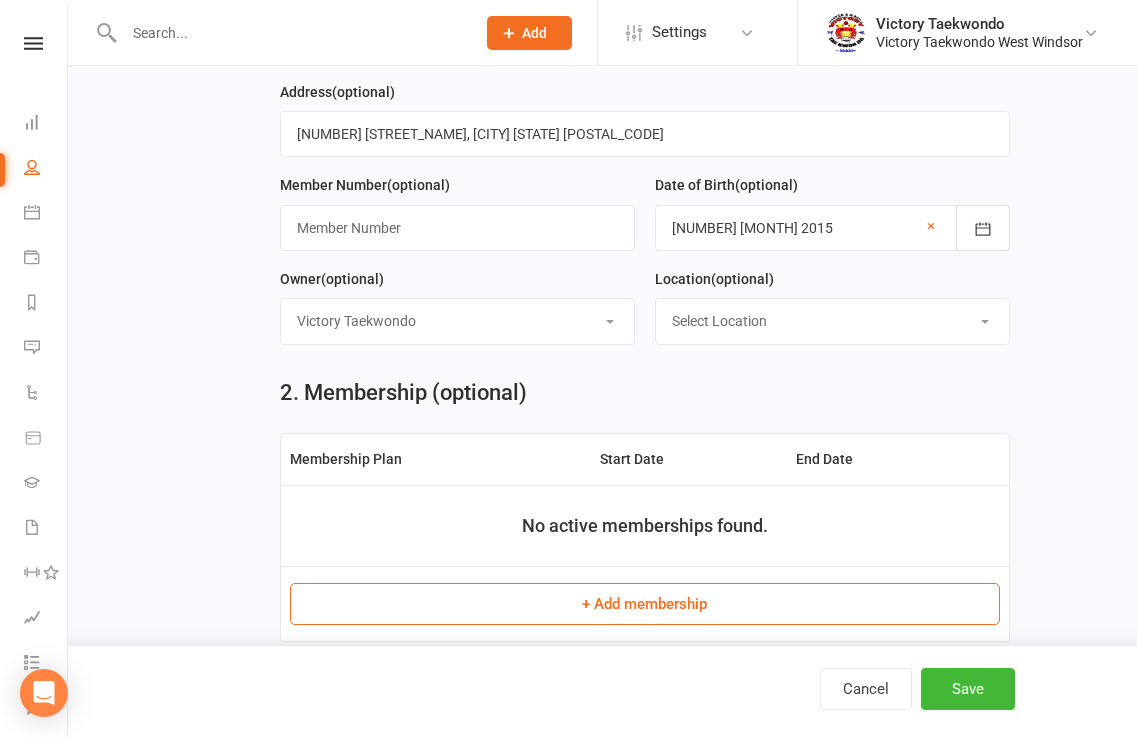 click on "Select Owner Victory Taekwondo Grand Master Kim Master Anu" at bounding box center [457, 321] 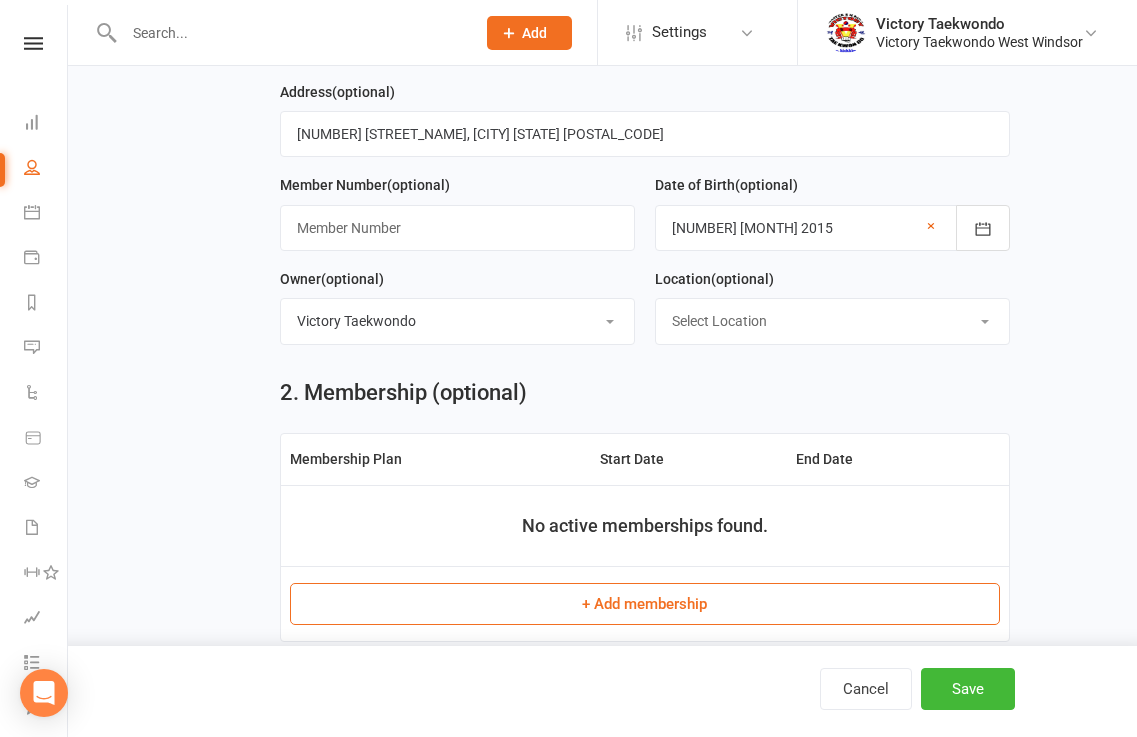 click on "Select Location COVID-19 Break In-Person Online Outdoor Return from COVID 19 Break West Windsor" at bounding box center [832, 321] 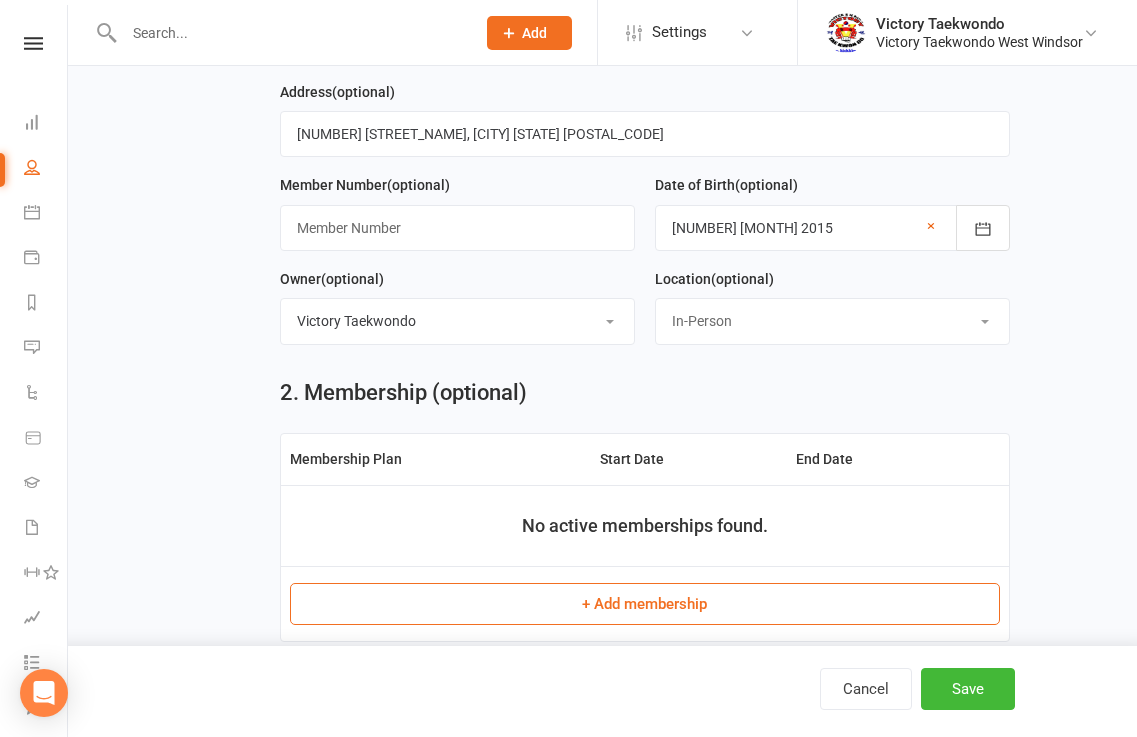 click on "Select Location COVID-19 Break In-Person Online Outdoor Return from COVID 19 Break West Windsor" at bounding box center [832, 321] 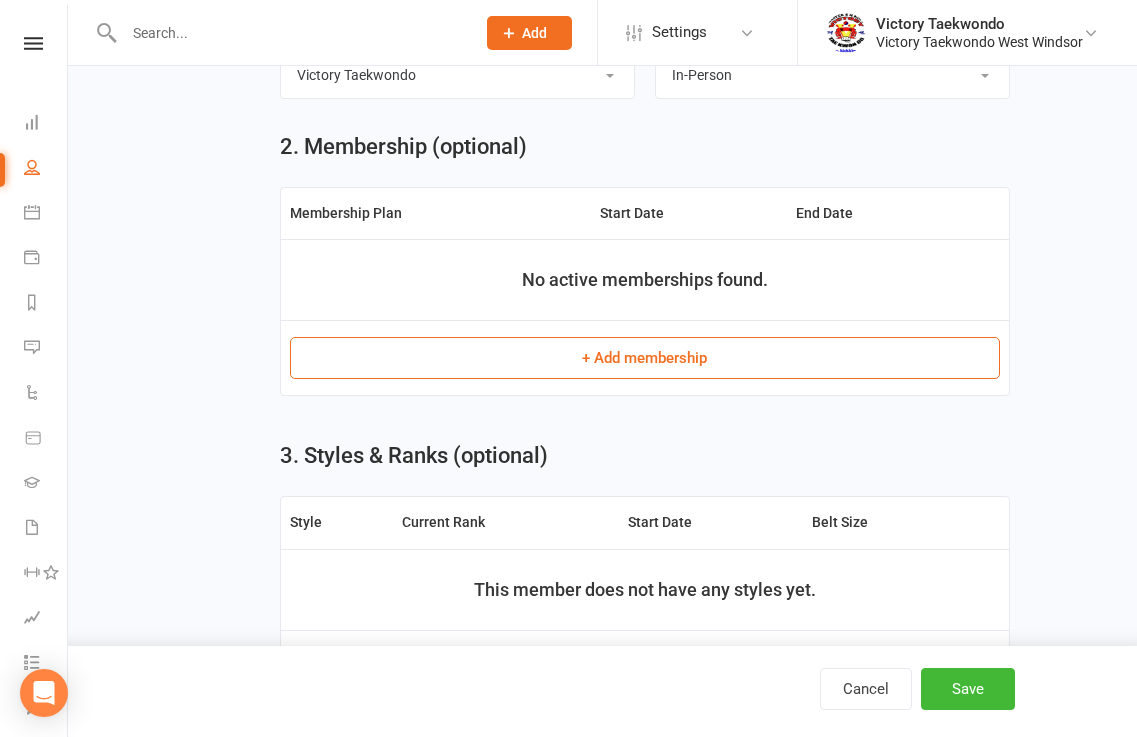 scroll, scrollTop: 700, scrollLeft: 0, axis: vertical 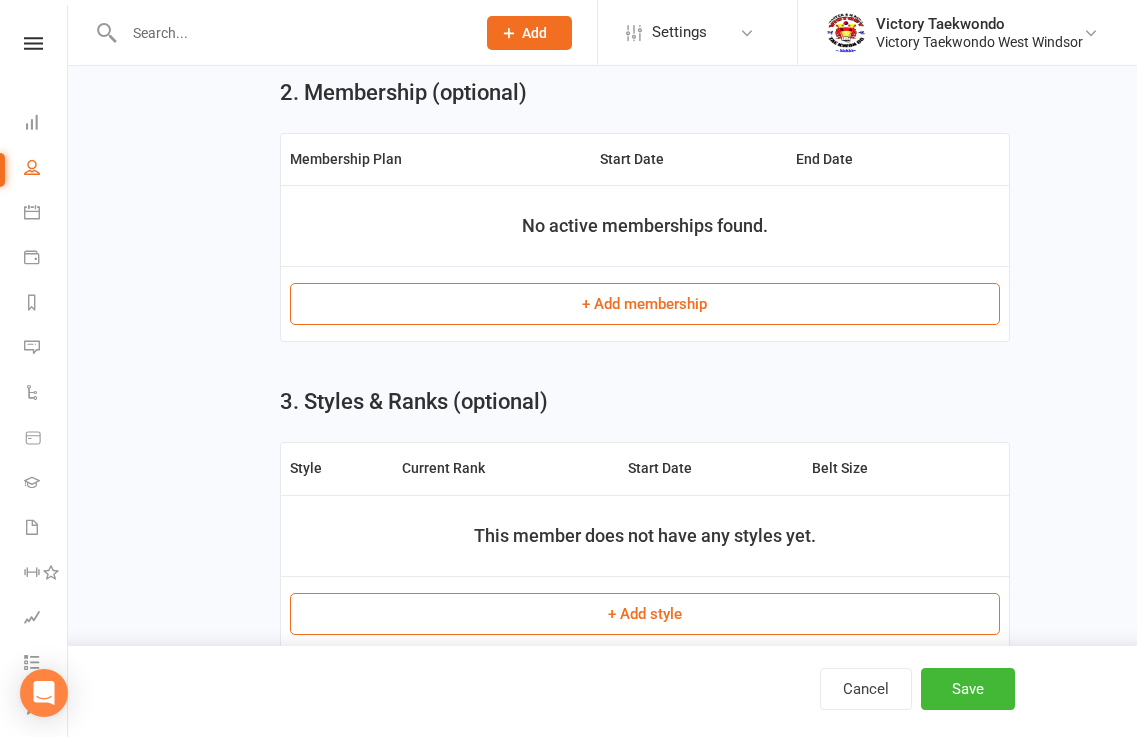 click on "+ Add membership" at bounding box center (645, 304) 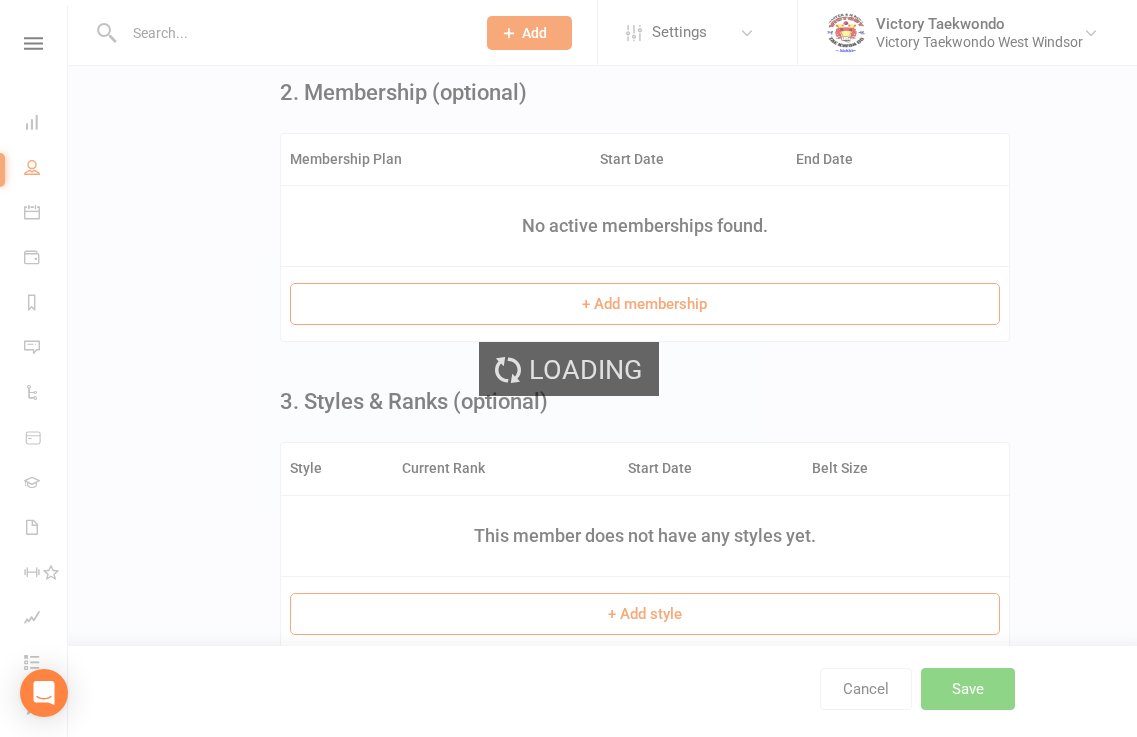 scroll, scrollTop: 0, scrollLeft: 0, axis: both 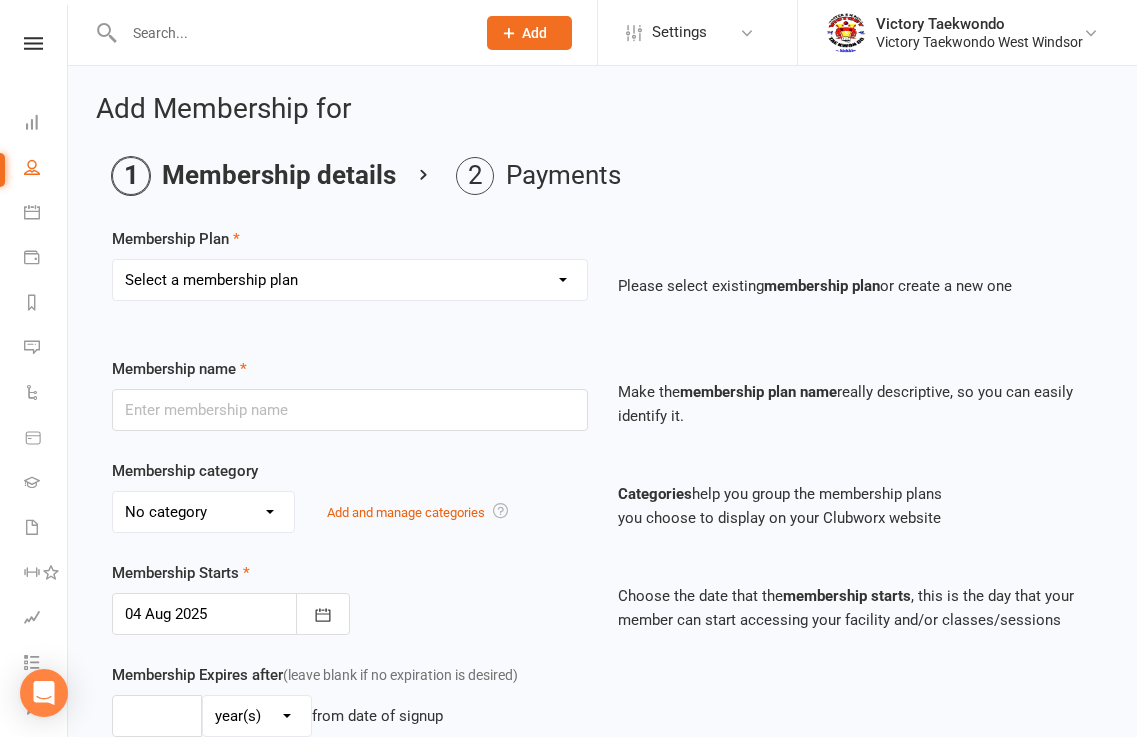 click on "Select a membership plan Create new Membership Plan 2 Week Trial Winter Special 1 Year Basic - PIF 1 Year Basic - 11 Pay 1 Year Basic PIF (2nd Member) 1 Year Basic - 11 Pay (2nd Member) 1 Year Basic PIF (3rd Member) 1 Year Basic - 11 Pay (3rd Member) 1 Year Basic PIF (4th Member) 1 Year Basic - 11 Pay (4th Member) Month - Month Month - Month (2nd Member) Month - Month (3rd Member) Month - Month (4th Member) 1 Year - 3x/wk PIF 1 Year 3x/wk - 11 Pay 1 Year - 3x/Wk - PIF (2nd Member) 1 Year - 3x/Wk - 11 Pay (2nd Member) 1 Year - 3x/Wk PIF (3rd Member) 1 Year - 3x/Wk - 11 Pay (3rd Member) 1 Year - 3x/Wk - PIF (4th Member) 1 Year - 3xWk - 11 Pay (4th Member) BBC - 3x/Wk - PIF BBC - 3x/Wk - 3 Pay BBC - 3x/Wk - 35 Pay BBC - 3x/Wk - PIF (2nd Member) BBC - 3x/Wk - 3 Pay (2nd Member) BBC - 3x/Wk - 35 Pay (2nd Member) BBC - 3x/Wk - PIF (3rd Member) BBC - 3x/Wk - 3 Pay (3rd Member) BBC - 3x/Wk - 35 Pay (3rd Member) BBC - PIF (4th Member) BBC - 3 Pay (4th Member) BBC - 35 Pay (4th Member) Master Program - PIF PRIVATE" at bounding box center [350, 280] 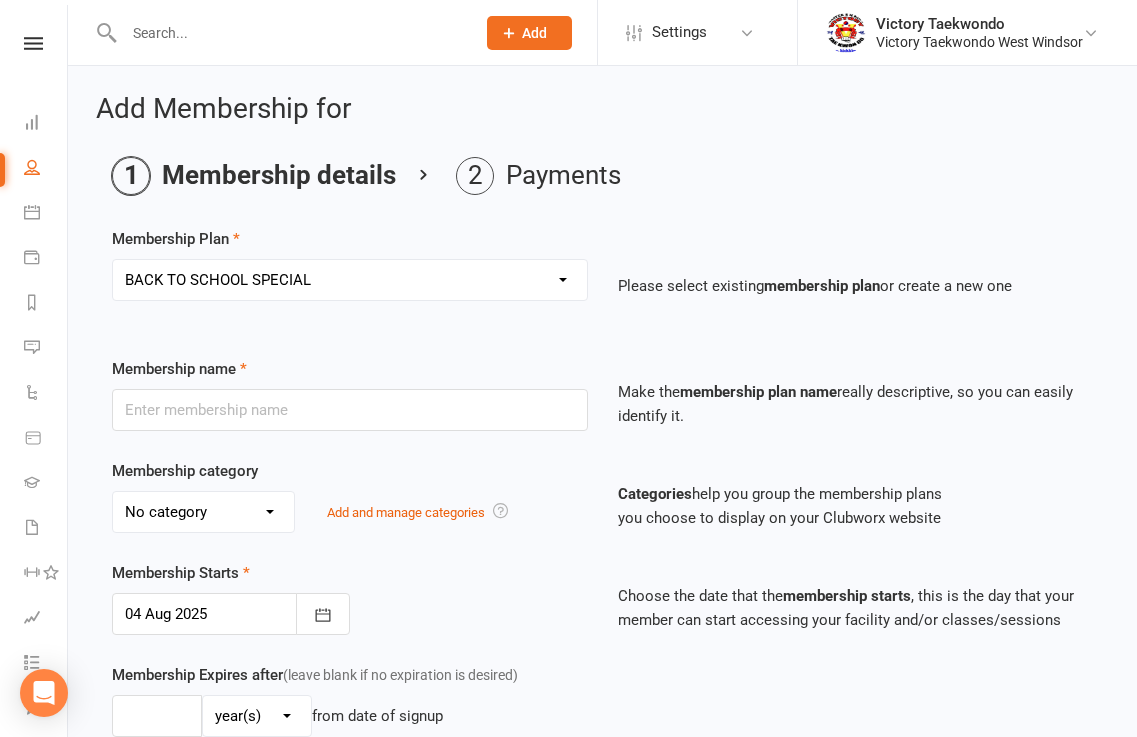 click on "Select a membership plan Create new Membership Plan 2 Week Trial Winter Special 1 Year Basic - PIF 1 Year Basic - 11 Pay 1 Year Basic PIF (2nd Member) 1 Year Basic - 11 Pay (2nd Member) 1 Year Basic PIF (3rd Member) 1 Year Basic - 11 Pay (3rd Member) 1 Year Basic PIF (4th Member) 1 Year Basic - 11 Pay (4th Member) Month - Month Month - Month (2nd Member) Month - Month (3rd Member) Month - Month (4th Member) 1 Year - 3x/wk PIF 1 Year 3x/wk - 11 Pay 1 Year - 3x/Wk - PIF (2nd Member) 1 Year - 3x/Wk - 11 Pay (2nd Member) 1 Year - 3x/Wk PIF (3rd Member) 1 Year - 3x/Wk - 11 Pay (3rd Member) 1 Year - 3x/Wk - PIF (4th Member) 1 Year - 3xWk - 11 Pay (4th Member) BBC - 3x/Wk - PIF BBC - 3x/Wk - 3 Pay BBC - 3x/Wk - 35 Pay BBC - 3x/Wk - PIF (2nd Member) BBC - 3x/Wk - 3 Pay (2nd Member) BBC - 3x/Wk - 35 Pay (2nd Member) BBC - 3x/Wk - PIF (3rd Member) BBC - 3x/Wk - 3 Pay (3rd Member) BBC - 3x/Wk - 35 Pay (3rd Member) BBC - PIF (4th Member) BBC - 3 Pay (4th Member) BBC - 35 Pay (4th Member) Master Program - PIF PRIVATE" at bounding box center (350, 280) 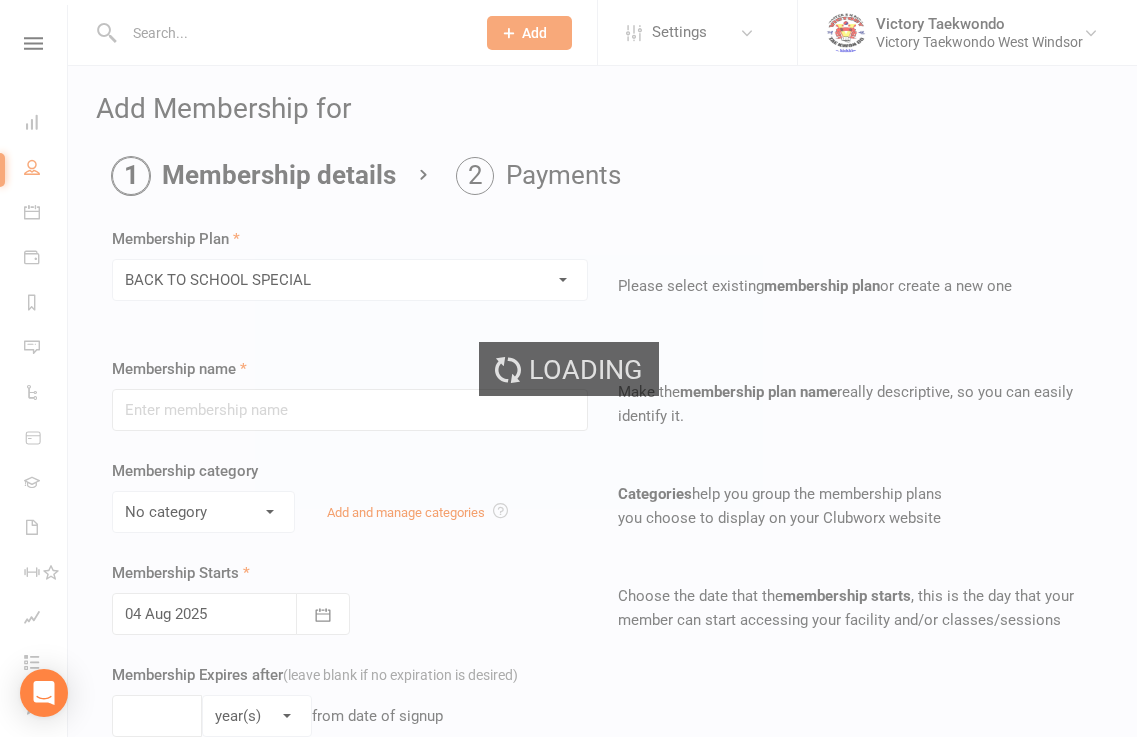 type on "BACK TO SCHOOL SPECIAL" 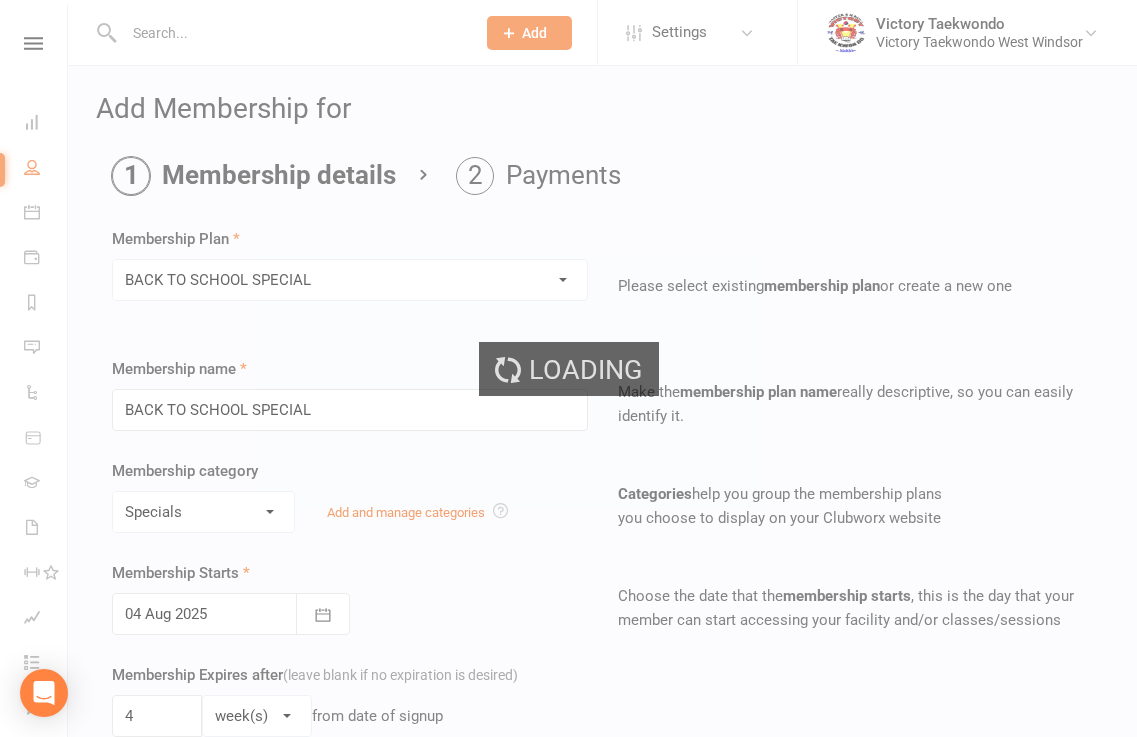 type on "8" 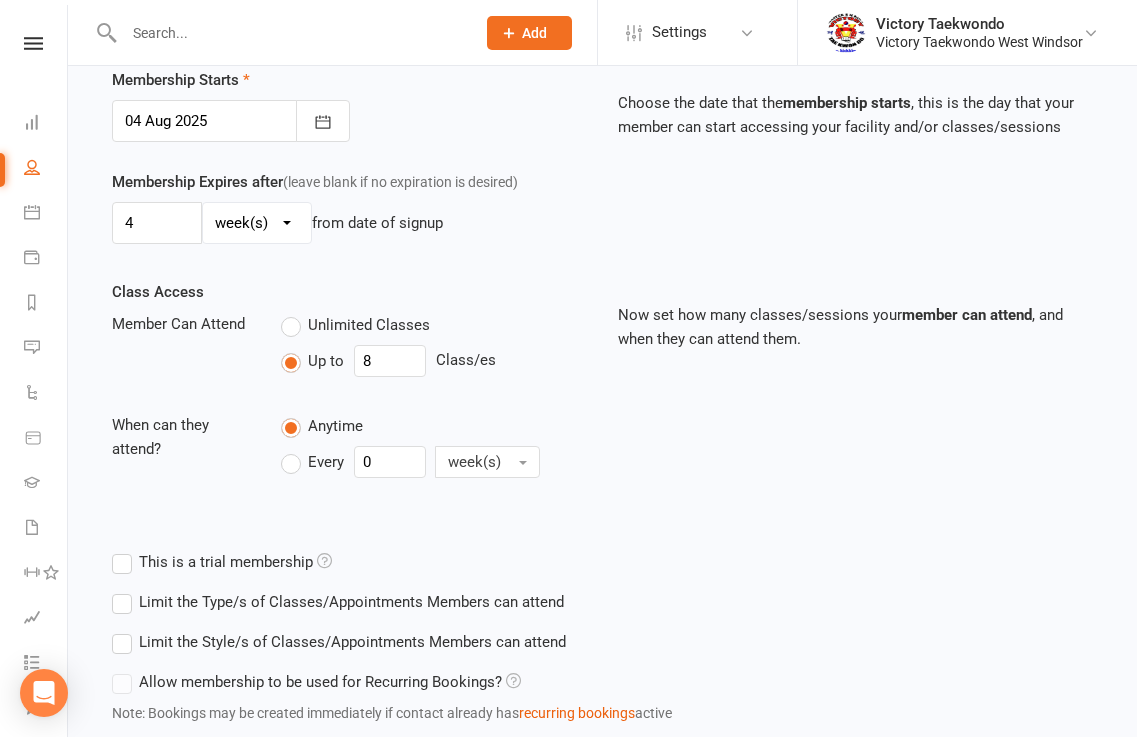 scroll, scrollTop: 628, scrollLeft: 0, axis: vertical 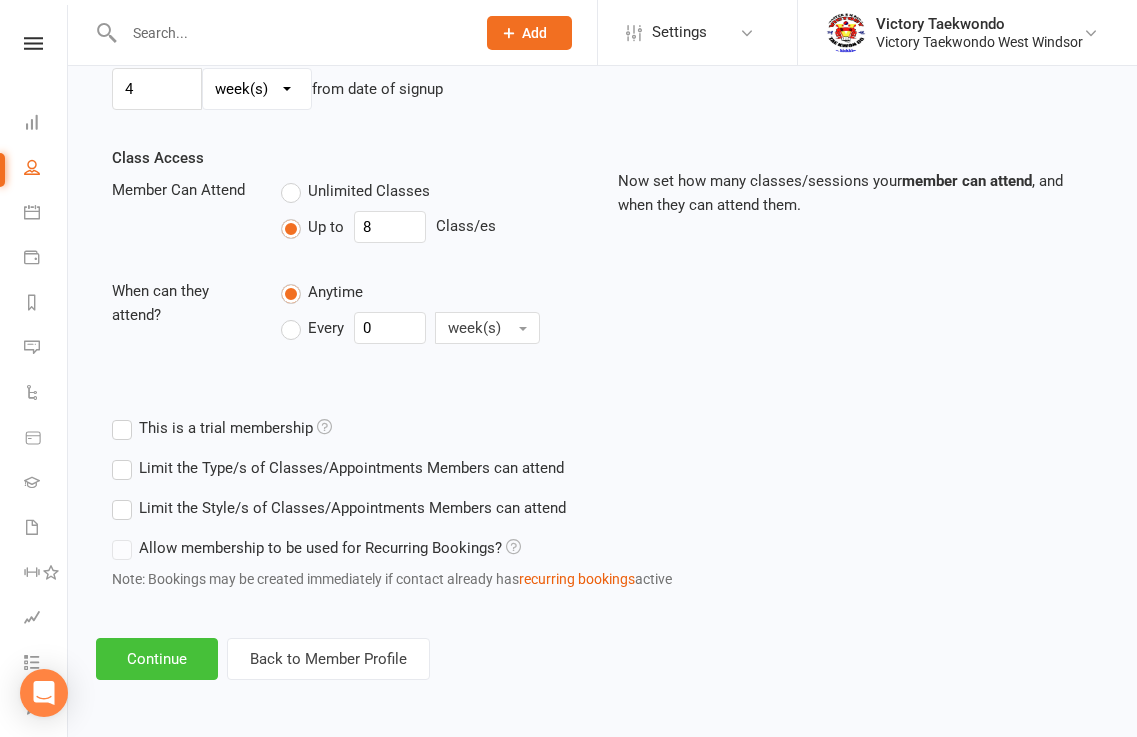 click on "Continue" at bounding box center (157, 659) 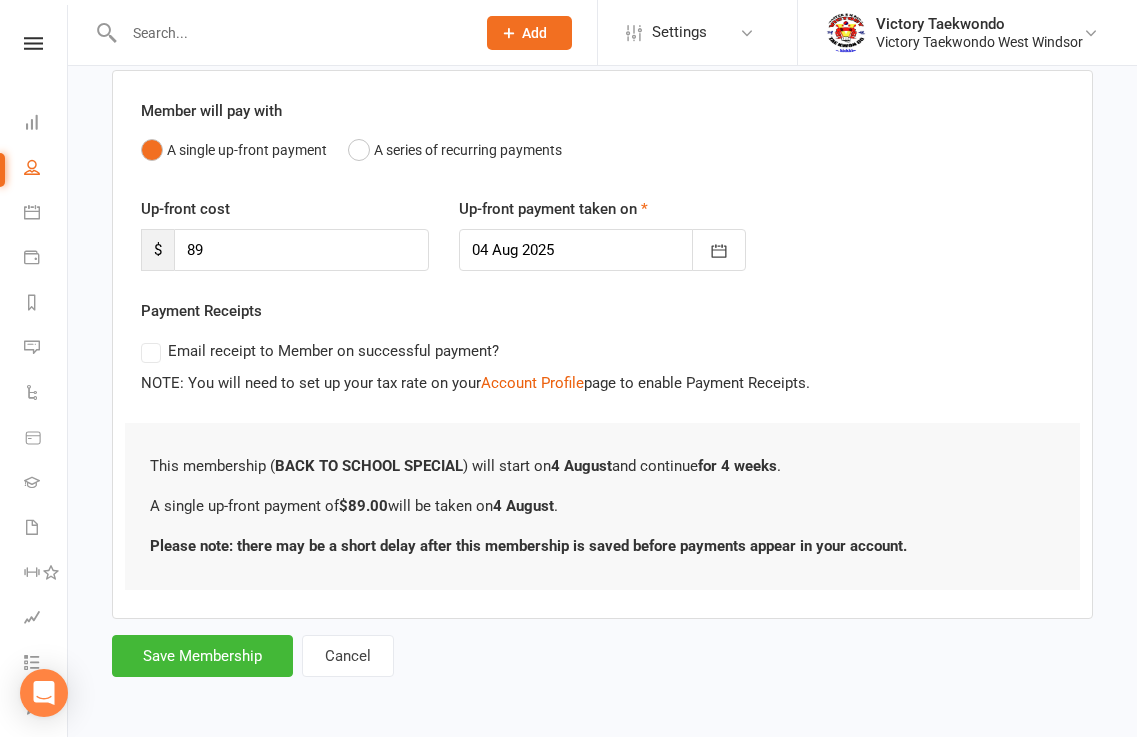 scroll, scrollTop: 156, scrollLeft: 0, axis: vertical 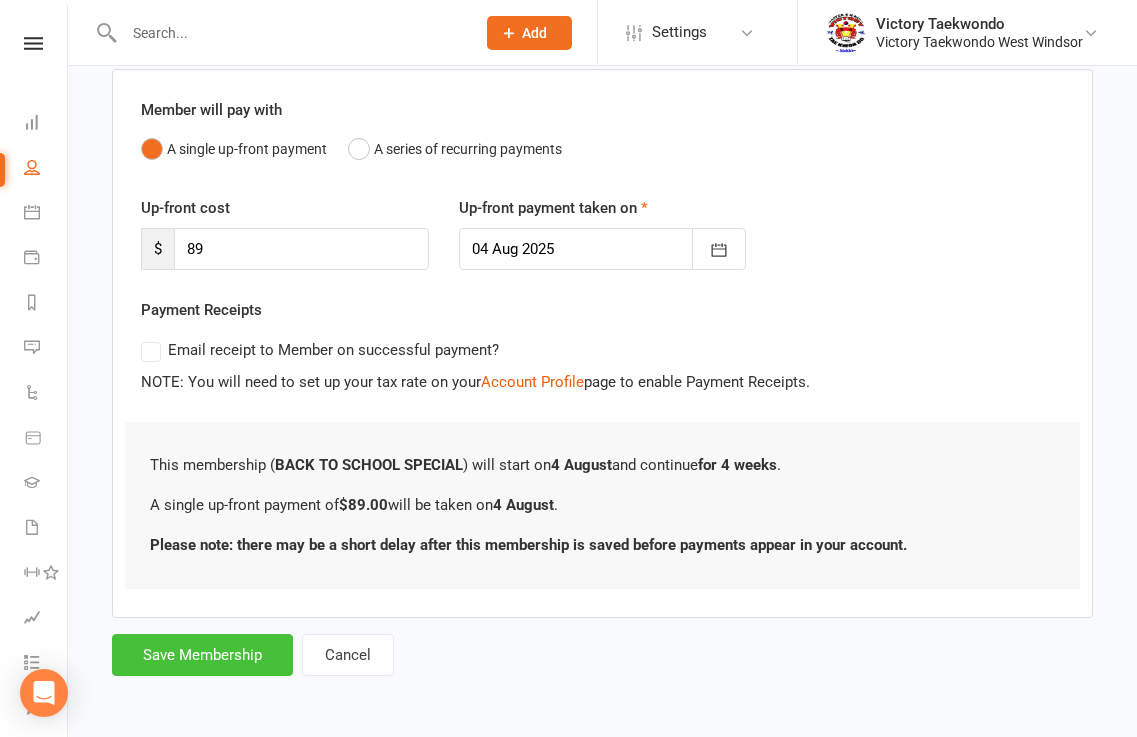 click on "Save Membership" at bounding box center (202, 655) 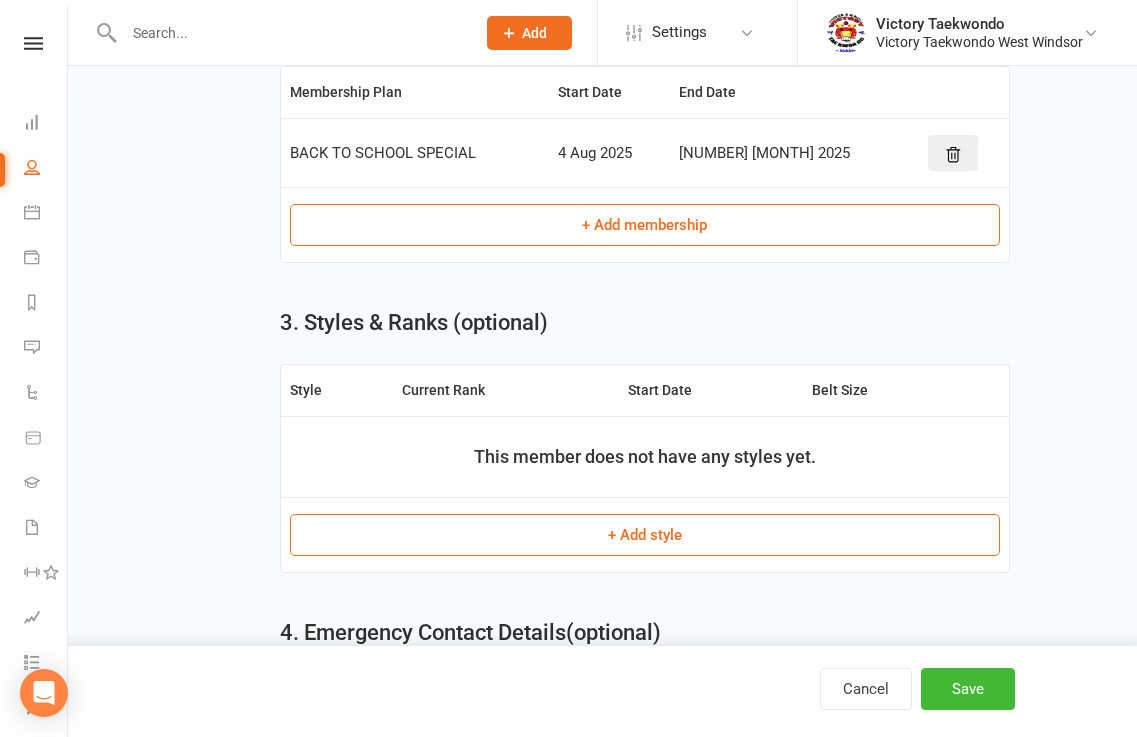 scroll, scrollTop: 867, scrollLeft: 0, axis: vertical 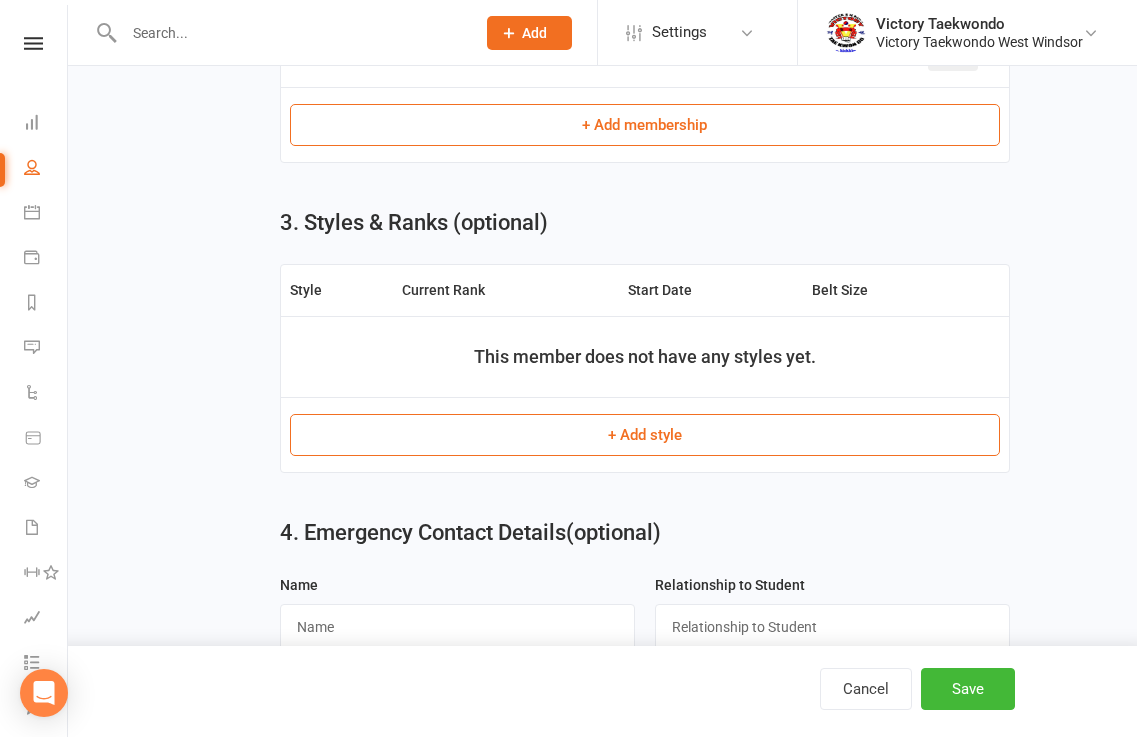click on "+ Add style" at bounding box center (645, 435) 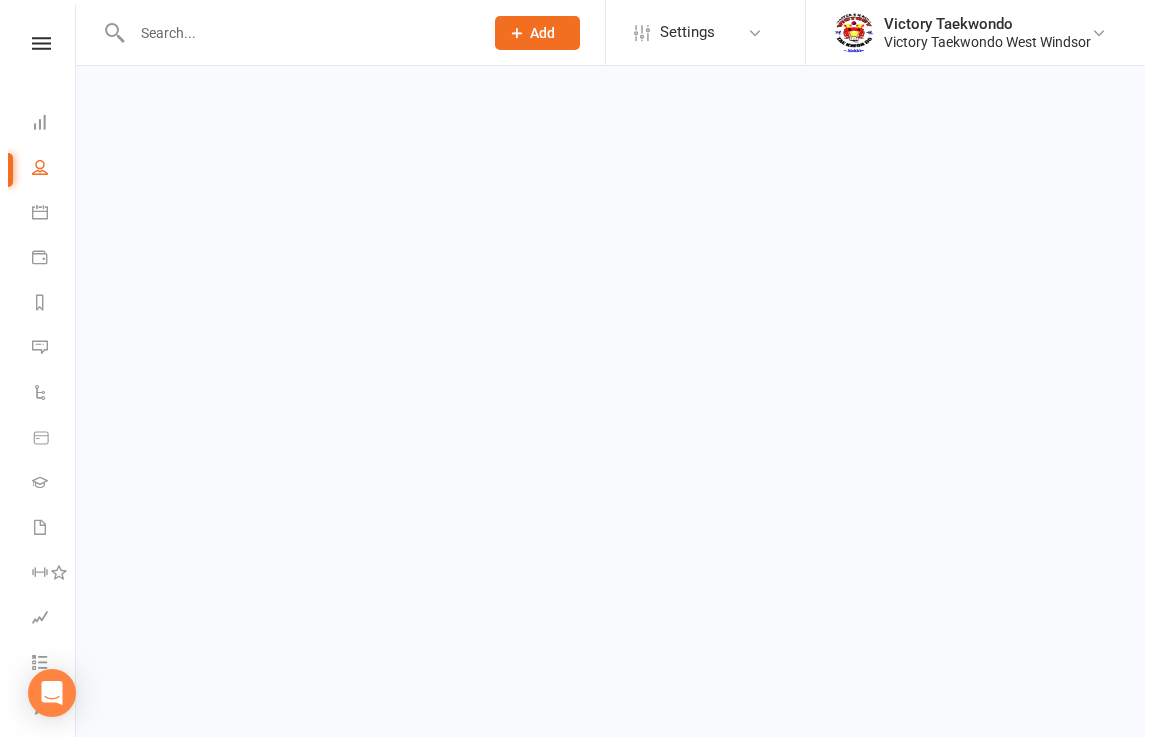 scroll, scrollTop: 0, scrollLeft: 0, axis: both 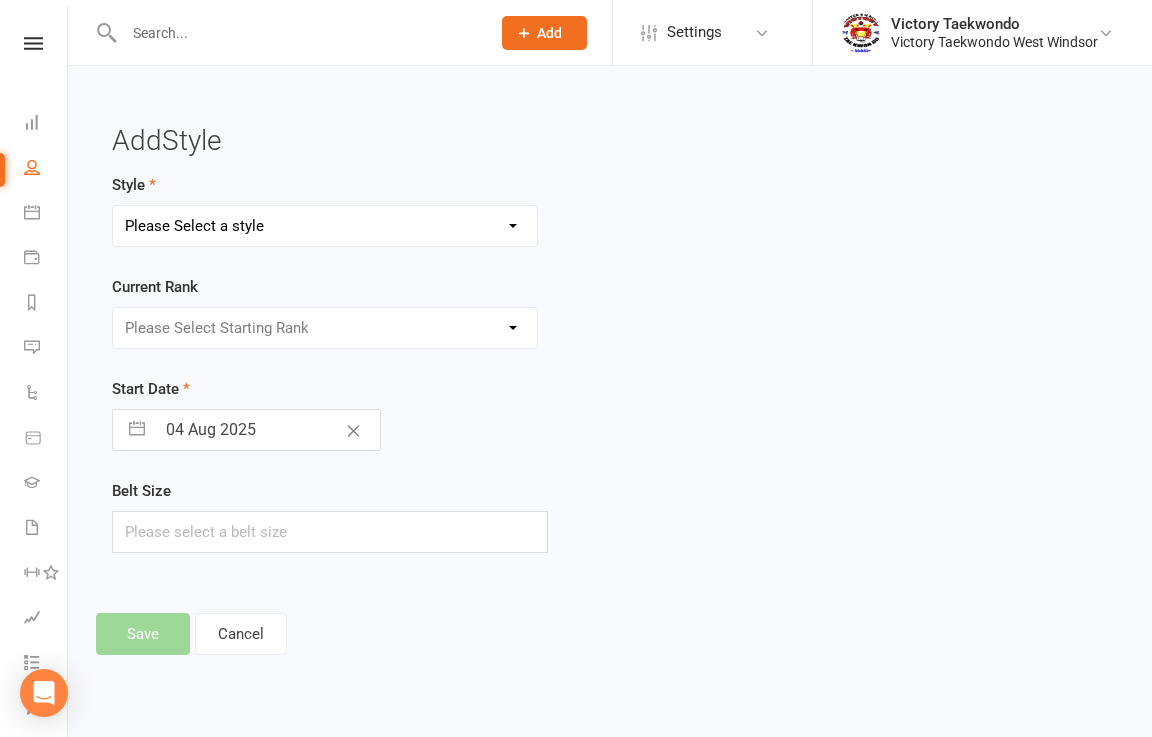 click on "Please Select a style Children Little Eagle Teen/Adult" at bounding box center [325, 226] 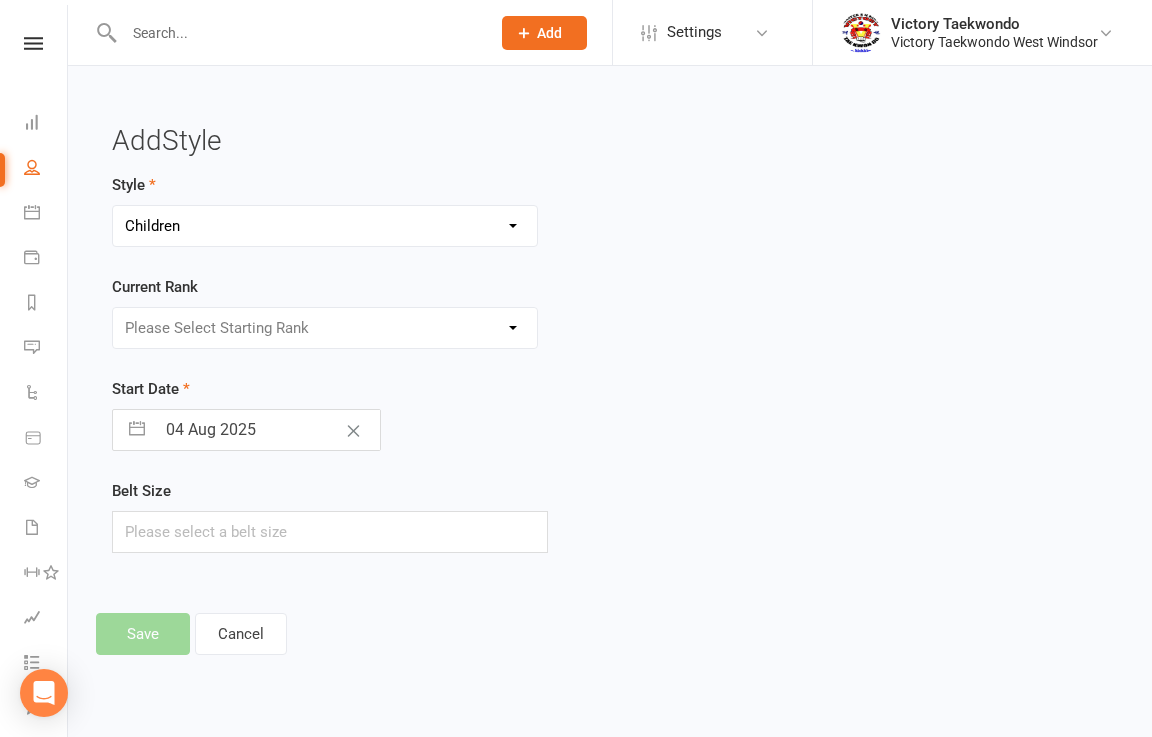 click on "Please Select a style Children Little Eagle Teen/Adult" at bounding box center [325, 226] 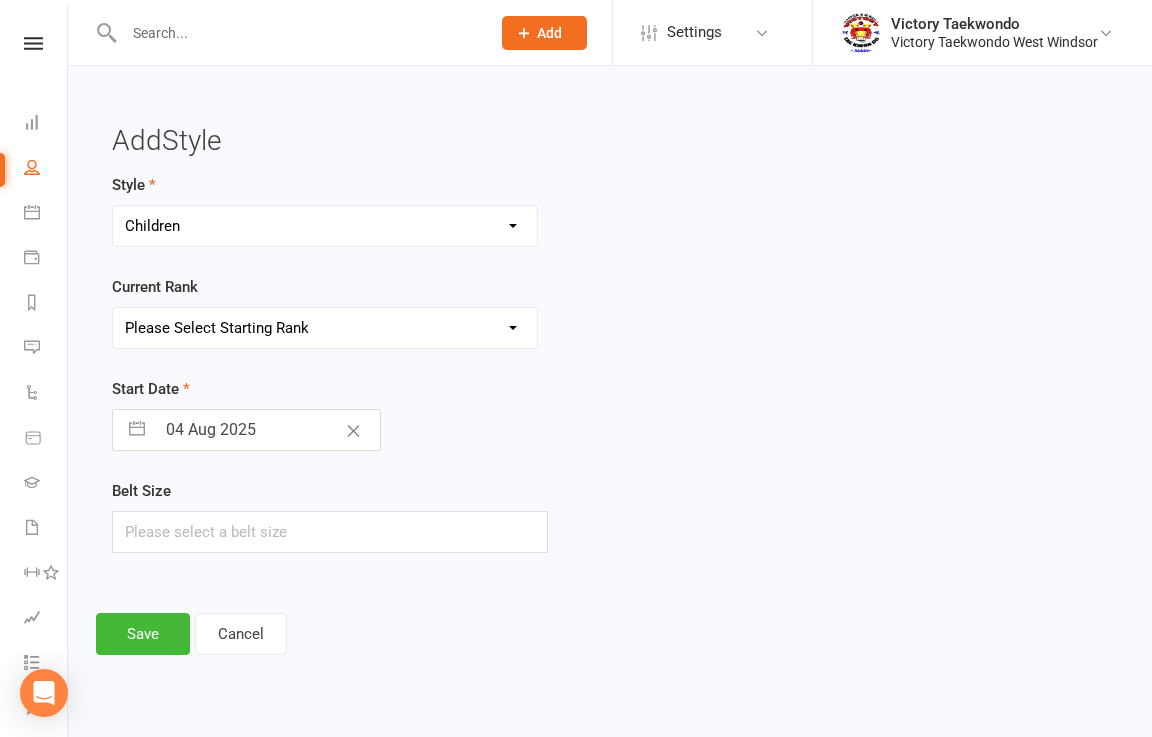click on "Please Select Starting Rank White Yellow Orange Camo Green Purple Blue Blue High Brown Brown High Red Red High Red/Black Midterm Stripe 1st Dan 1st Dan: #1 (Yellow) 1st Dan: #2 (Green) 1st Dan: #3 (Blue) 1st Dan: #4 (Red) 1st Dan: 2BR (Black) 2nd Dan 2nd Dan: #1 (White) 2nd Dan: #2 (Yellow) 2nd Dan: #3 (Orange) 2nd Dan: #4 (Green) 2nd Dan: #5 (Blue) 2nd Dan: #6 (Red) 2nd Dan: #7 (Black) 2nd Dan: 3BR (Black/Red) 3rd Dan 3rd Dan: #1 (White) 3rd Dan: #2 (Yellow) 3rd Dan: #3 (Orange) 3rd Dan: #4 (Green) 3rd Dan: #5 (Blue) 3rd Dan: #6 (Red) 3rd Dan: #7 (Black) 3rd Dan: #8 (Black/Yellow) 3rd Dan: #9 (Black/Green) 3rd Dan: 4BR (Black/Blue) 3rd Dan: #10 (Black/Red)" at bounding box center (325, 328) 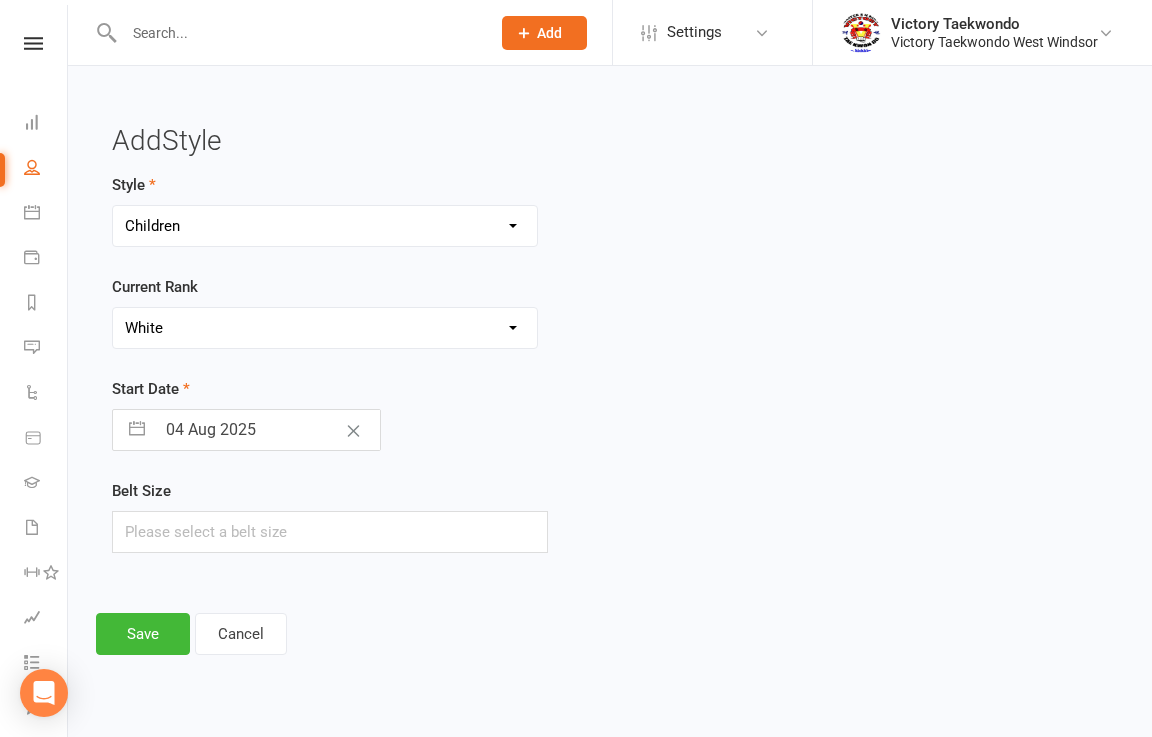 click on "Please Select Starting Rank White Yellow Orange Camo Green Purple Blue Blue High Brown Brown High Red Red High Red/Black Midterm Stripe 1st Dan 1st Dan: #1 (Yellow) 1st Dan: #2 (Green) 1st Dan: #3 (Blue) 1st Dan: #4 (Red) 1st Dan: 2BR (Black) 2nd Dan 2nd Dan: #1 (White) 2nd Dan: #2 (Yellow) 2nd Dan: #3 (Orange) 2nd Dan: #4 (Green) 2nd Dan: #5 (Blue) 2nd Dan: #6 (Red) 2nd Dan: #7 (Black) 2nd Dan: 3BR (Black/Red) 3rd Dan 3rd Dan: #1 (White) 3rd Dan: #2 (Yellow) 3rd Dan: #3 (Orange) 3rd Dan: #4 (Green) 3rd Dan: #5 (Blue) 3rd Dan: #6 (Red) 3rd Dan: #7 (Black) 3rd Dan: #8 (Black/Yellow) 3rd Dan: #9 (Black/Green) 3rd Dan: 4BR (Black/Blue) 3rd Dan: #10 (Black/Red)" at bounding box center (325, 328) 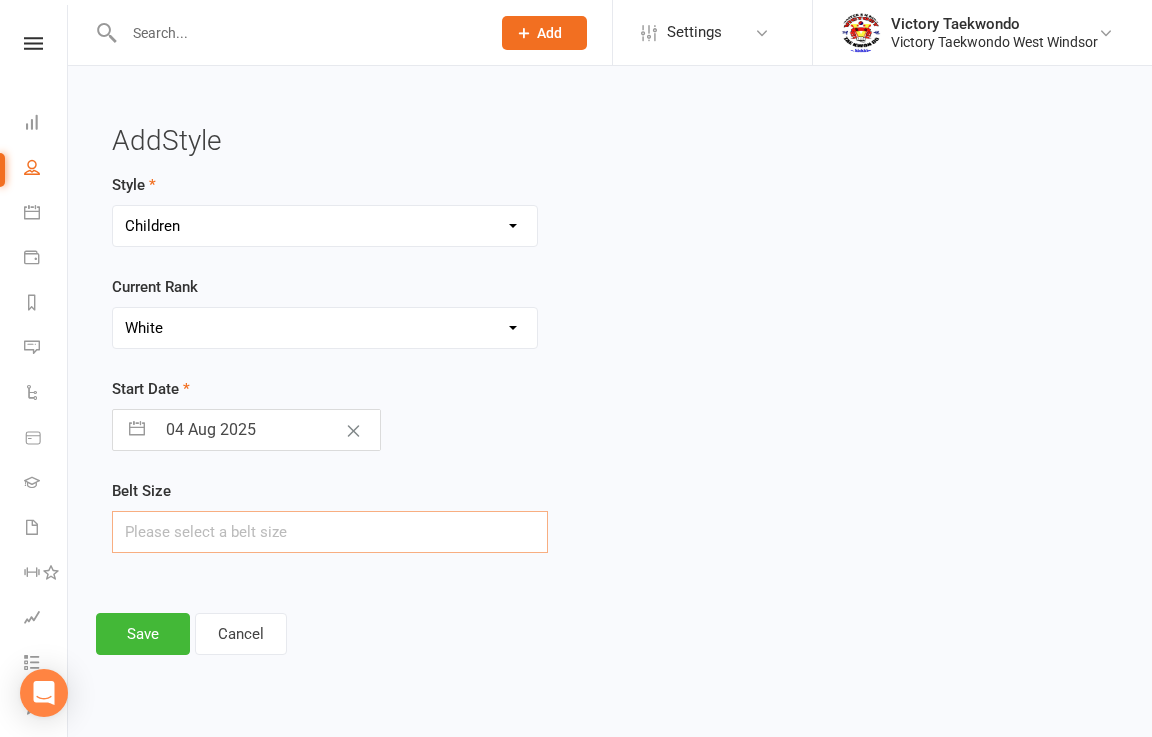 click at bounding box center (330, 532) 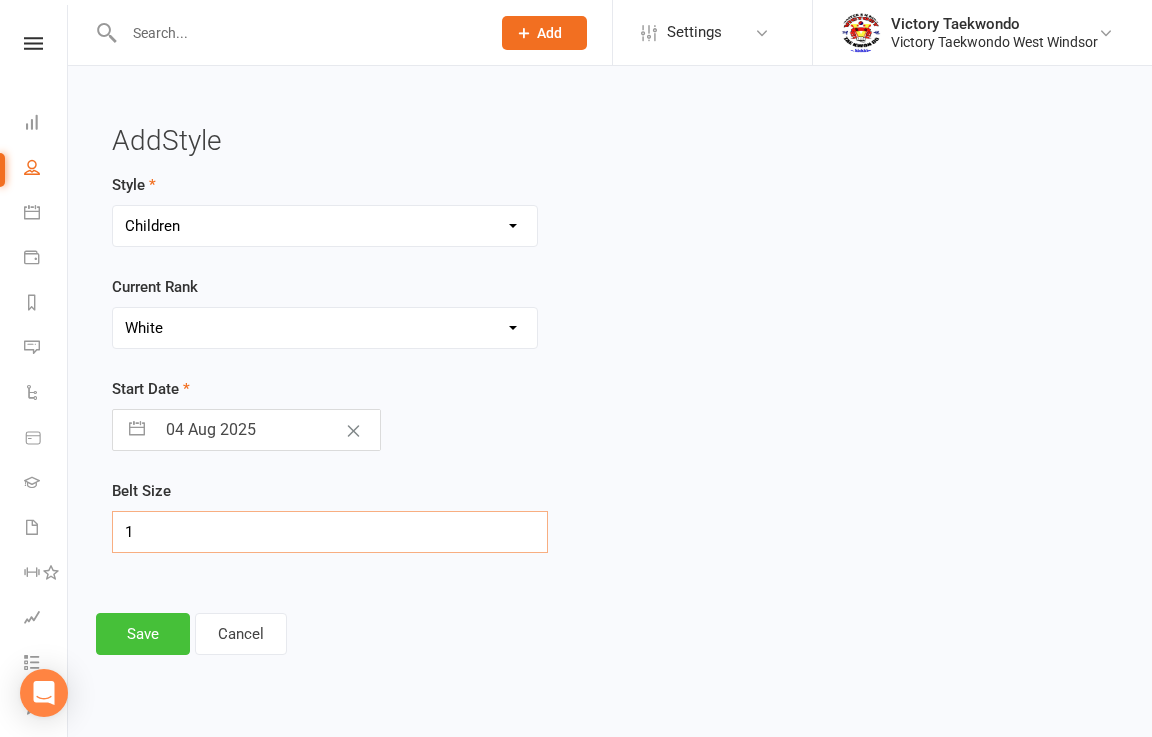 type on "1" 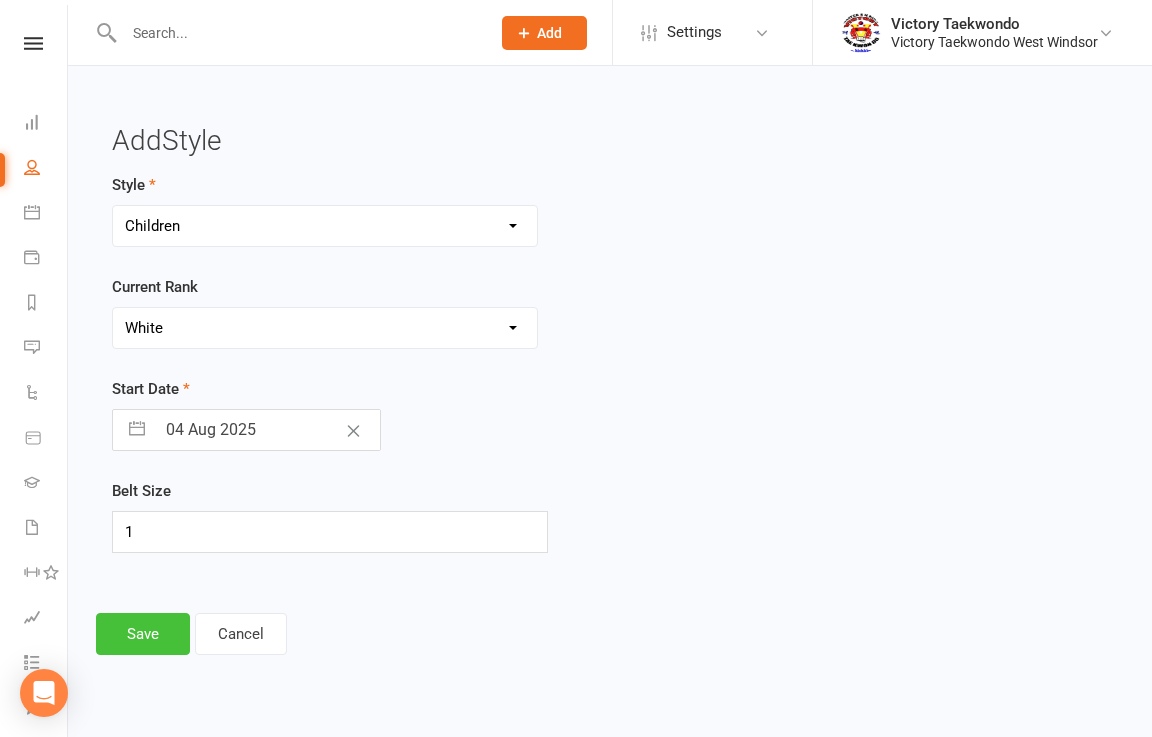 click on "Save" at bounding box center (143, 634) 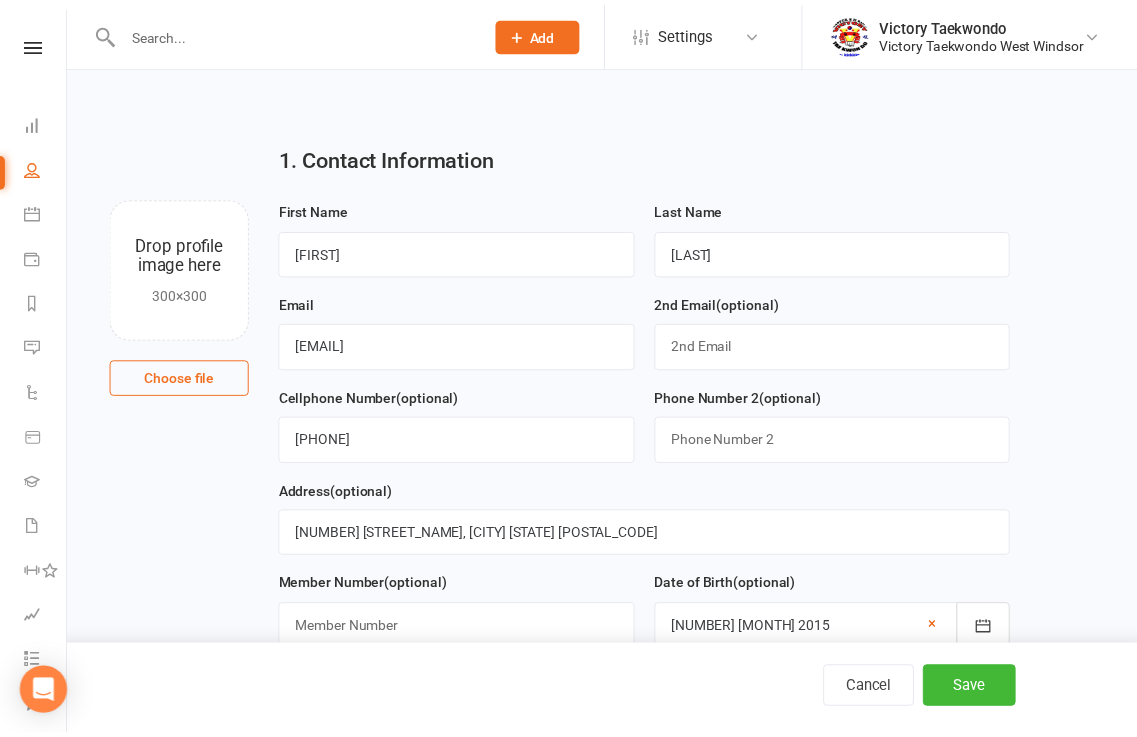 scroll, scrollTop: 1064, scrollLeft: 0, axis: vertical 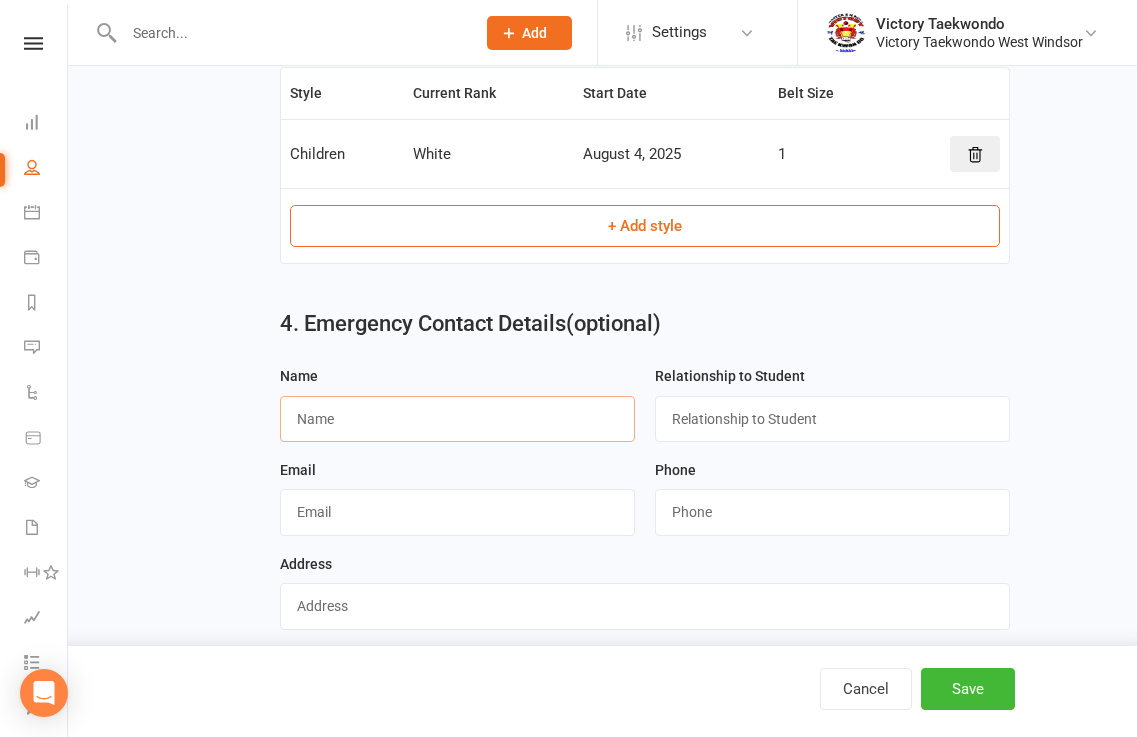 click at bounding box center [457, 419] 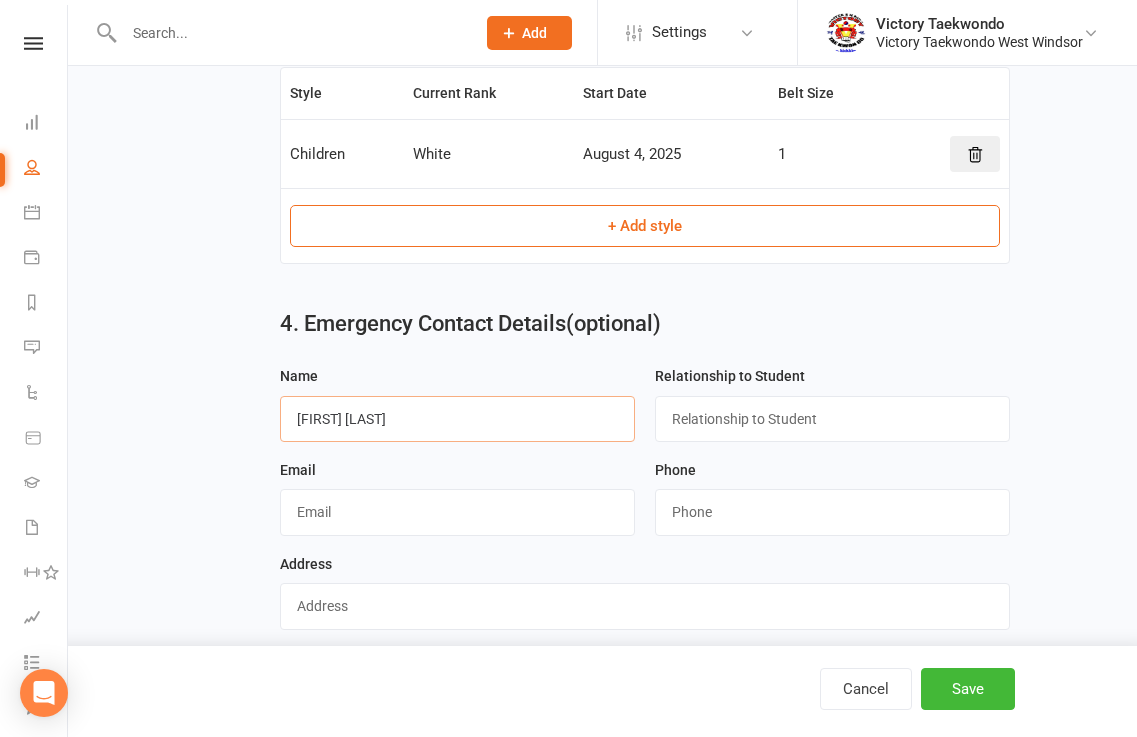 type on "Krishna Mohan" 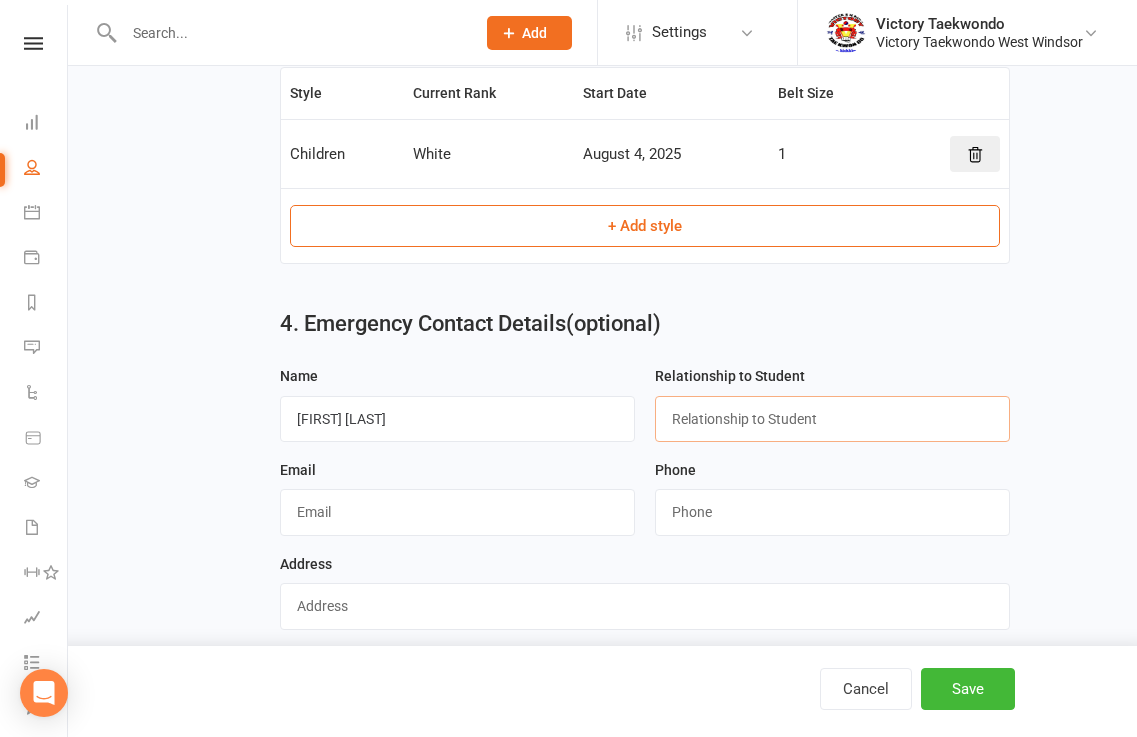 click at bounding box center [832, 419] 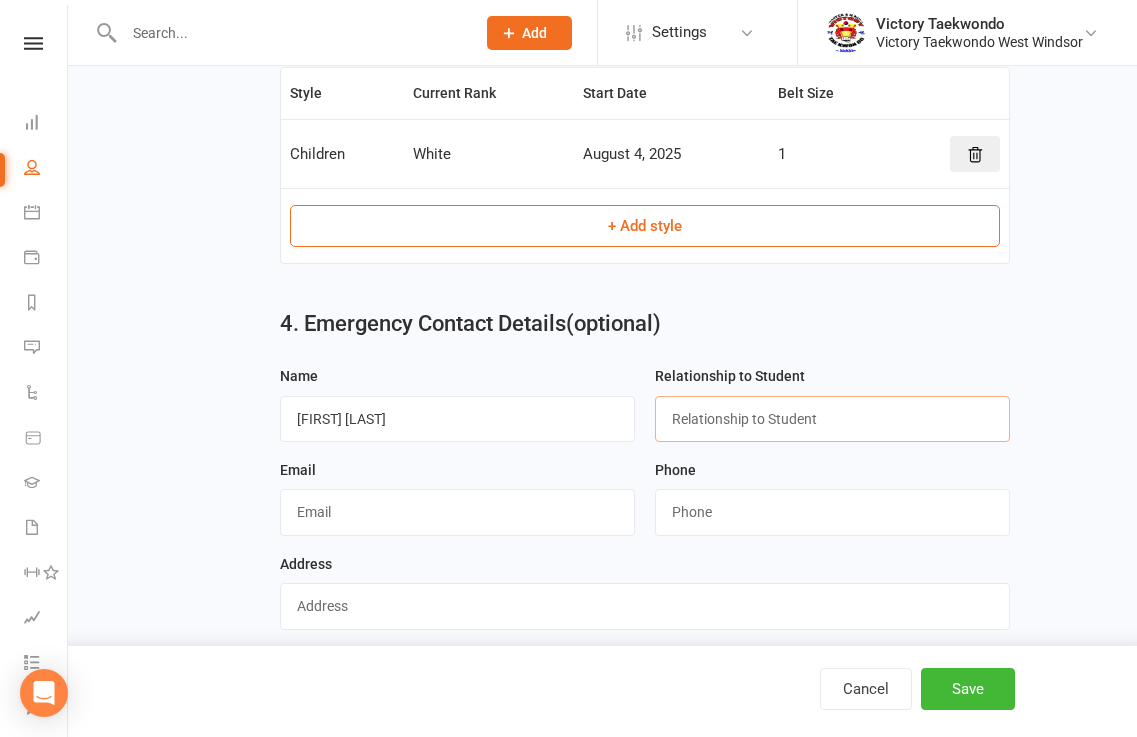 type on "Father" 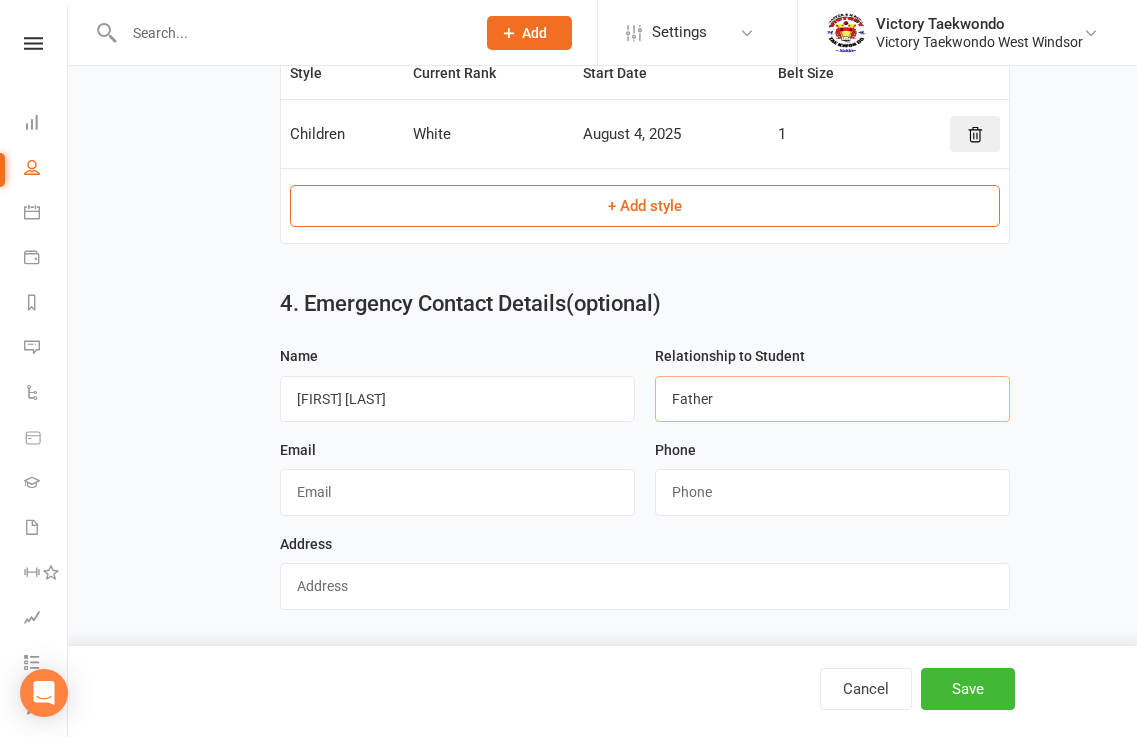 scroll, scrollTop: 1093, scrollLeft: 0, axis: vertical 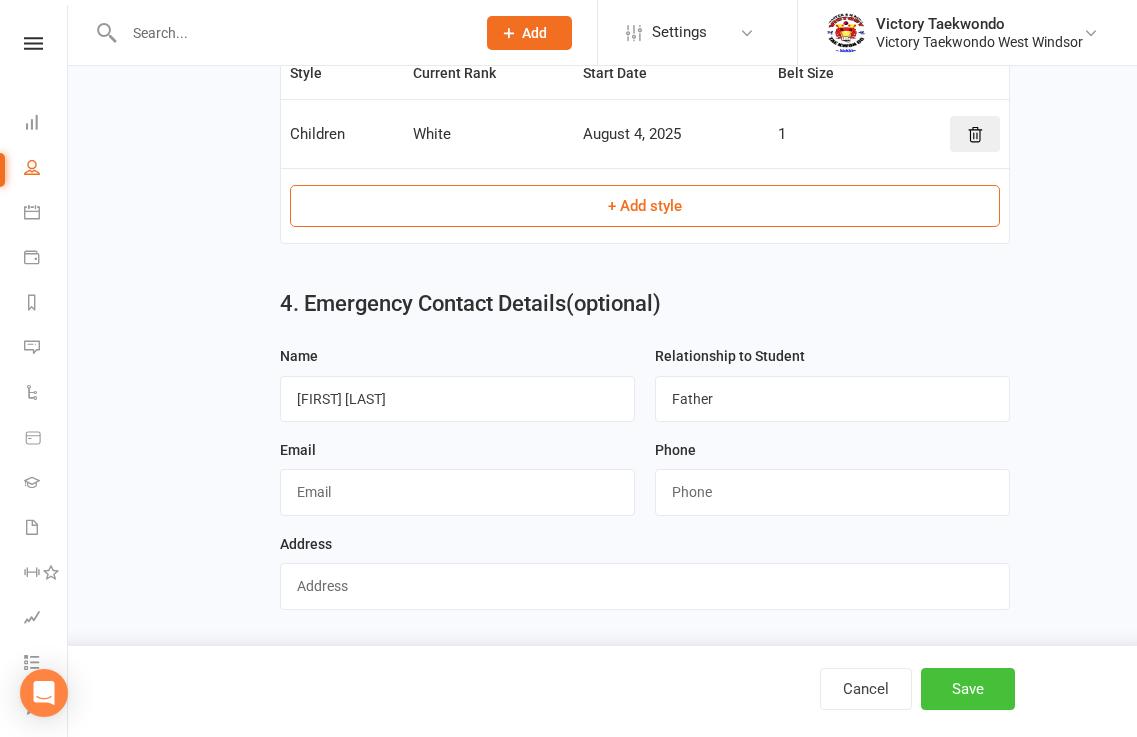 click on "Save" at bounding box center [968, 689] 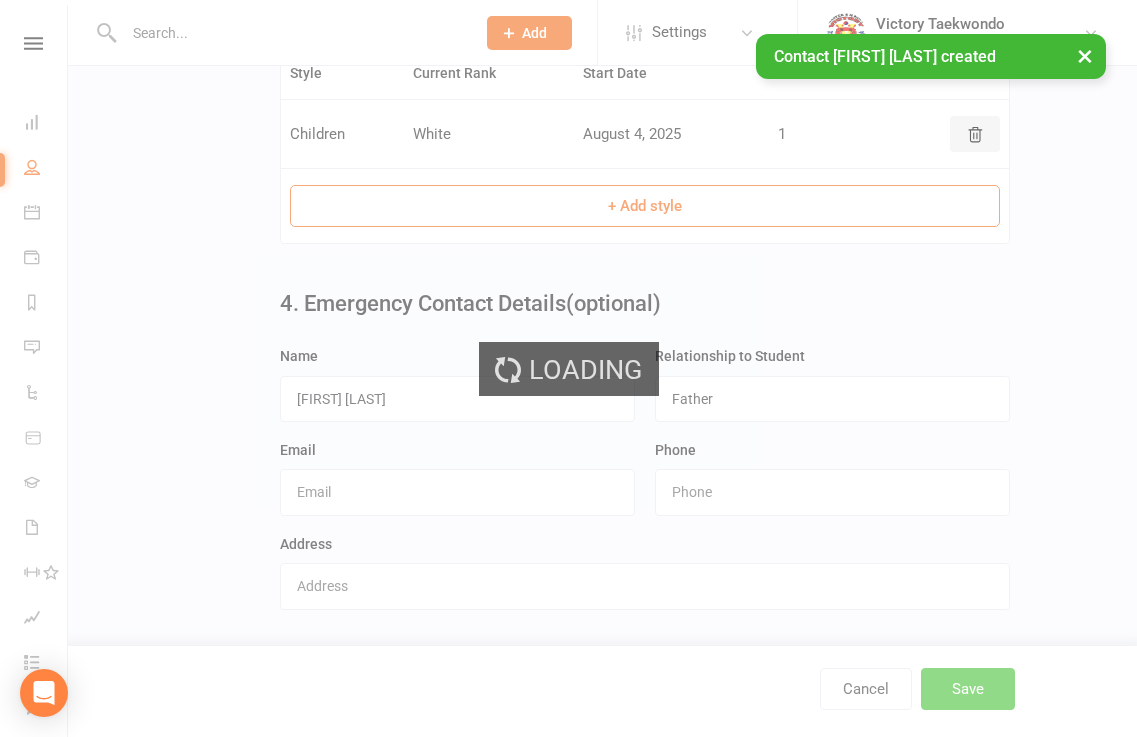 scroll, scrollTop: 0, scrollLeft: 0, axis: both 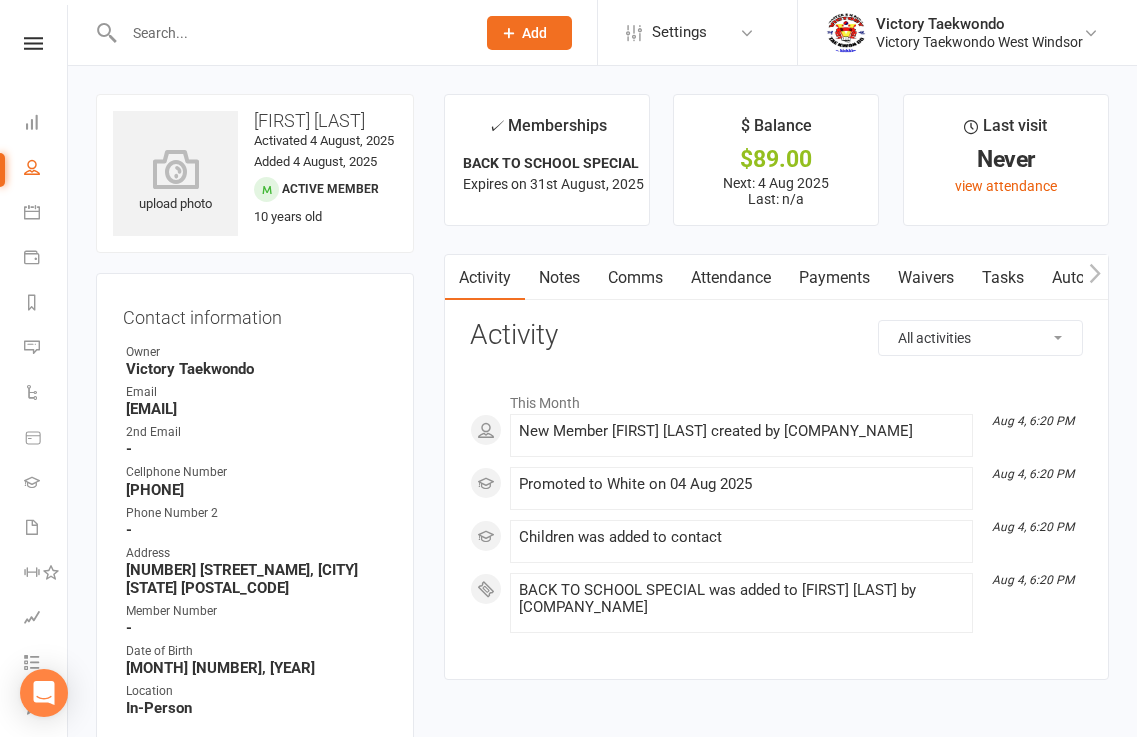 click 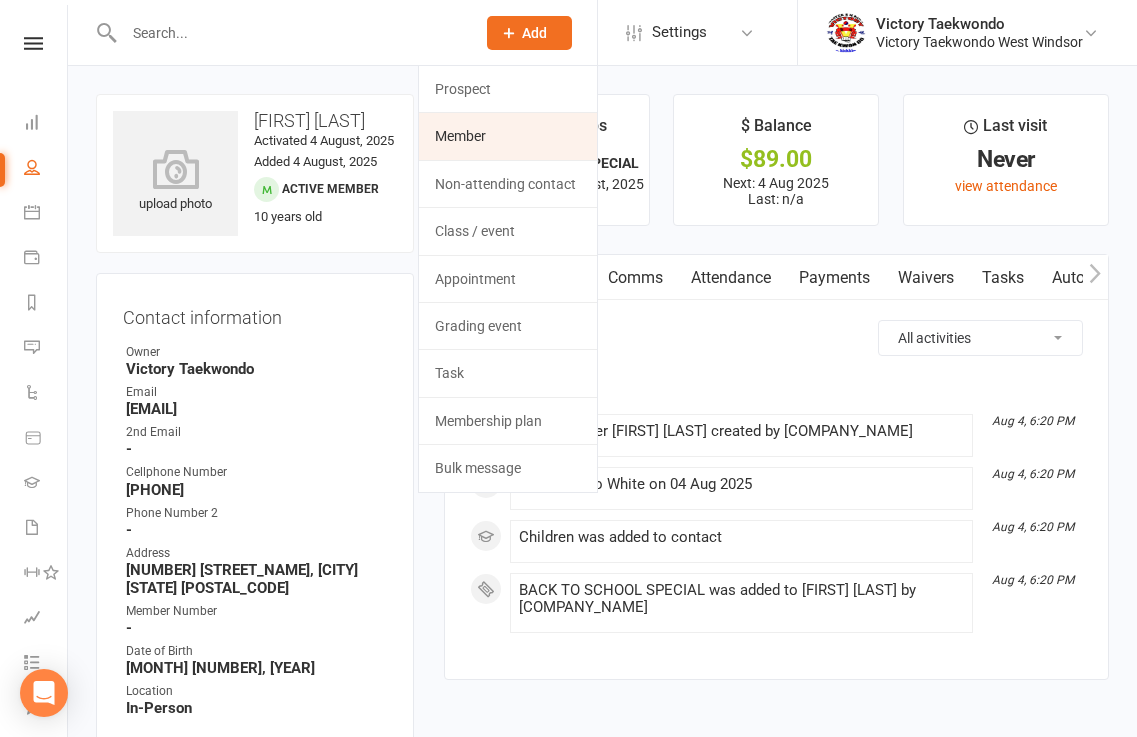 click on "Member" 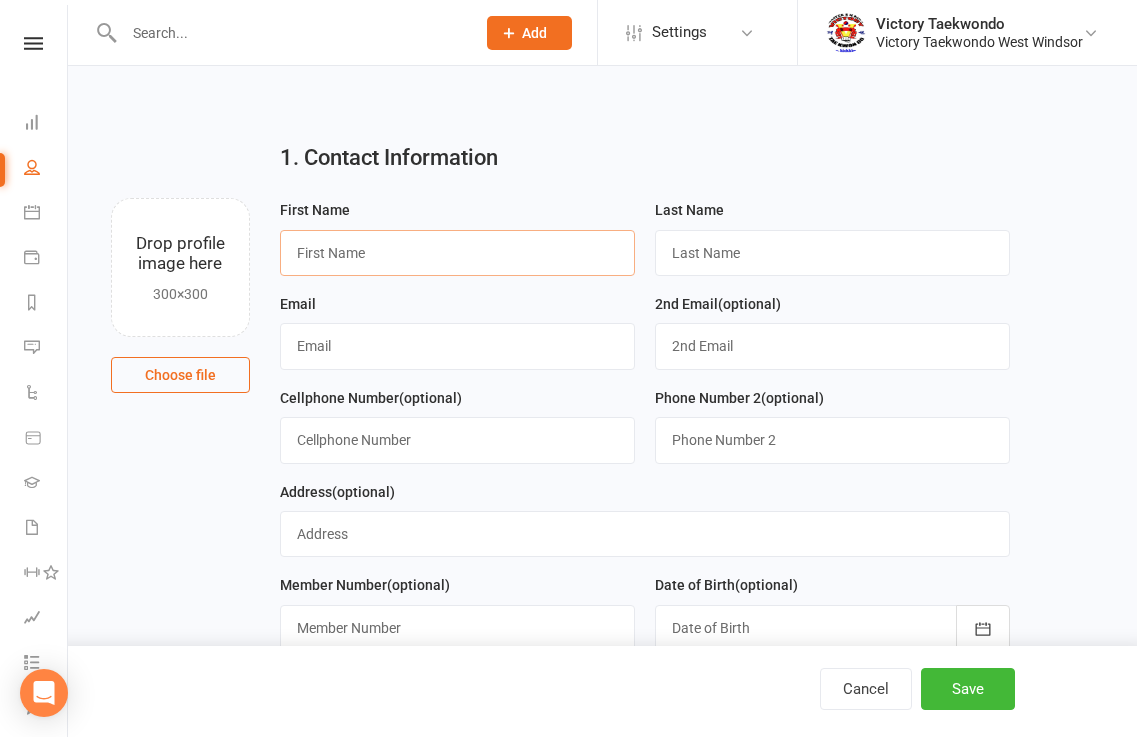 click at bounding box center (457, 253) 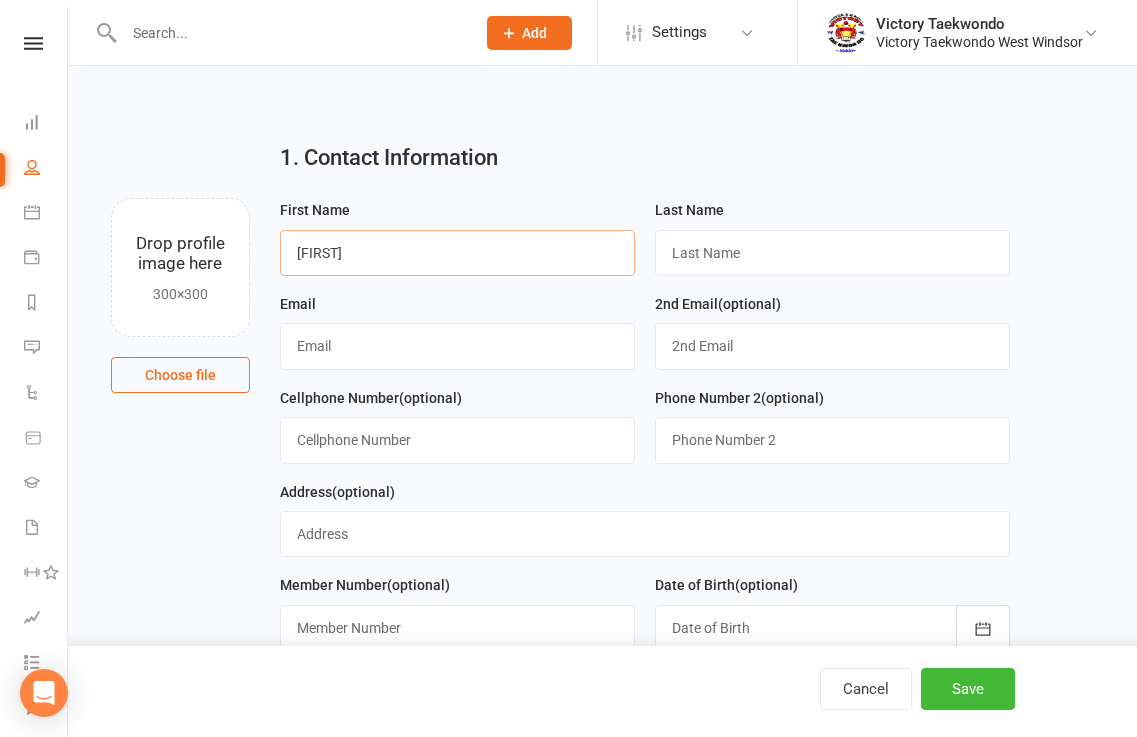 type on "Aarush" 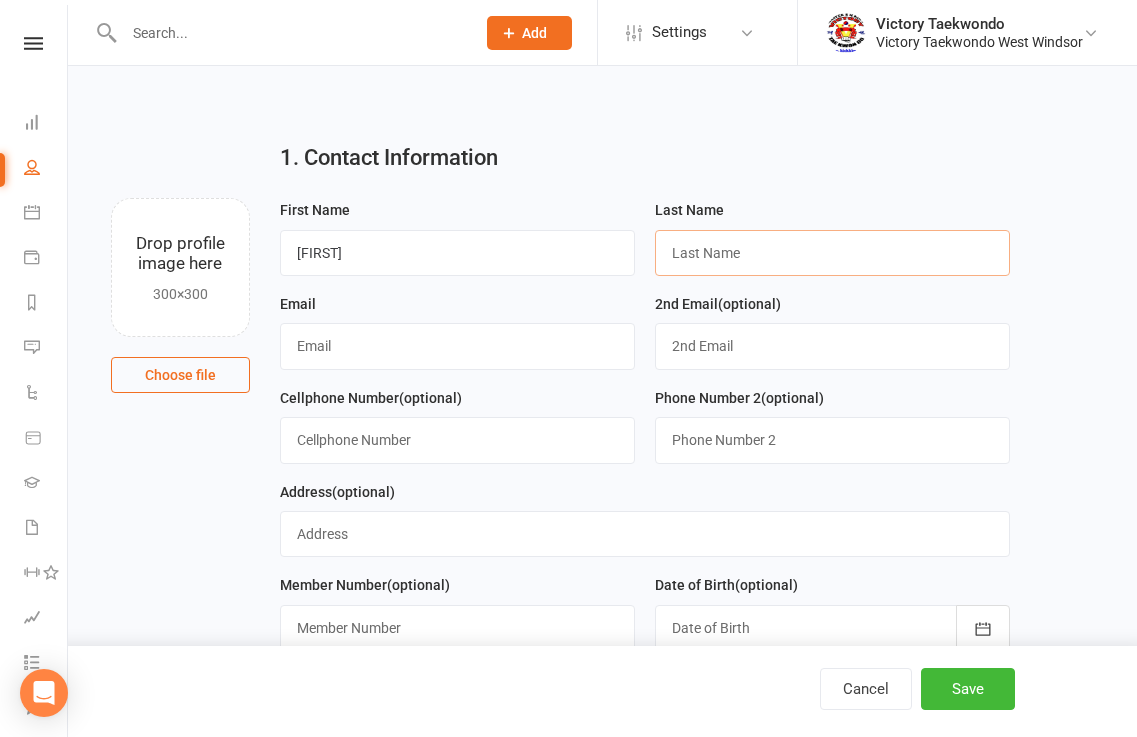 click at bounding box center [832, 253] 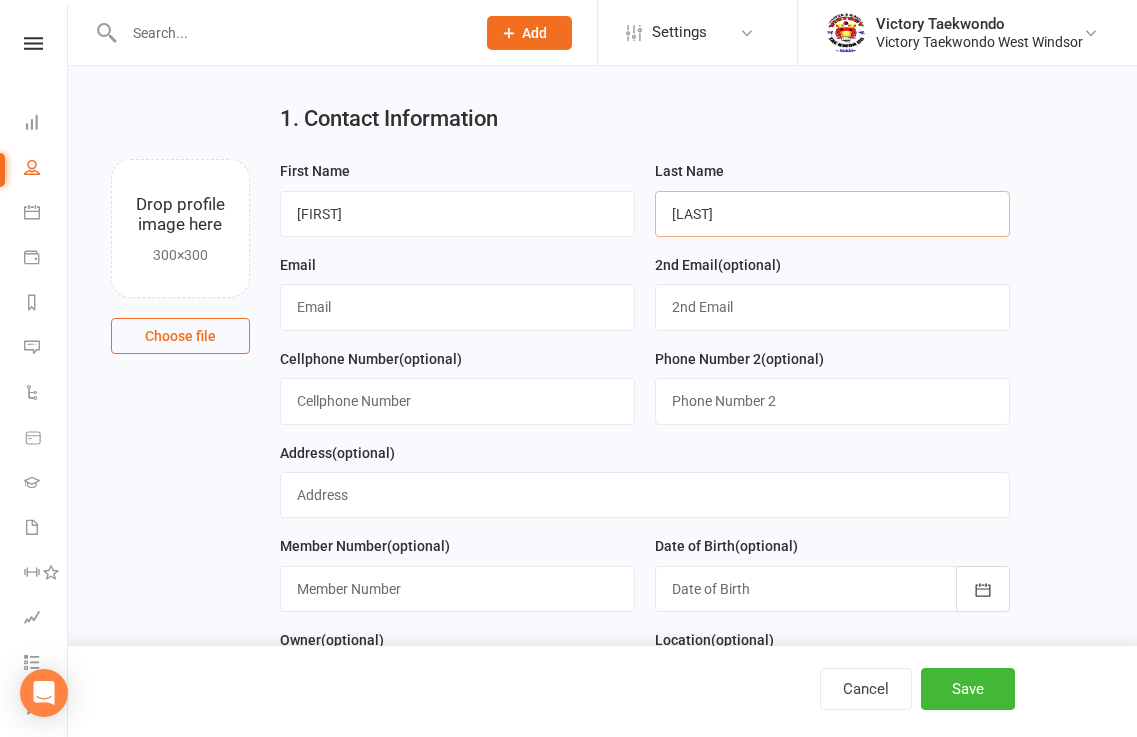 scroll, scrollTop: 0, scrollLeft: 0, axis: both 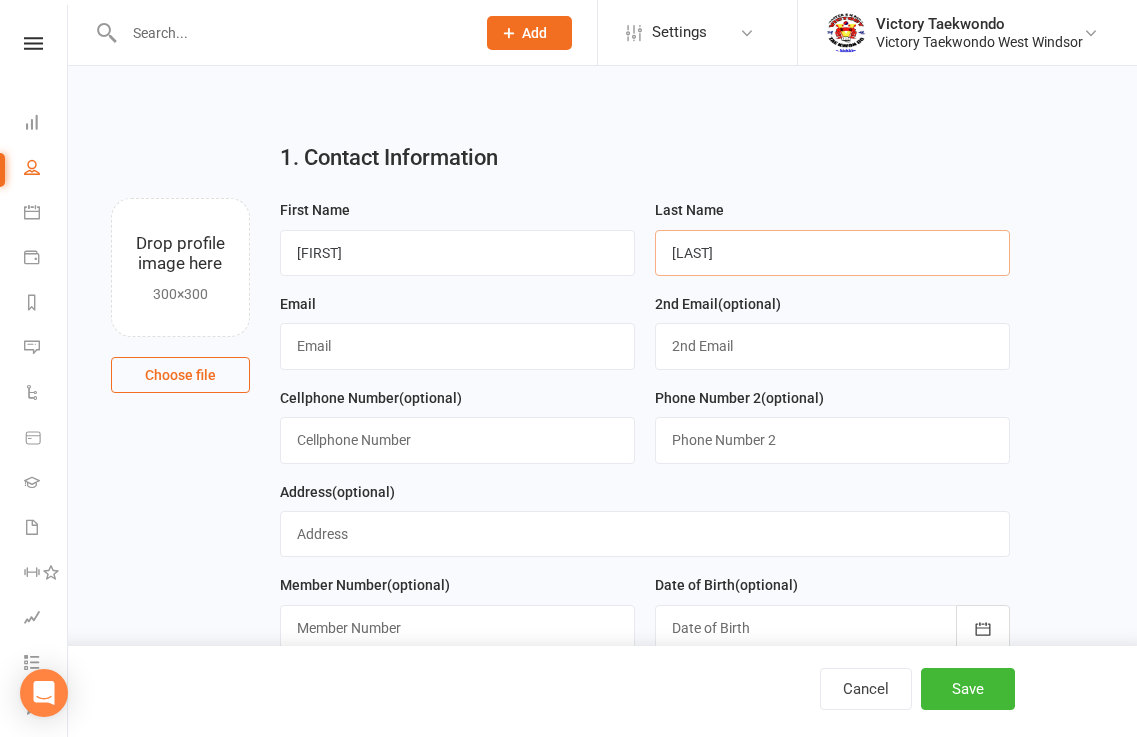 type on "Kolluru" 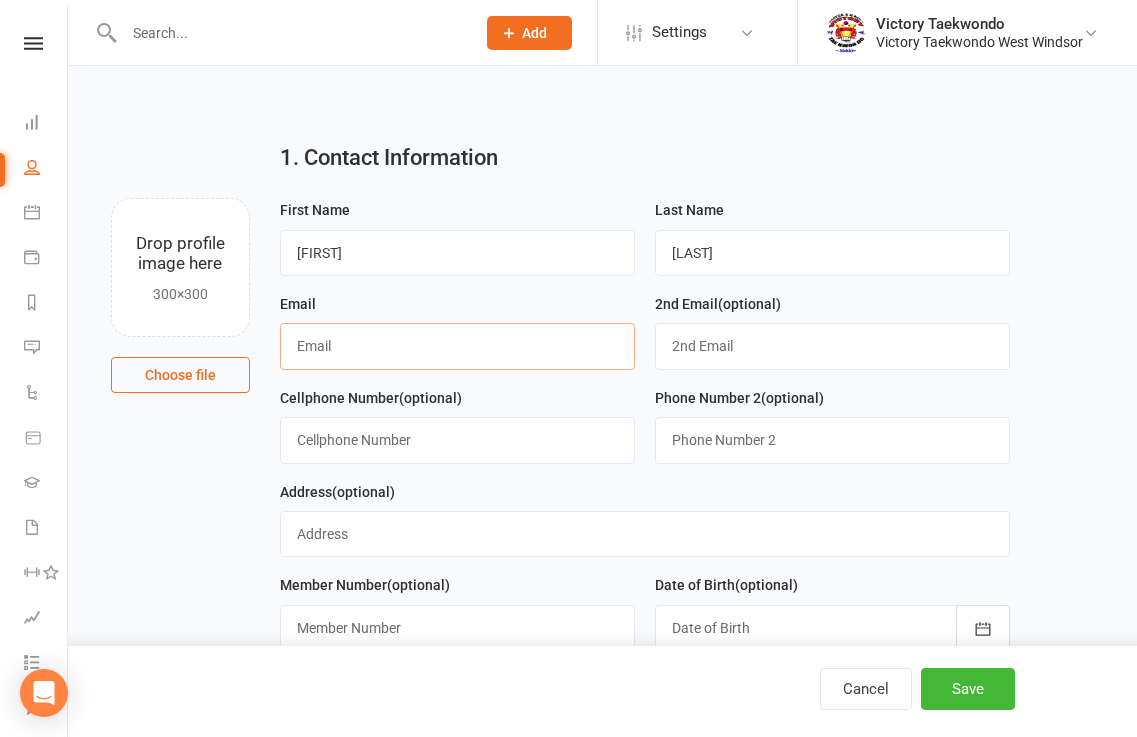 click at bounding box center (457, 346) 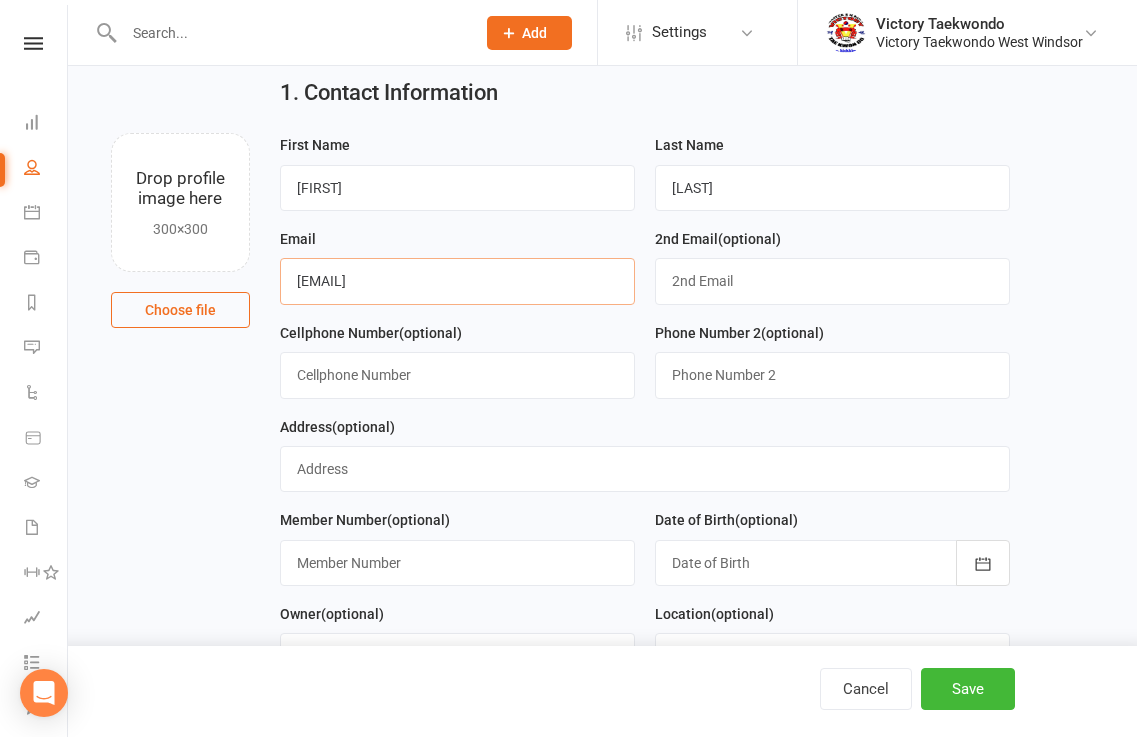 scroll, scrollTop: 100, scrollLeft: 0, axis: vertical 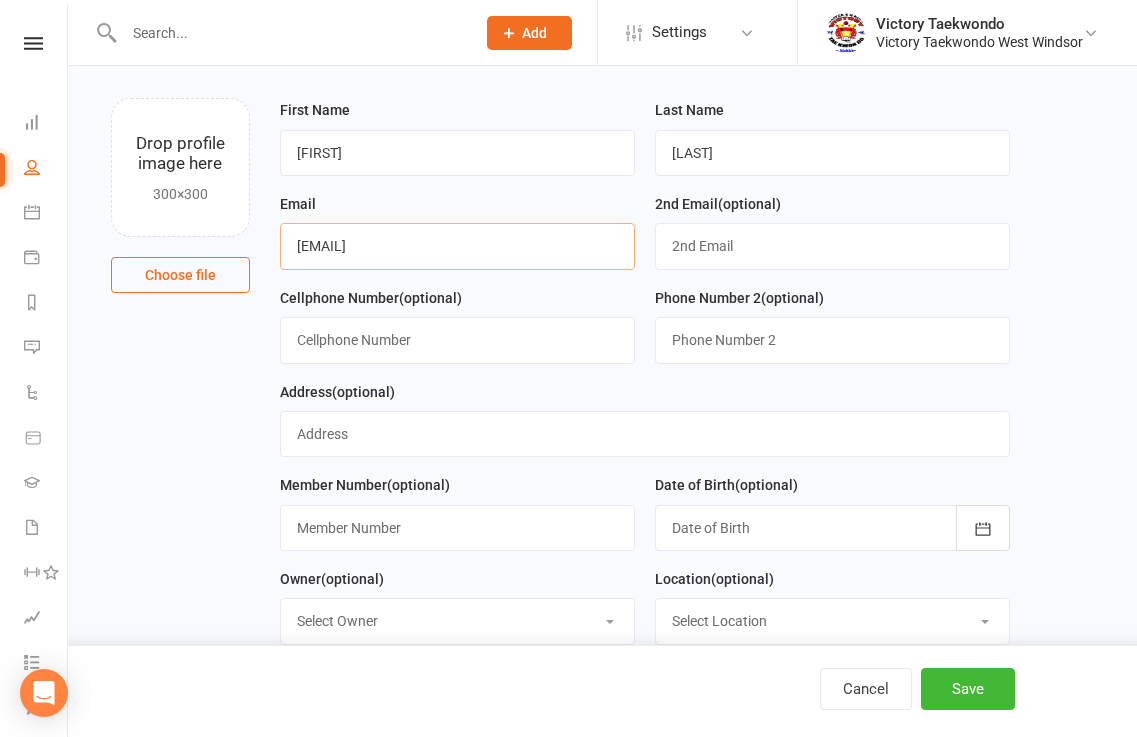 type on "kmohan0507@gmail.com" 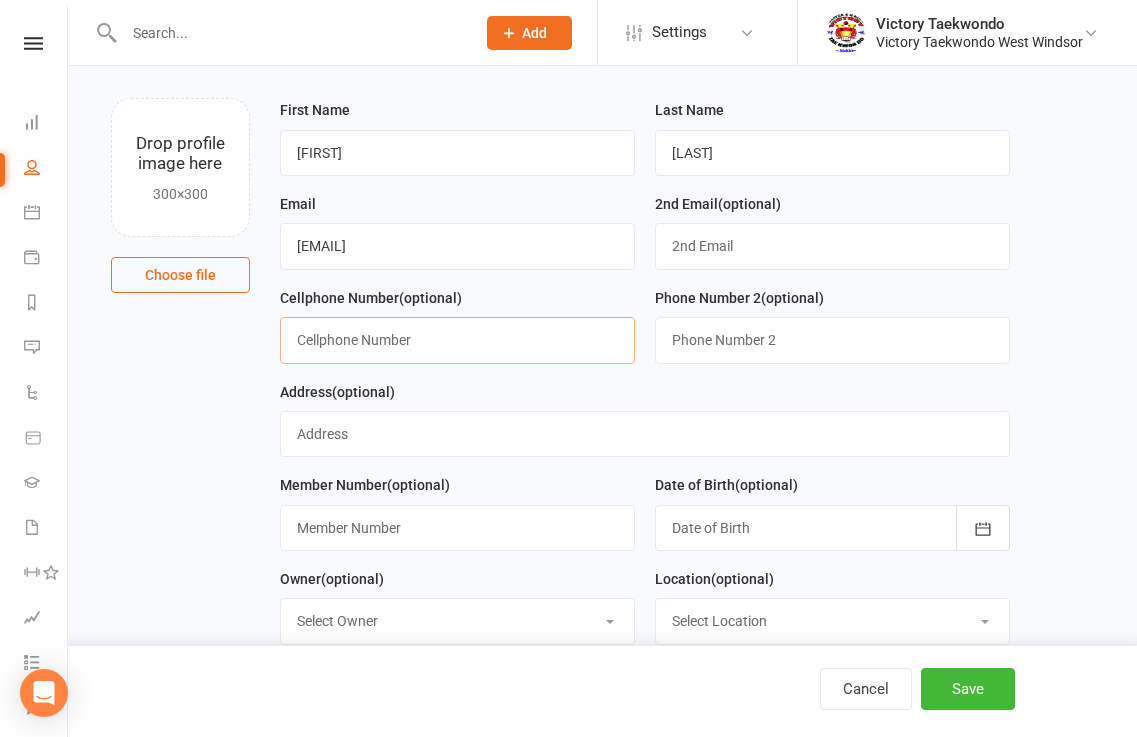 click at bounding box center [457, 340] 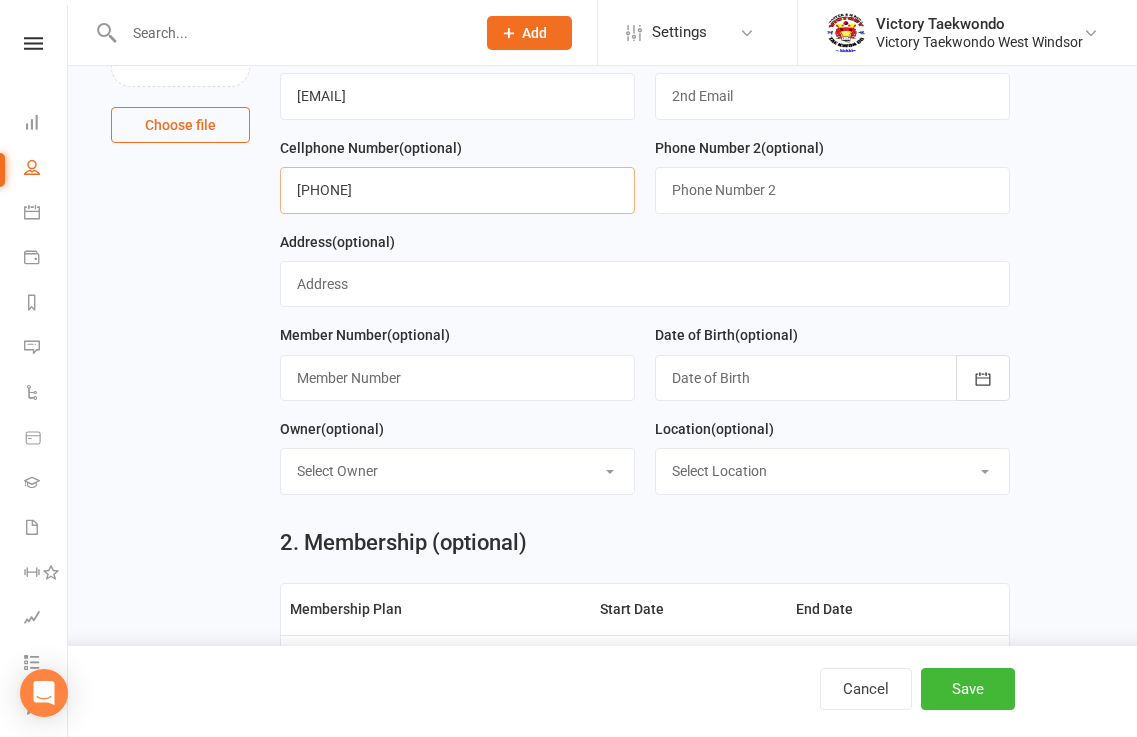 scroll, scrollTop: 300, scrollLeft: 0, axis: vertical 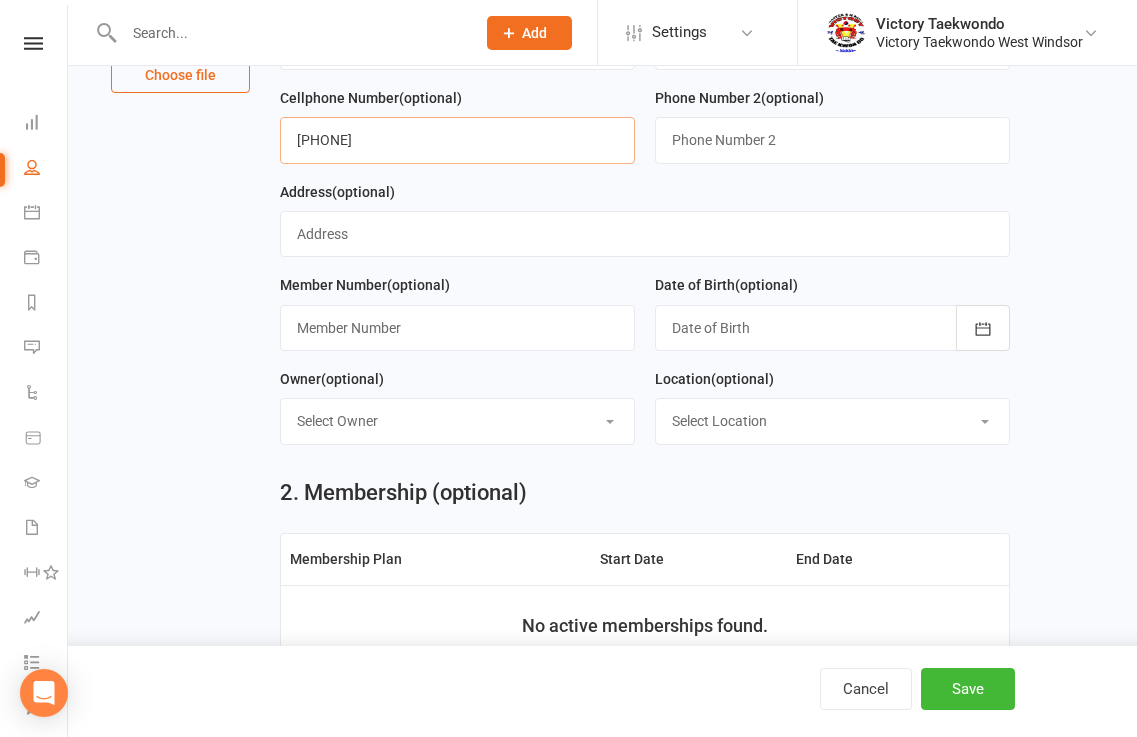 type on "848-348-5058" 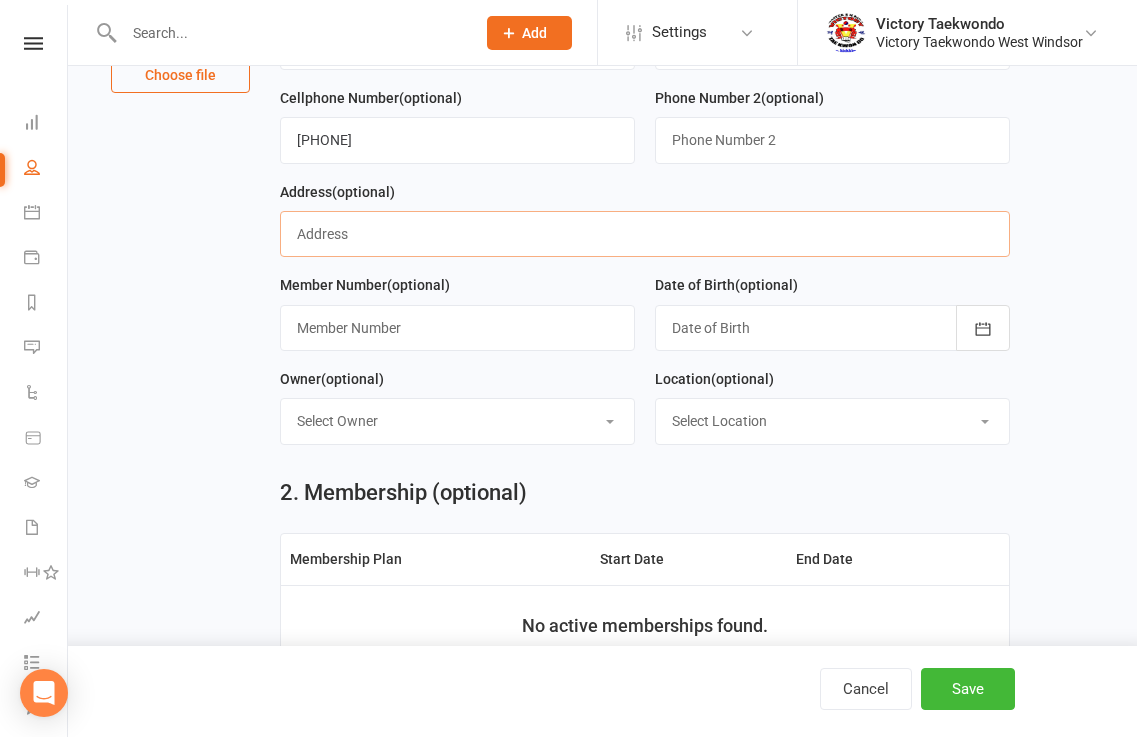 click at bounding box center [645, 234] 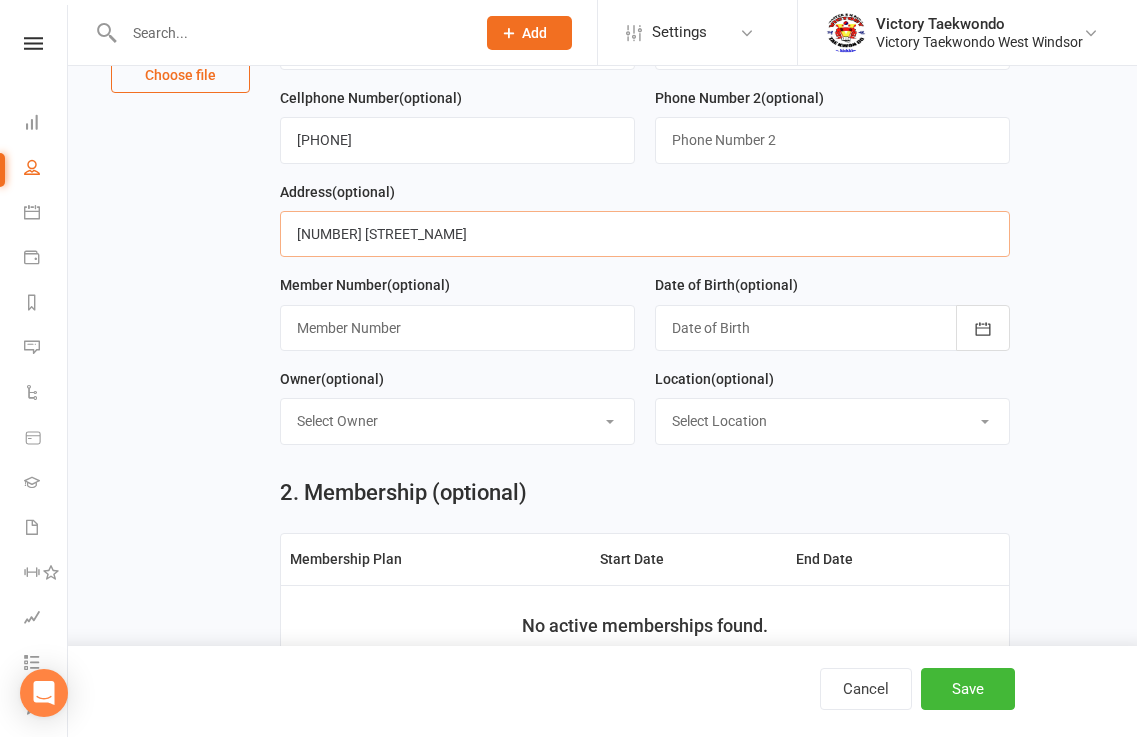 type on "5307 Goldfinch Blvd, Princeton NJ 08540" 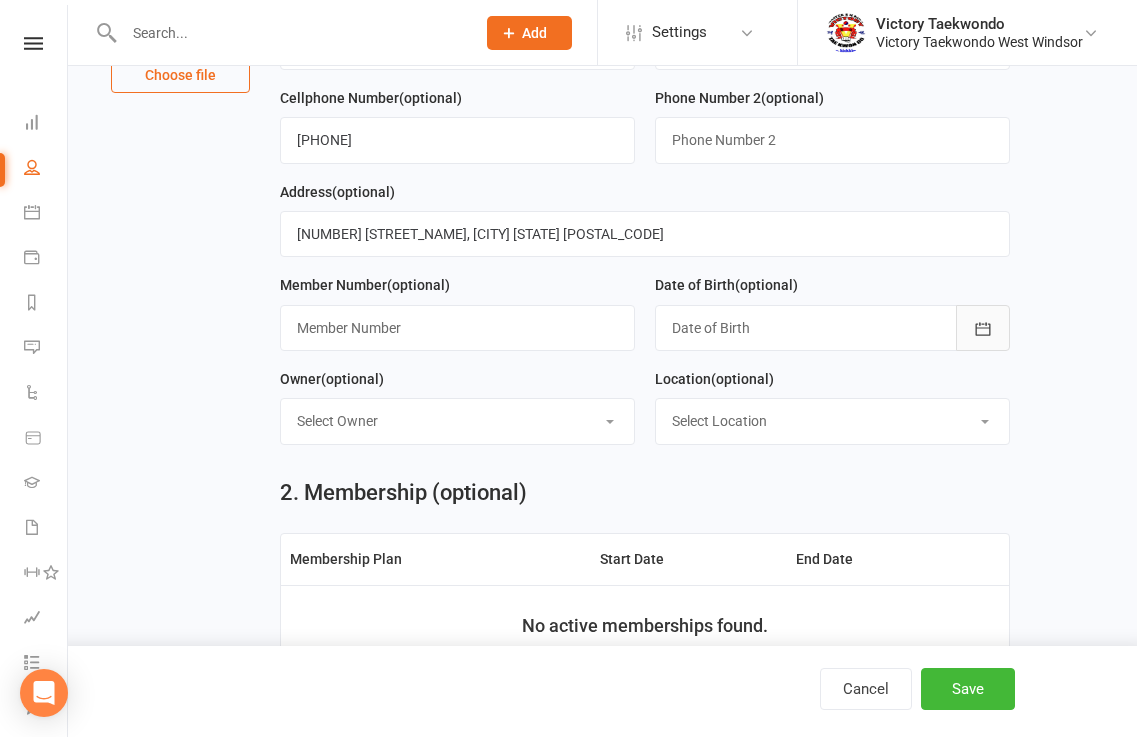 click at bounding box center (983, 328) 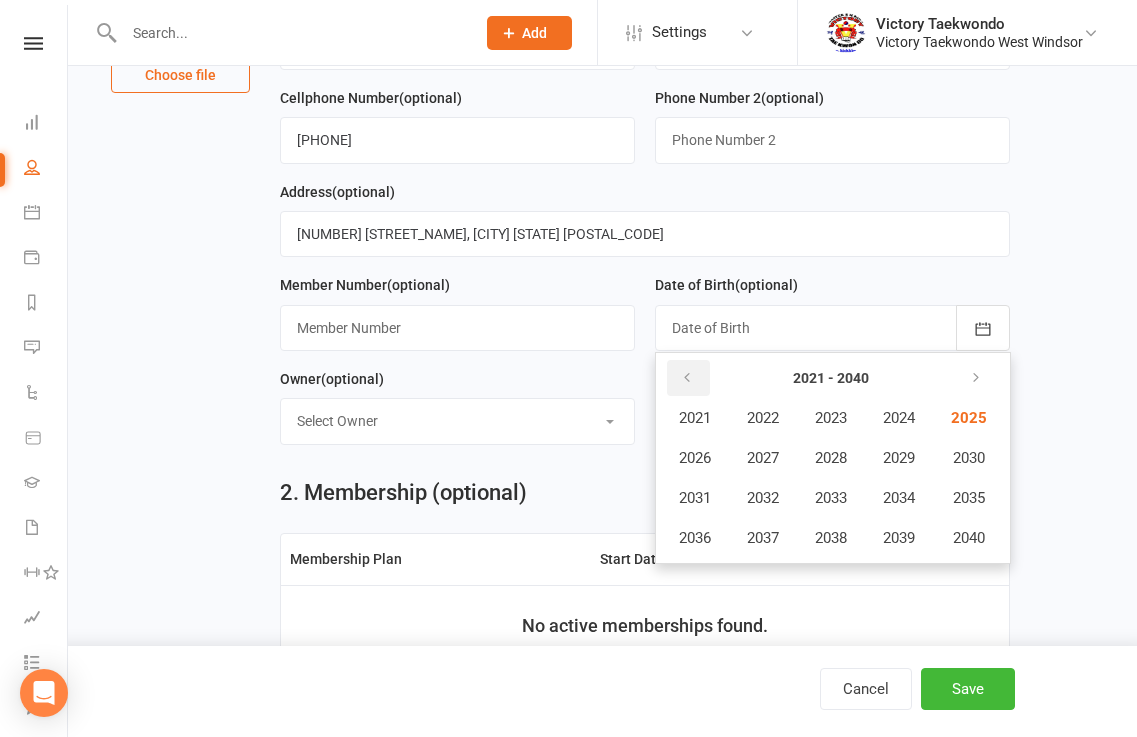 click at bounding box center (687, 378) 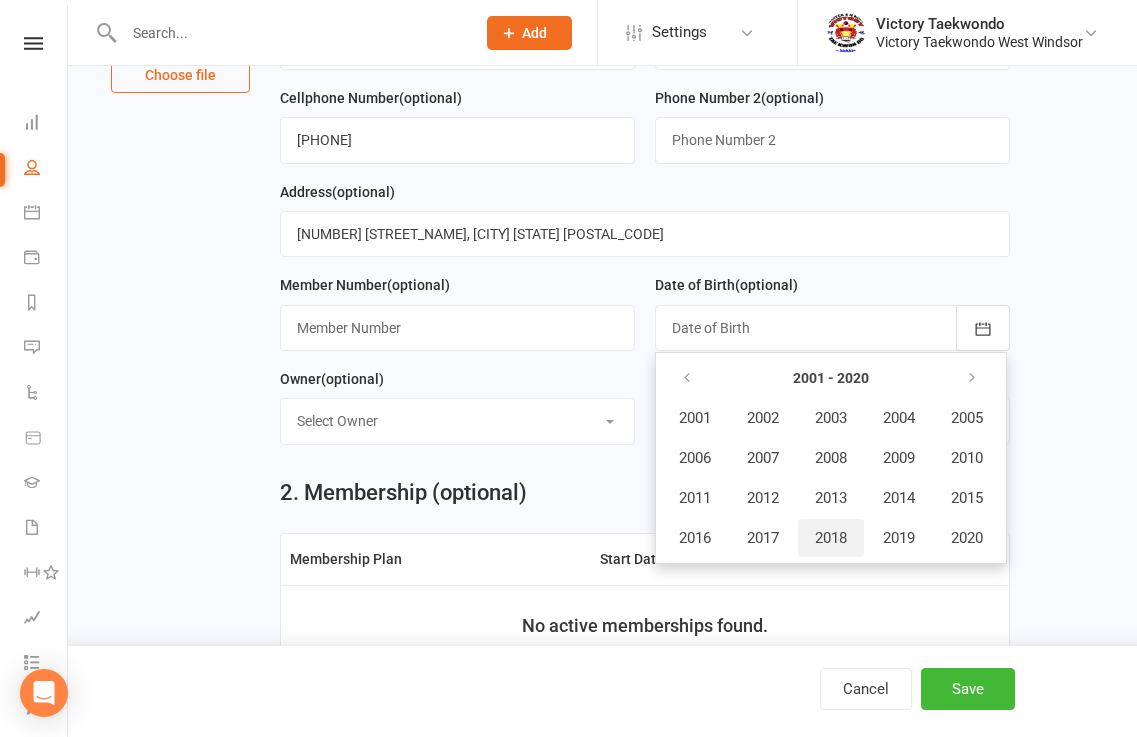click on "2018" at bounding box center [831, 538] 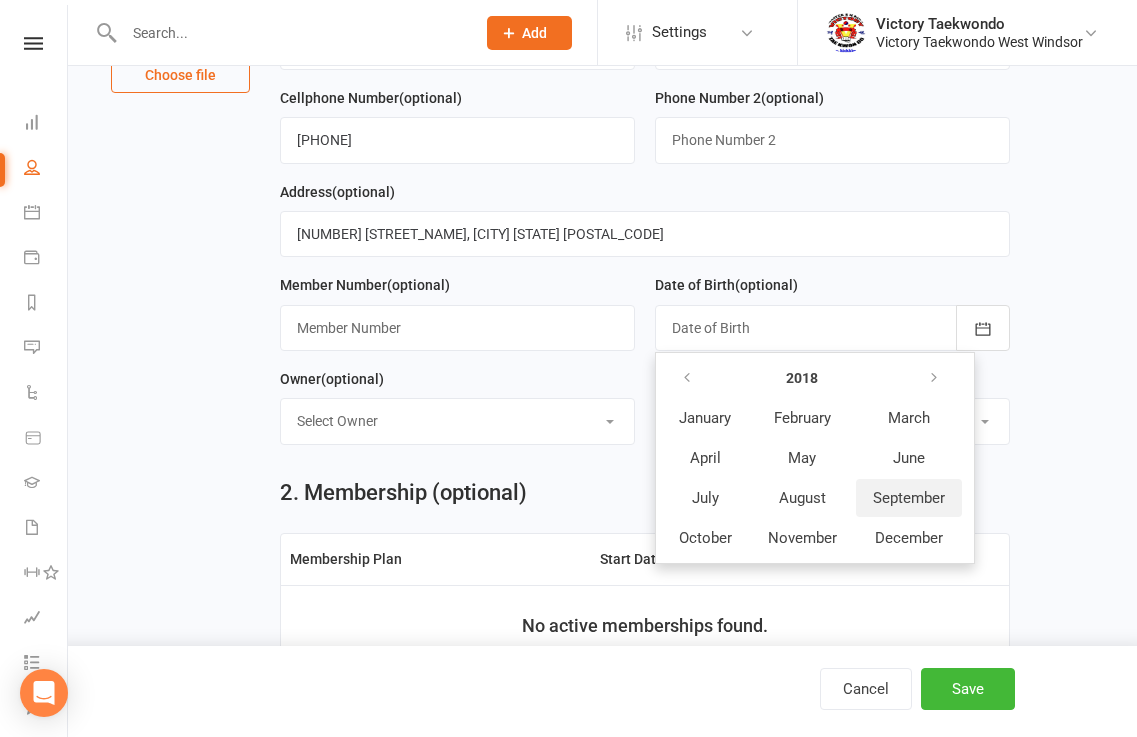 click on "September" at bounding box center (909, 498) 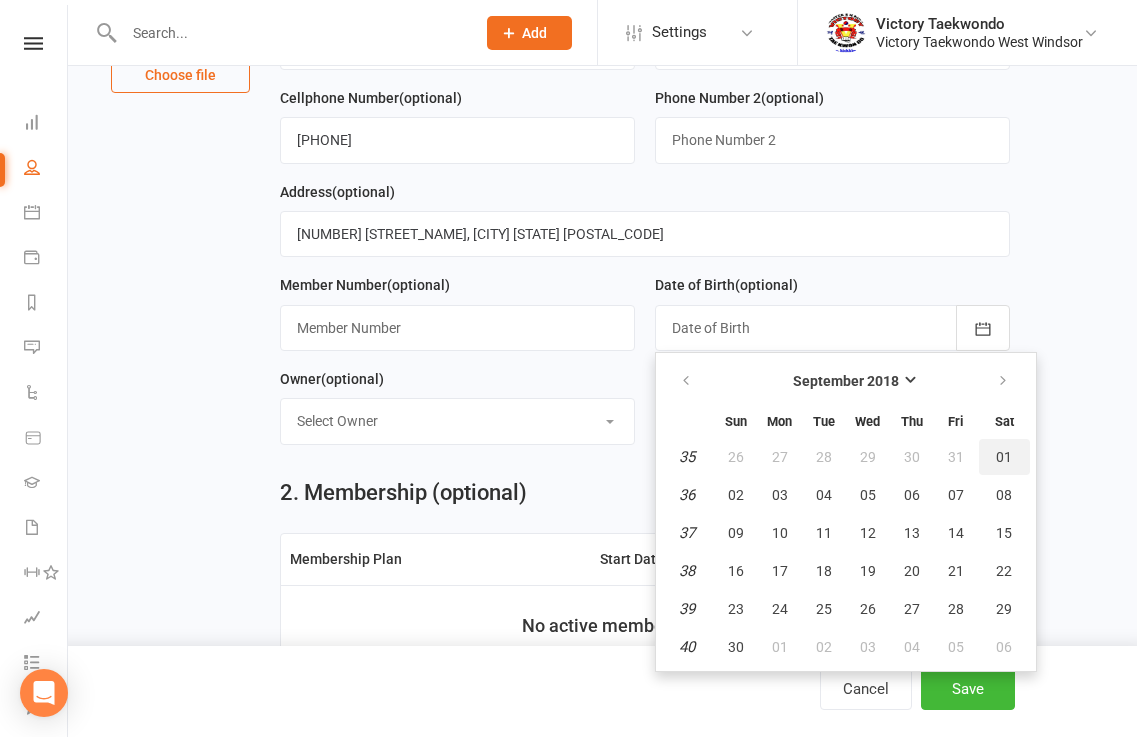click on "01" at bounding box center (1004, 457) 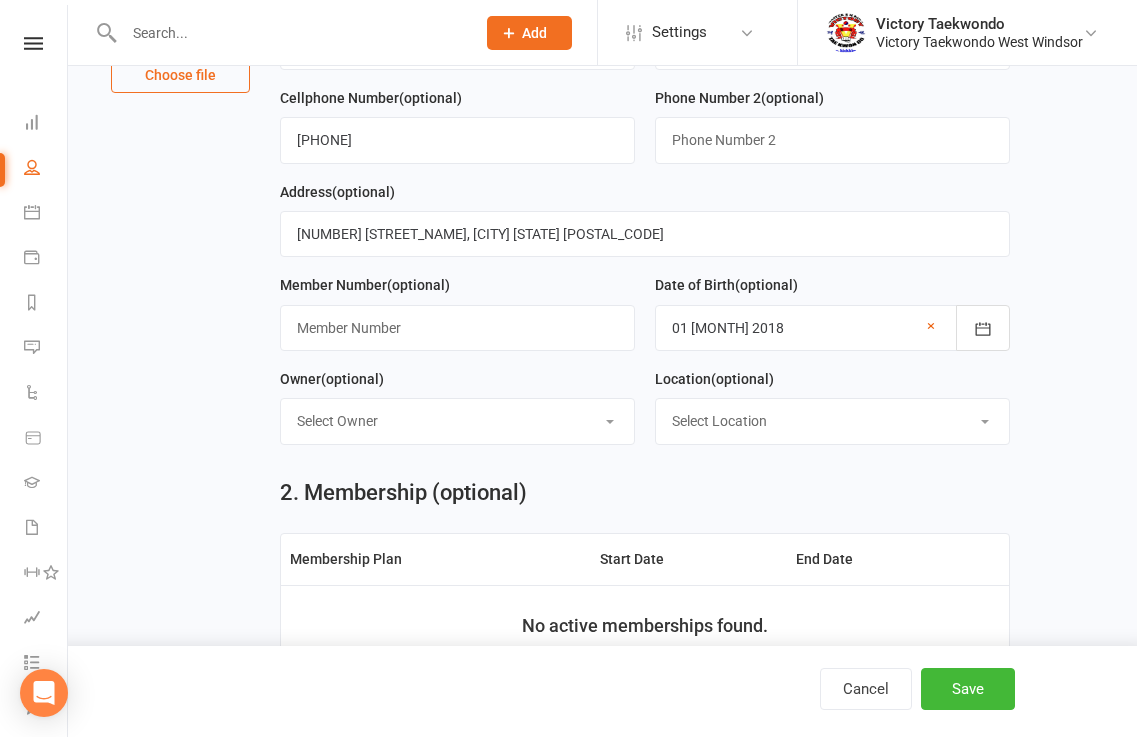 click on "Select Owner Victory Taekwondo Grand Master Kim Master Anu" at bounding box center (457, 421) 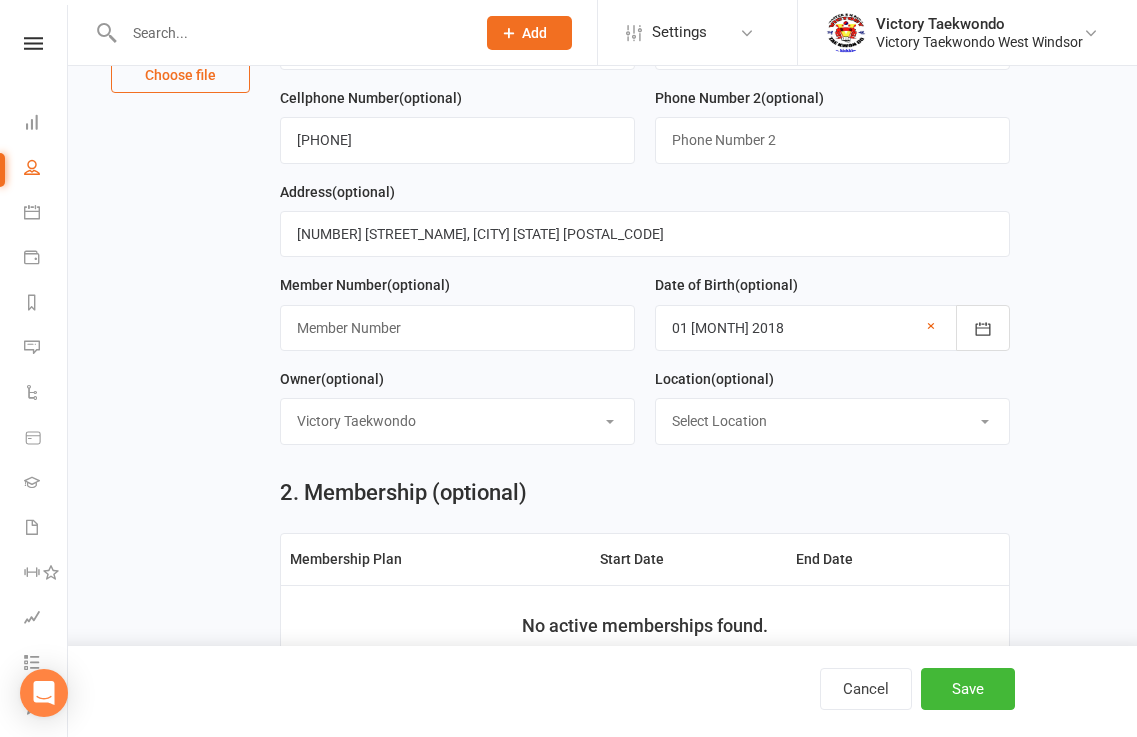 click on "Select Owner Victory Taekwondo Grand Master Kim Master Anu" at bounding box center [457, 421] 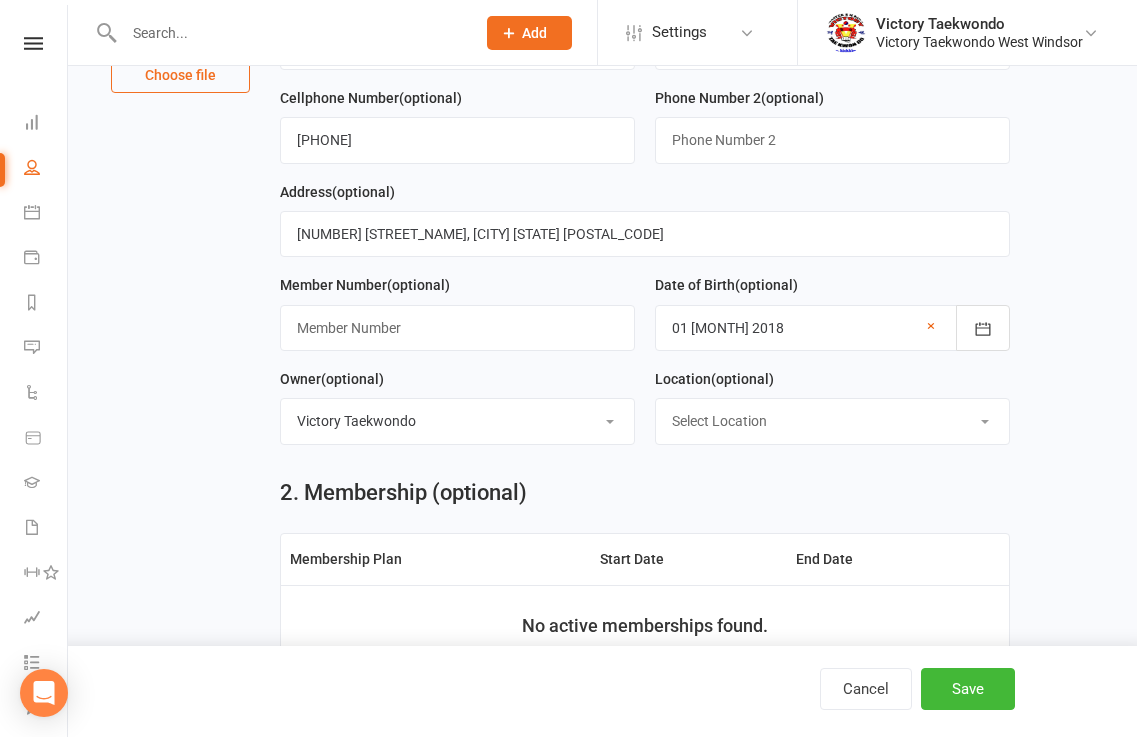 click on "Select Location COVID-19 Break In-Person Online Outdoor Return from COVID 19 Break West Windsor" at bounding box center [832, 421] 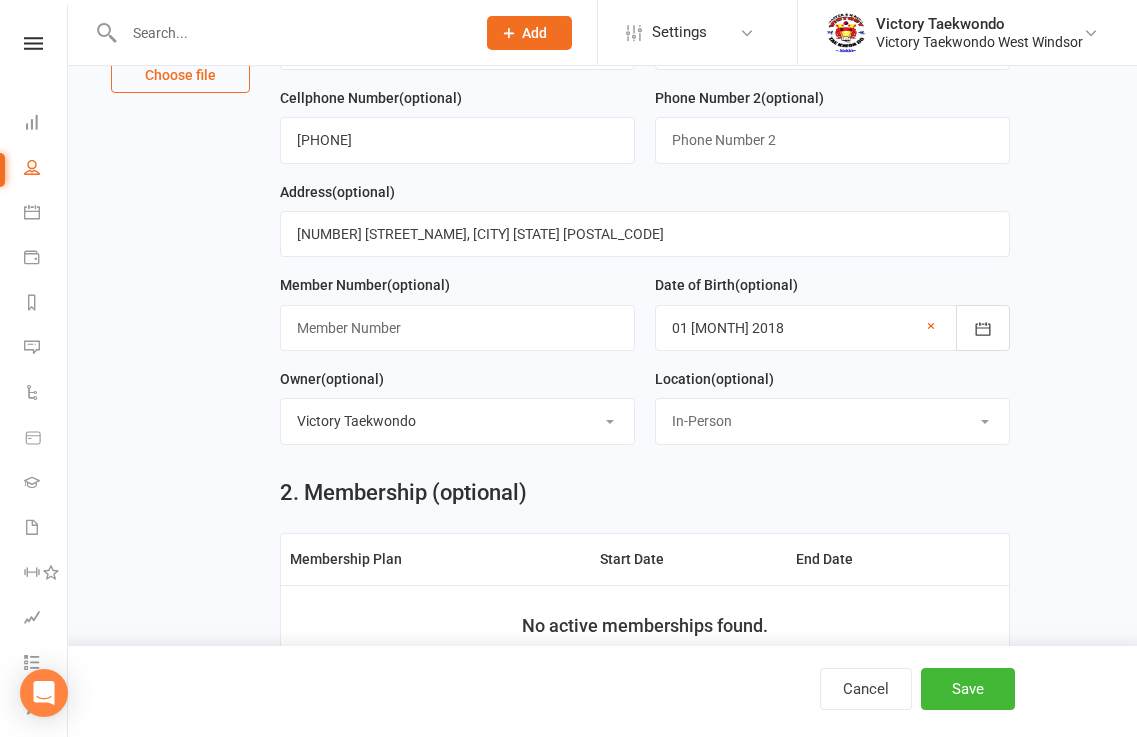 click on "Select Location COVID-19 Break In-Person Online Outdoor Return from COVID 19 Break West Windsor" at bounding box center (832, 421) 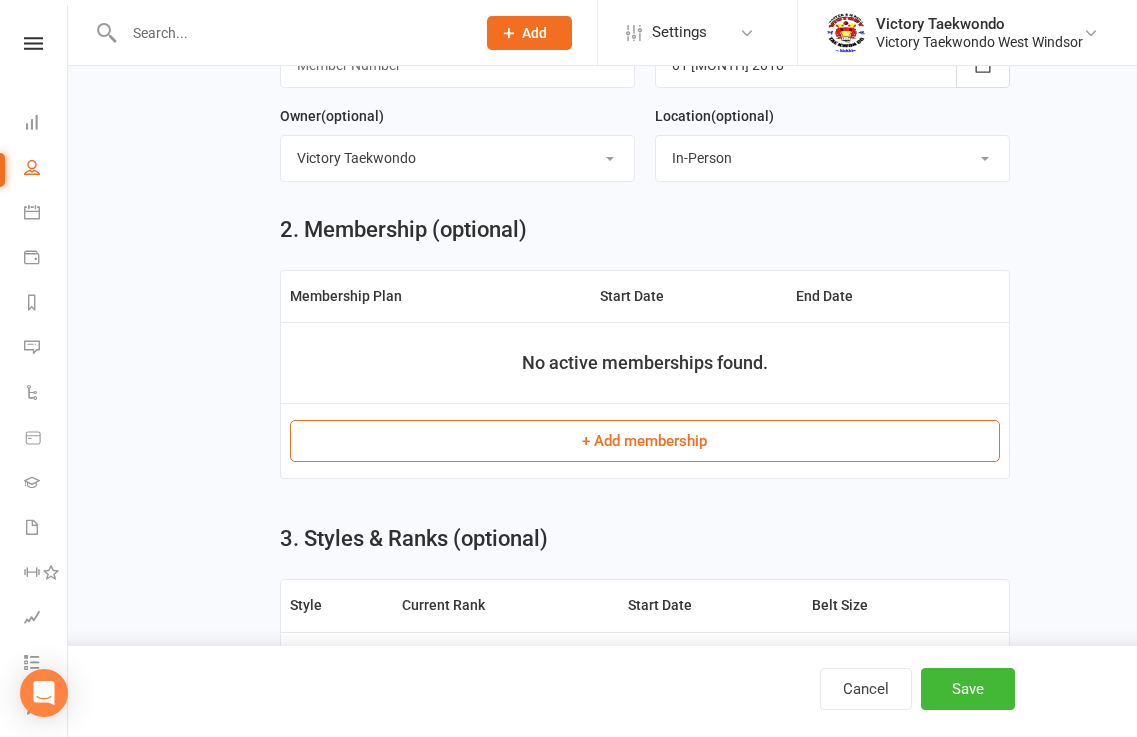 scroll, scrollTop: 600, scrollLeft: 0, axis: vertical 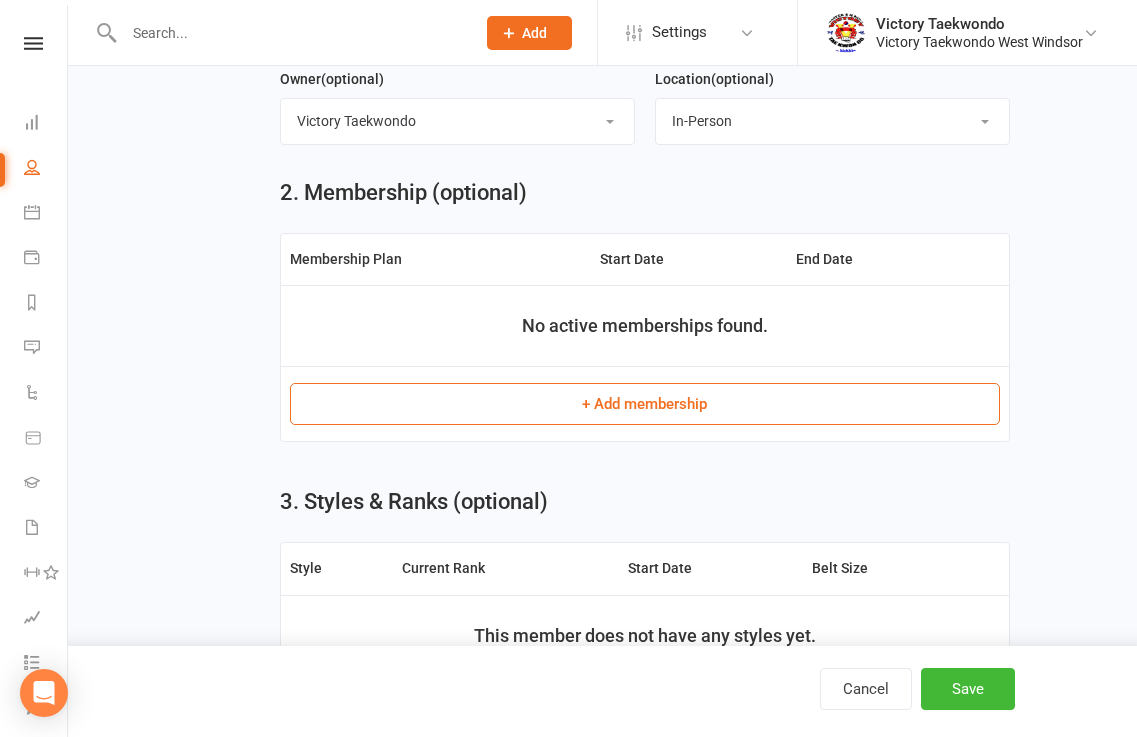 click on "+ Add membership" at bounding box center (645, 404) 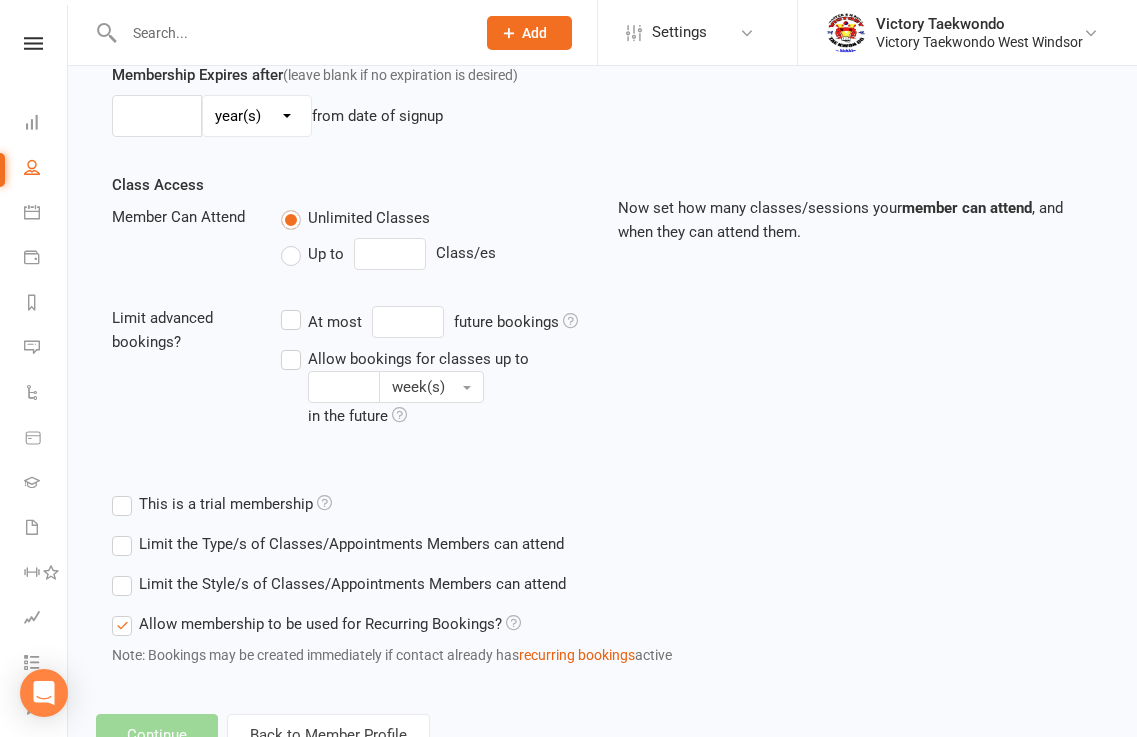 scroll, scrollTop: 0, scrollLeft: 0, axis: both 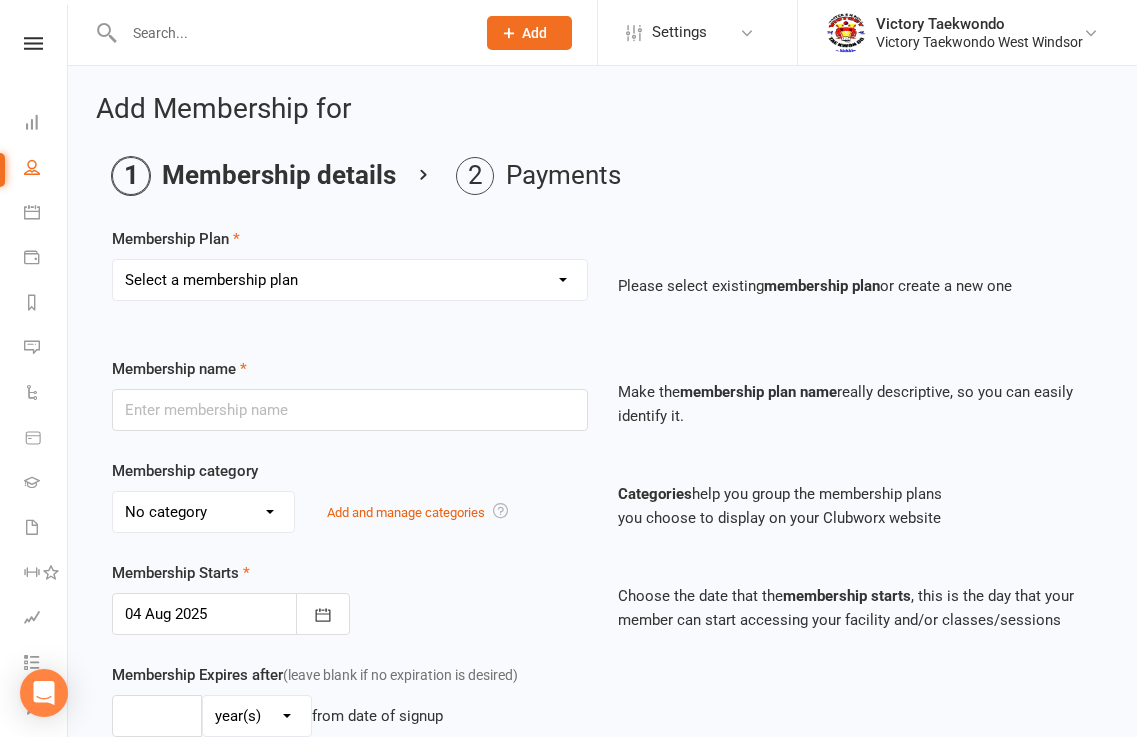click on "Select a membership plan Create new Membership Plan 2 Week Trial Winter Special 1 Year Basic - PIF 1 Year Basic - 11 Pay 1 Year Basic PIF (2nd Member) 1 Year Basic - 11 Pay (2nd Member) 1 Year Basic PIF (3rd Member) 1 Year Basic - 11 Pay (3rd Member) 1 Year Basic PIF (4th Member) 1 Year Basic - 11 Pay (4th Member) Month - Month Month - Month (2nd Member) Month - Month (3rd Member) Month - Month (4th Member) 1 Year - 3x/wk PIF 1 Year 3x/wk - 11 Pay 1 Year - 3x/Wk - PIF (2nd Member) 1 Year - 3x/Wk - 11 Pay (2nd Member) 1 Year - 3x/Wk PIF (3rd Member) 1 Year - 3x/Wk - 11 Pay (3rd Member) 1 Year - 3x/Wk - PIF (4th Member) 1 Year - 3xWk - 11 Pay (4th Member) BBC - 3x/Wk - PIF BBC - 3x/Wk - 3 Pay BBC - 3x/Wk - 35 Pay BBC - 3x/Wk - PIF (2nd Member) BBC - 3x/Wk - 3 Pay (2nd Member) BBC - 3x/Wk - 35 Pay (2nd Member) BBC - 3x/Wk - PIF (3rd Member) BBC - 3x/Wk - 3 Pay (3rd Member) BBC - 3x/Wk - 35 Pay (3rd Member) BBC - PIF (4th Member) BBC - 3 Pay (4th Member) BBC - 35 Pay (4th Member) Master Program - PIF PRIVATE" at bounding box center [350, 280] 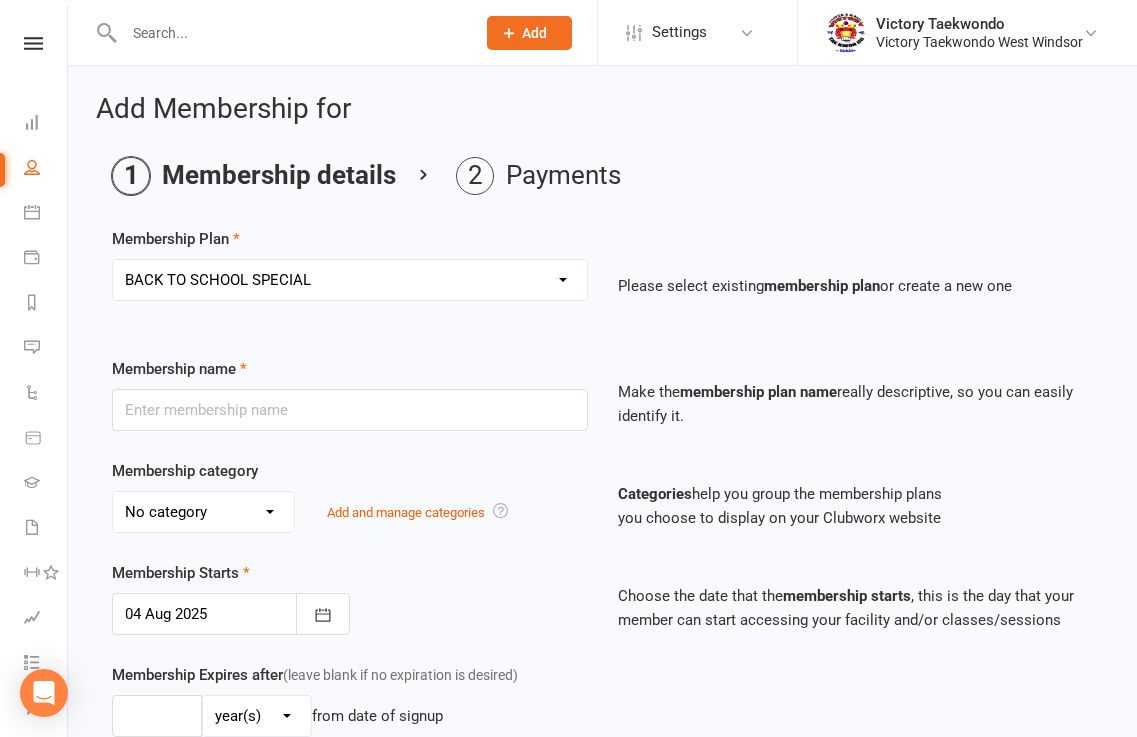 click on "Select a membership plan Create new Membership Plan 2 Week Trial Winter Special 1 Year Basic - PIF 1 Year Basic - 11 Pay 1 Year Basic PIF (2nd Member) 1 Year Basic - 11 Pay (2nd Member) 1 Year Basic PIF (3rd Member) 1 Year Basic - 11 Pay (3rd Member) 1 Year Basic PIF (4th Member) 1 Year Basic - 11 Pay (4th Member) Month - Month Month - Month (2nd Member) Month - Month (3rd Member) Month - Month (4th Member) 1 Year - 3x/wk PIF 1 Year 3x/wk - 11 Pay 1 Year - 3x/Wk - PIF (2nd Member) 1 Year - 3x/Wk - 11 Pay (2nd Member) 1 Year - 3x/Wk PIF (3rd Member) 1 Year - 3x/Wk - 11 Pay (3rd Member) 1 Year - 3x/Wk - PIF (4th Member) 1 Year - 3xWk - 11 Pay (4th Member) BBC - 3x/Wk - PIF BBC - 3x/Wk - 3 Pay BBC - 3x/Wk - 35 Pay BBC - 3x/Wk - PIF (2nd Member) BBC - 3x/Wk - 3 Pay (2nd Member) BBC - 3x/Wk - 35 Pay (2nd Member) BBC - 3x/Wk - PIF (3rd Member) BBC - 3x/Wk - 3 Pay (3rd Member) BBC - 3x/Wk - 35 Pay (3rd Member) BBC - PIF (4th Member) BBC - 3 Pay (4th Member) BBC - 35 Pay (4th Member) Master Program - PIF PRIVATE" at bounding box center (350, 280) 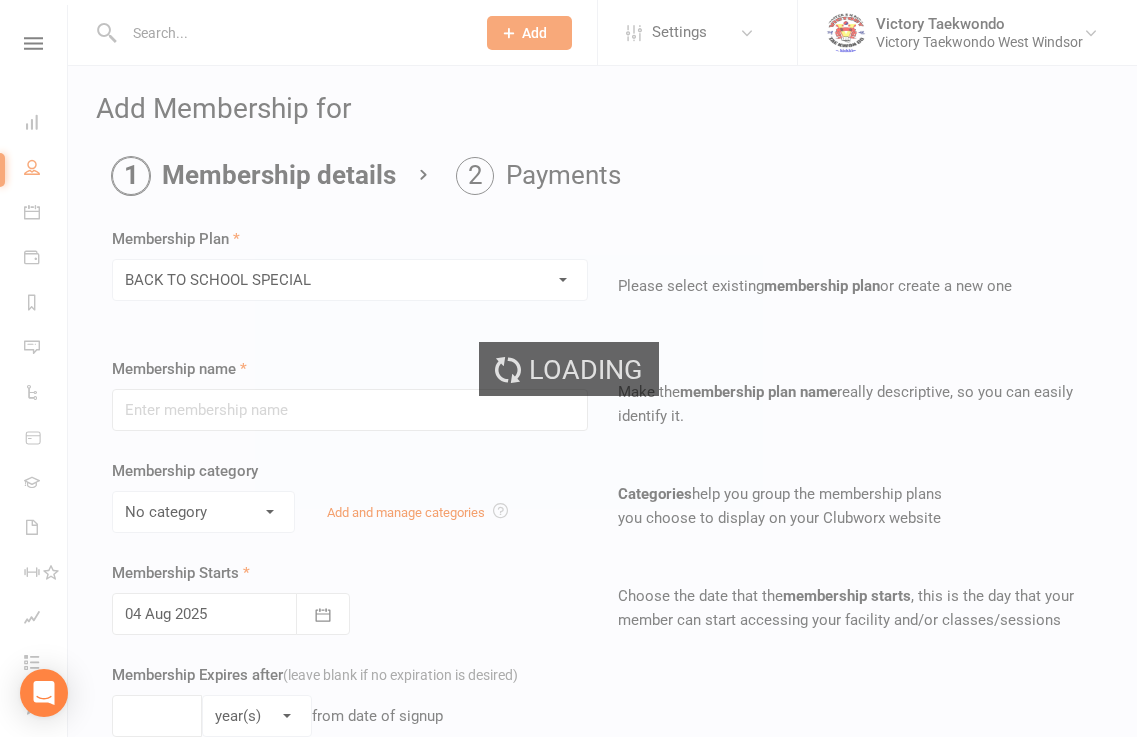 type on "BACK TO SCHOOL SPECIAL" 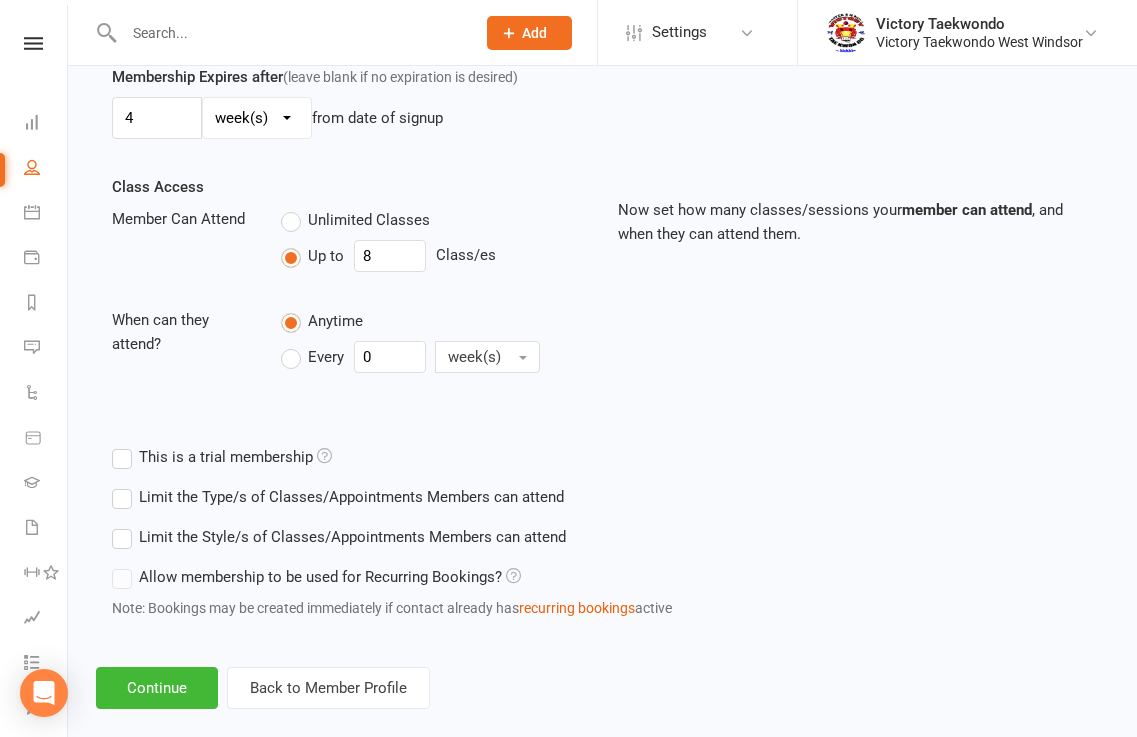 scroll, scrollTop: 600, scrollLeft: 0, axis: vertical 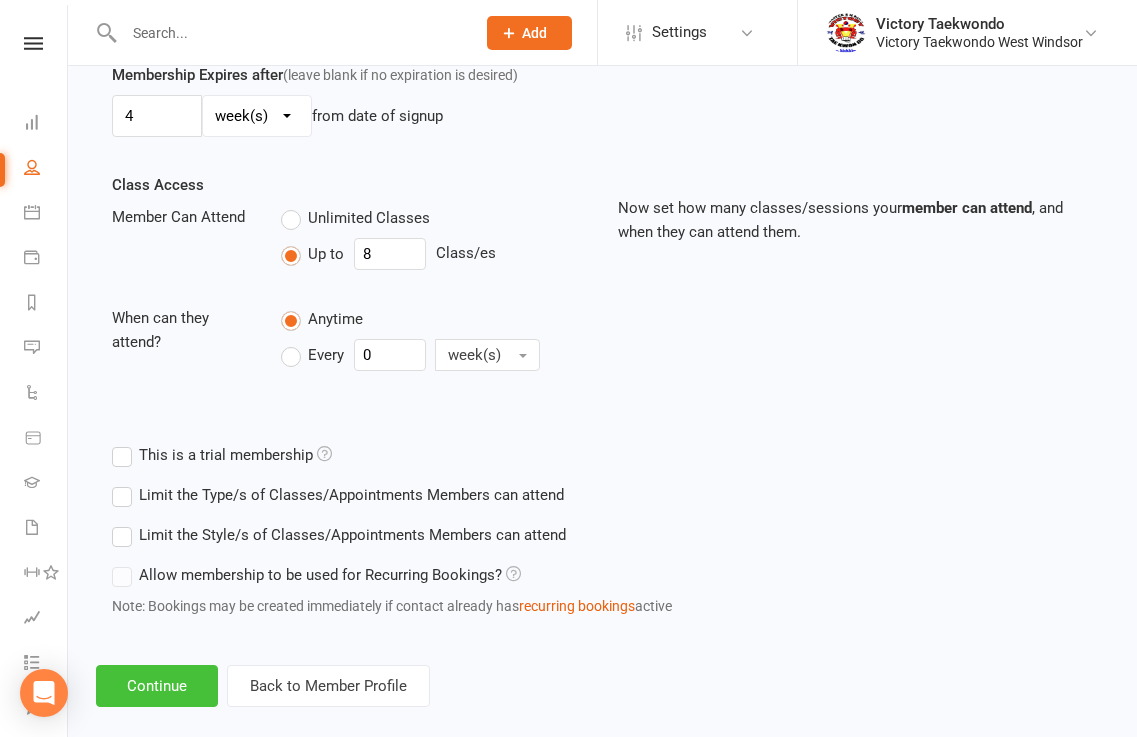 click on "Continue" at bounding box center (157, 686) 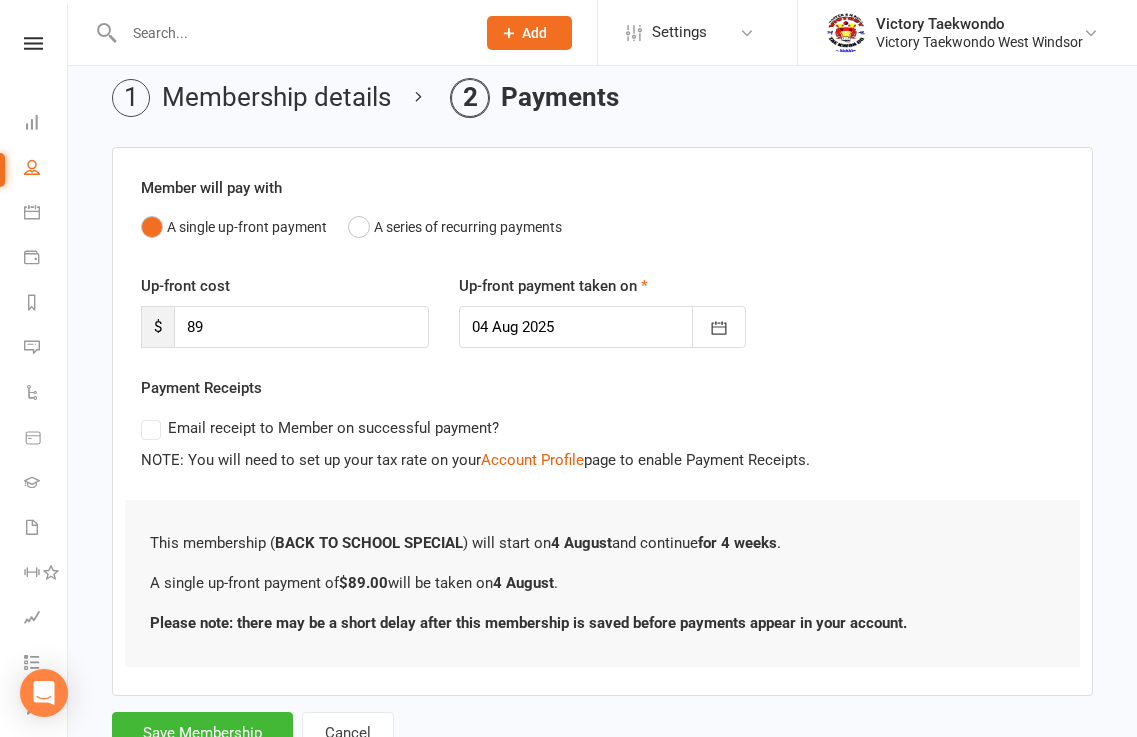 scroll, scrollTop: 156, scrollLeft: 0, axis: vertical 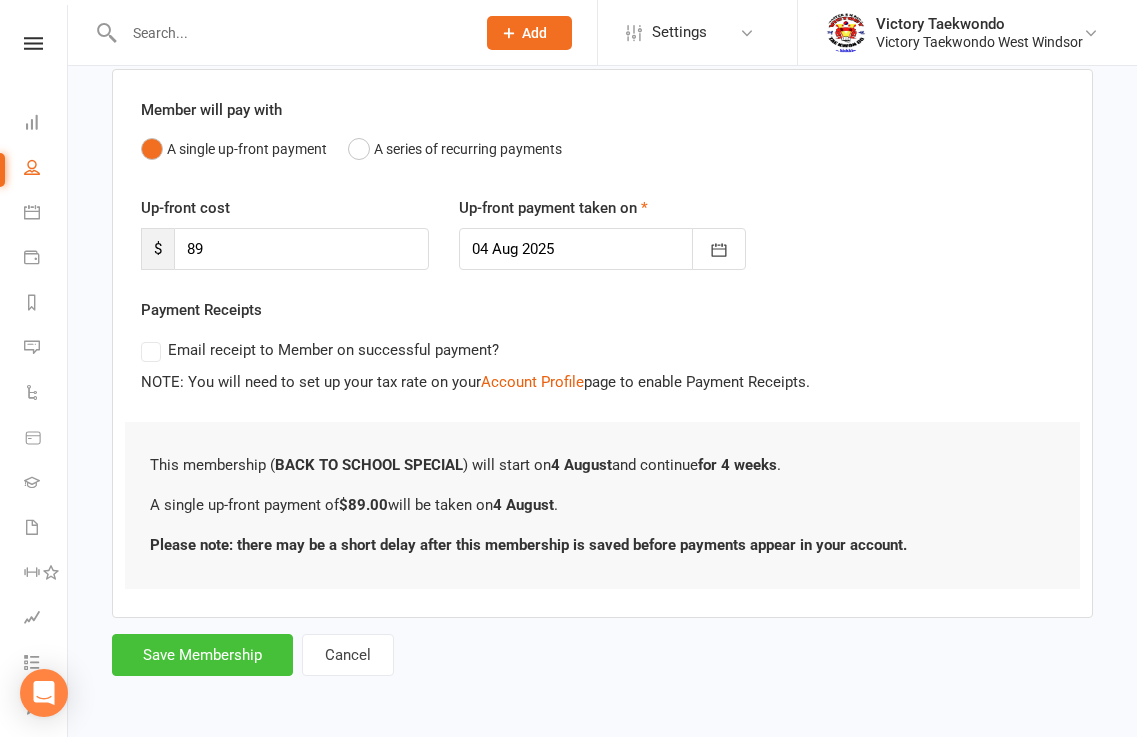 click on "Save Membership" at bounding box center [202, 655] 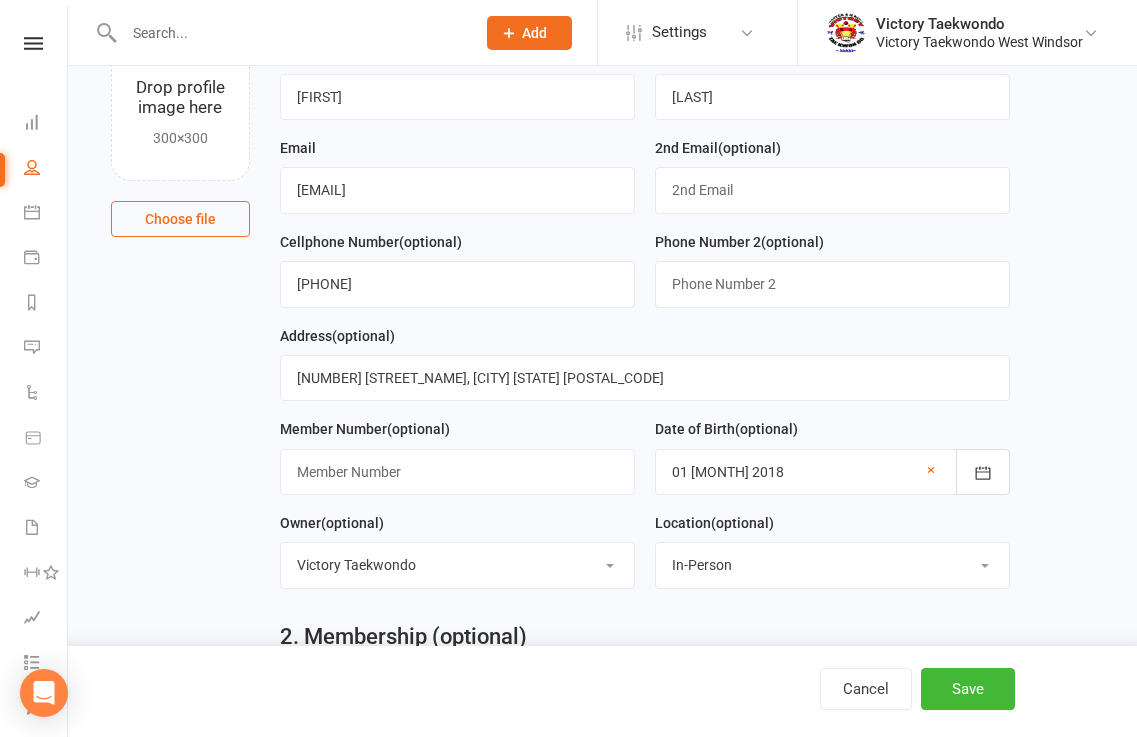 scroll, scrollTop: 767, scrollLeft: 0, axis: vertical 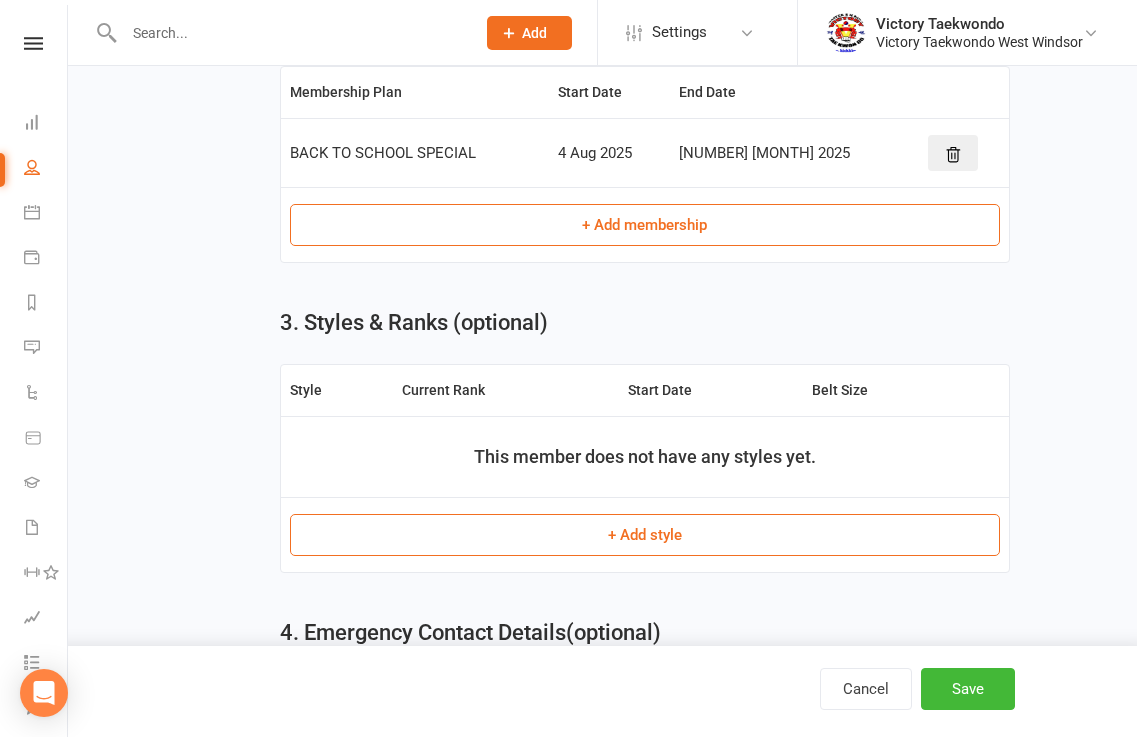 click on "+ Add style" at bounding box center (645, 535) 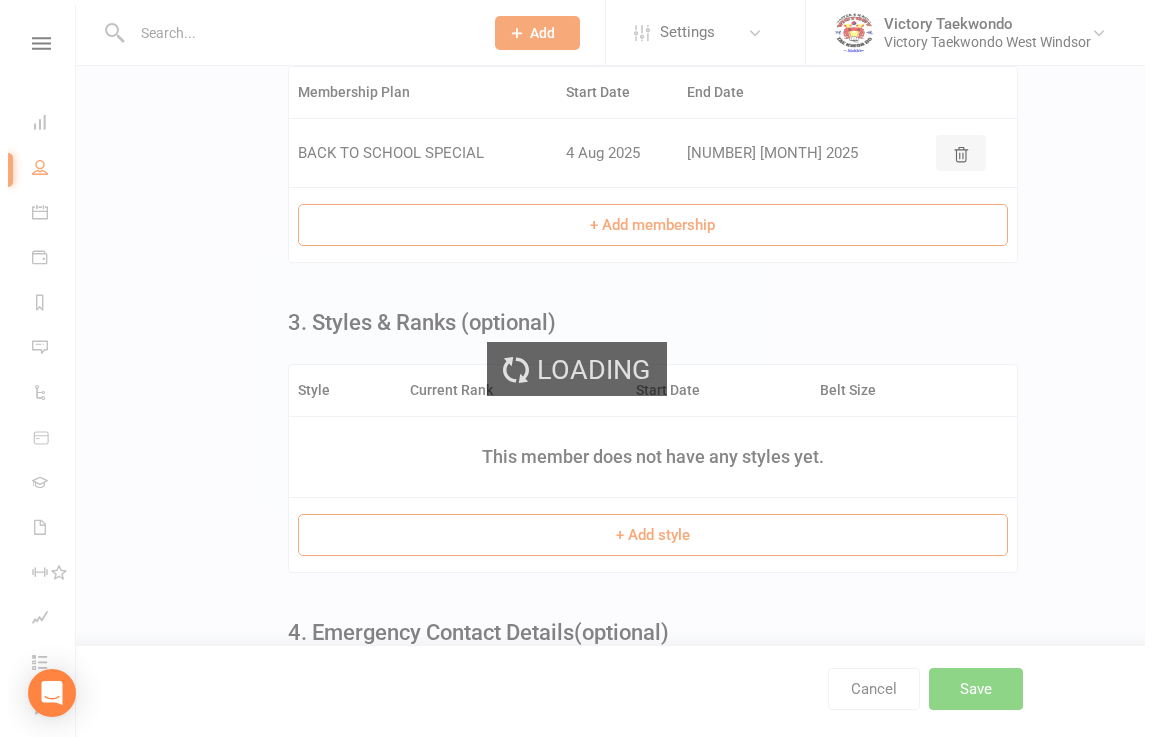 scroll, scrollTop: 0, scrollLeft: 0, axis: both 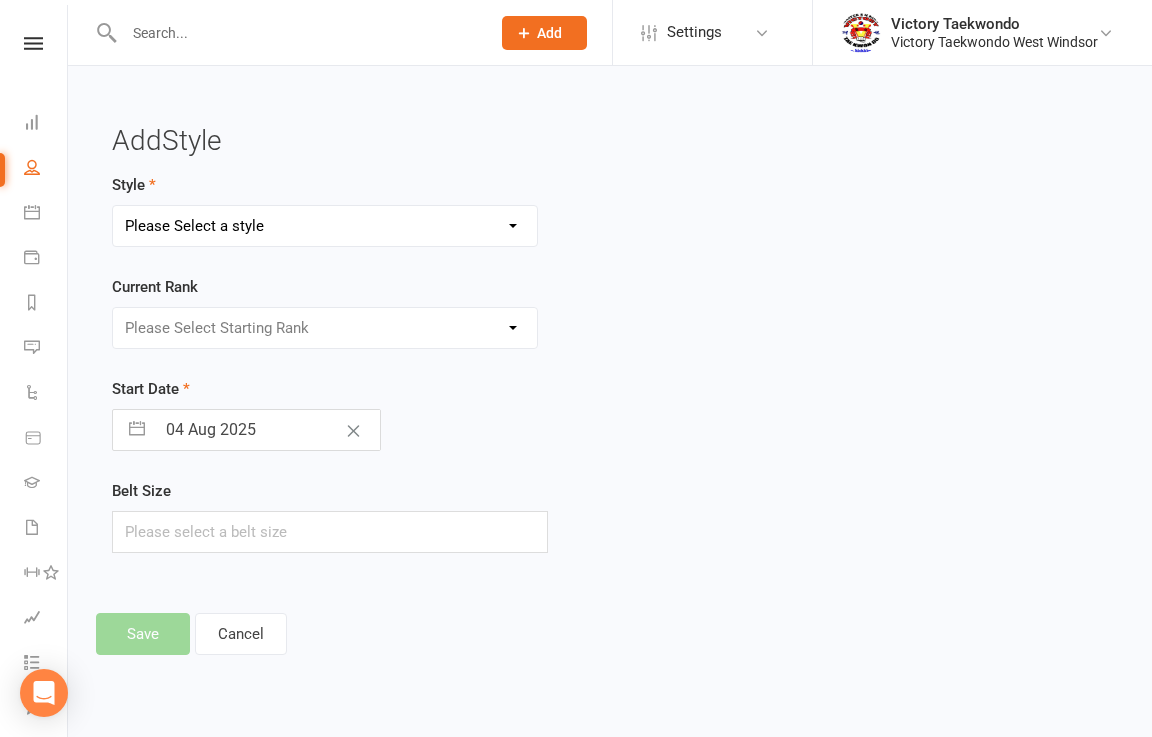 click on "Please Select a style Children Little Eagle Teen/Adult" at bounding box center [325, 226] 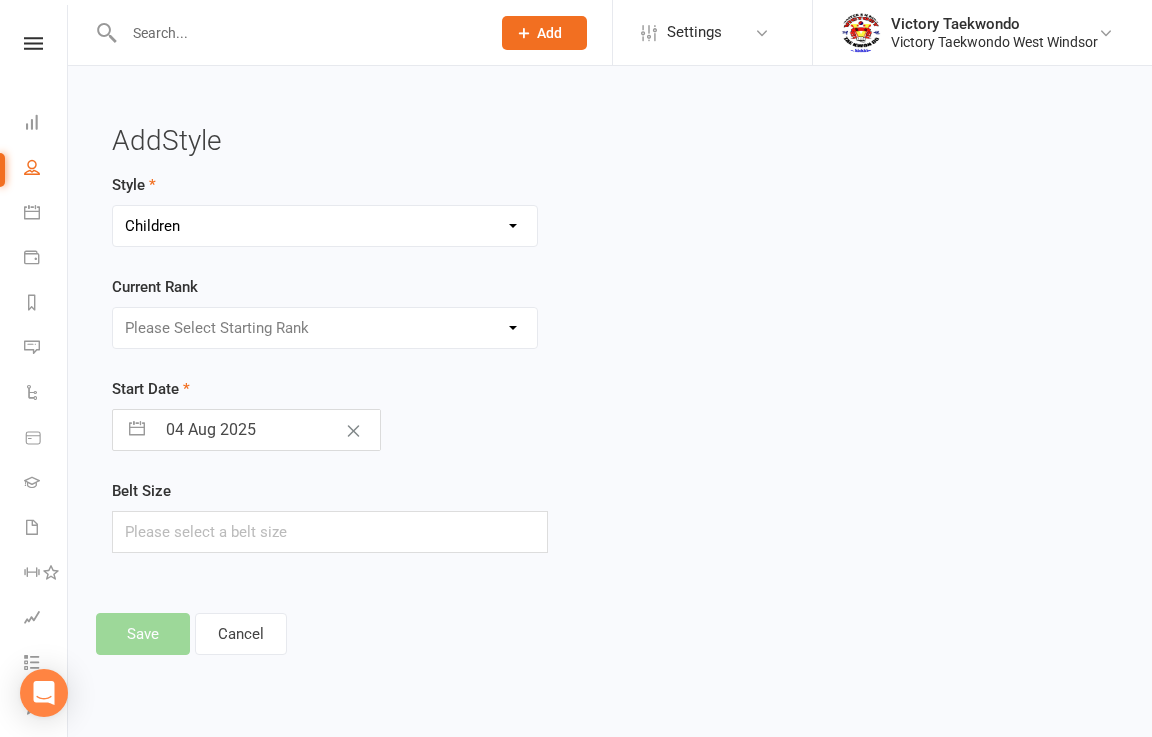 click on "Please Select a style Children Little Eagle Teen/Adult" at bounding box center [325, 226] 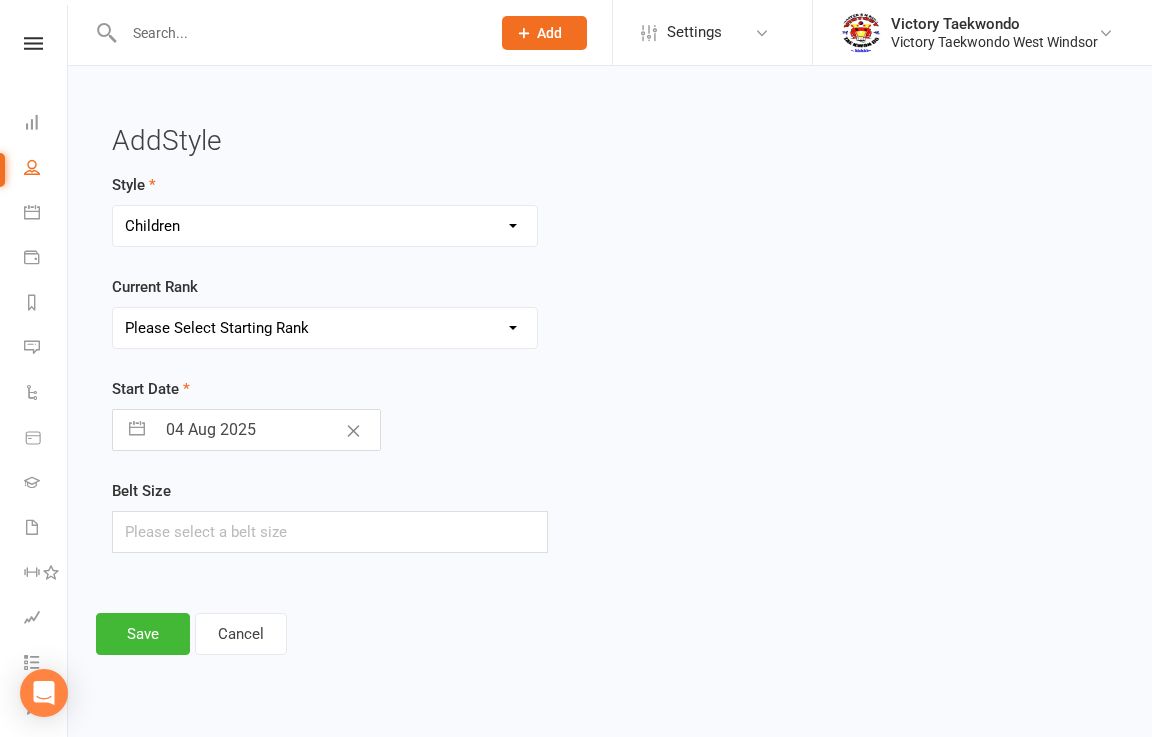 click on "Please Select Starting Rank White Yellow Orange Camo Green Purple Blue Blue High Brown Brown High Red Red High Red/Black Midterm Stripe 1st Dan 1st Dan: #1 (Yellow) 1st Dan: #2 (Green) 1st Dan: #3 (Blue) 1st Dan: #4 (Red) 1st Dan: 2BR (Black) 2nd Dan 2nd Dan: #1 (White) 2nd Dan: #2 (Yellow) 2nd Dan: #3 (Orange) 2nd Dan: #4 (Green) 2nd Dan: #5 (Blue) 2nd Dan: #6 (Red) 2nd Dan: #7 (Black) 2nd Dan: 3BR (Black/Red) 3rd Dan 3rd Dan: #1 (White) 3rd Dan: #2 (Yellow) 3rd Dan: #3 (Orange) 3rd Dan: #4 (Green) 3rd Dan: #5 (Blue) 3rd Dan: #6 (Red) 3rd Dan: #7 (Black) 3rd Dan: #8 (Black/Yellow) 3rd Dan: #9 (Black/Green) 3rd Dan: 4BR (Black/Blue) 3rd Dan: #10 (Black/Red)" at bounding box center (325, 328) 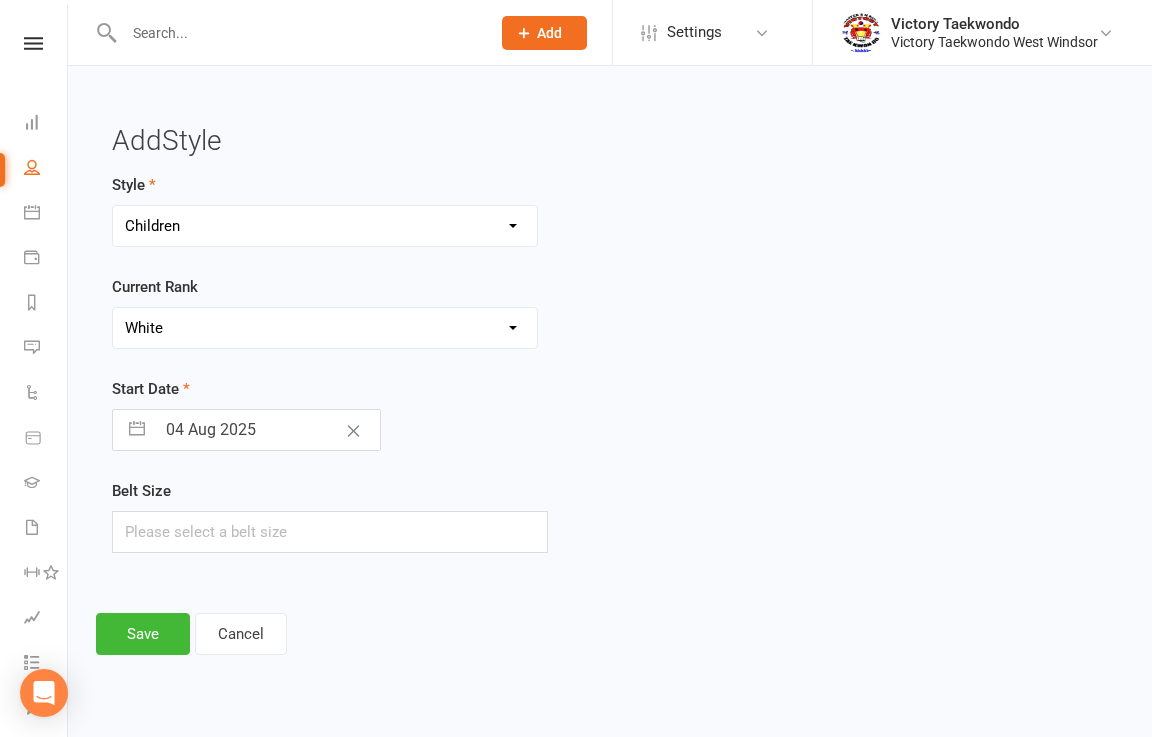 click on "Please Select Starting Rank White Yellow Orange Camo Green Purple Blue Blue High Brown Brown High Red Red High Red/Black Midterm Stripe 1st Dan 1st Dan: #1 (Yellow) 1st Dan: #2 (Green) 1st Dan: #3 (Blue) 1st Dan: #4 (Red) 1st Dan: 2BR (Black) 2nd Dan 2nd Dan: #1 (White) 2nd Dan: #2 (Yellow) 2nd Dan: #3 (Orange) 2nd Dan: #4 (Green) 2nd Dan: #5 (Blue) 2nd Dan: #6 (Red) 2nd Dan: #7 (Black) 2nd Dan: 3BR (Black/Red) 3rd Dan 3rd Dan: #1 (White) 3rd Dan: #2 (Yellow) 3rd Dan: #3 (Orange) 3rd Dan: #4 (Green) 3rd Dan: #5 (Blue) 3rd Dan: #6 (Red) 3rd Dan: #7 (Black) 3rd Dan: #8 (Black/Yellow) 3rd Dan: #9 (Black/Green) 3rd Dan: 4BR (Black/Blue) 3rd Dan: #10 (Black/Red)" at bounding box center (325, 328) 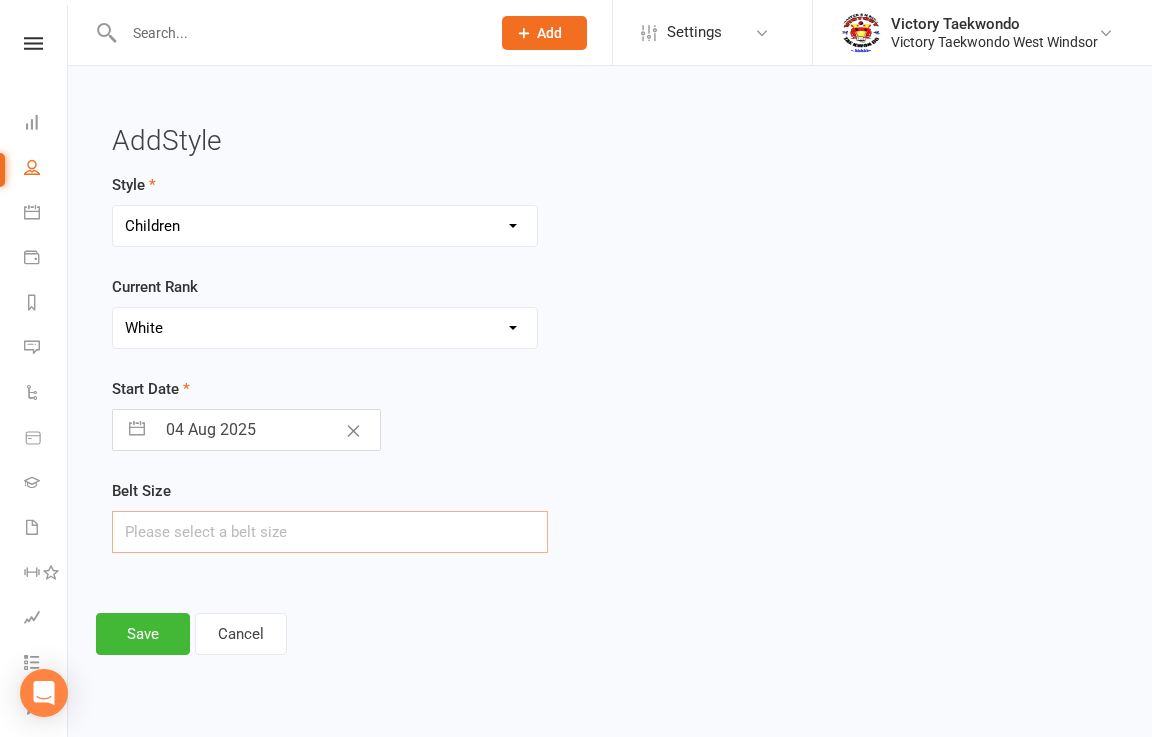 click at bounding box center (330, 532) 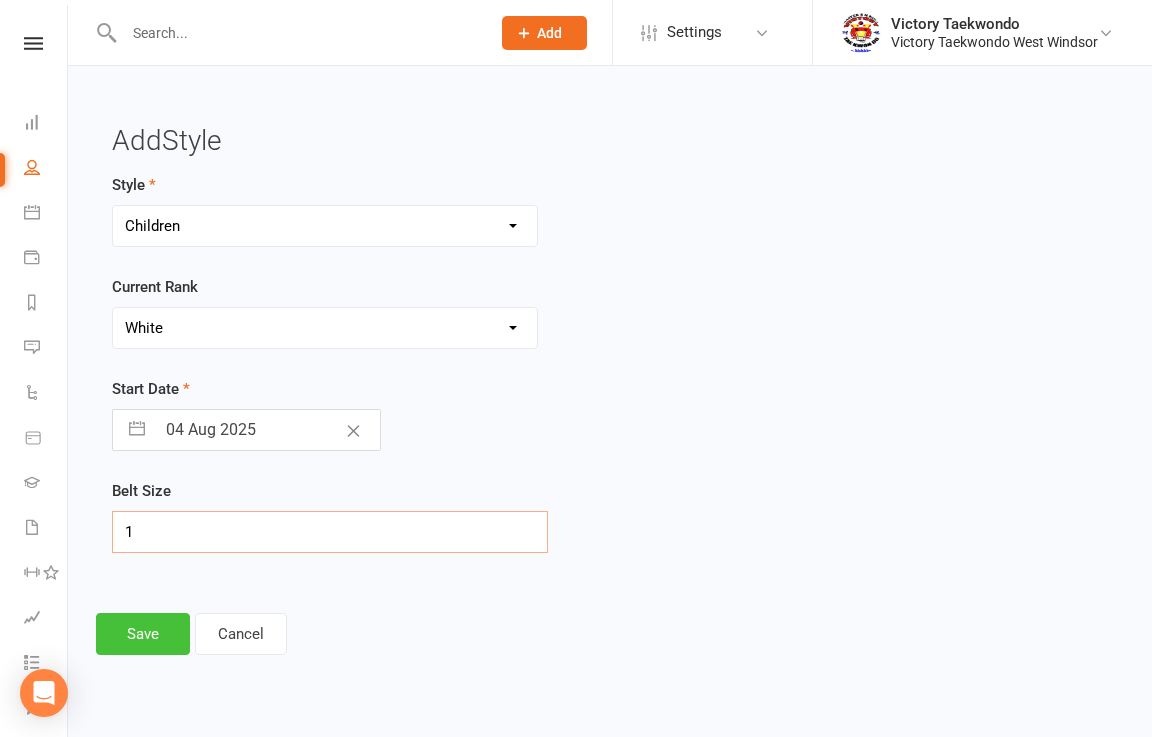 type on "1" 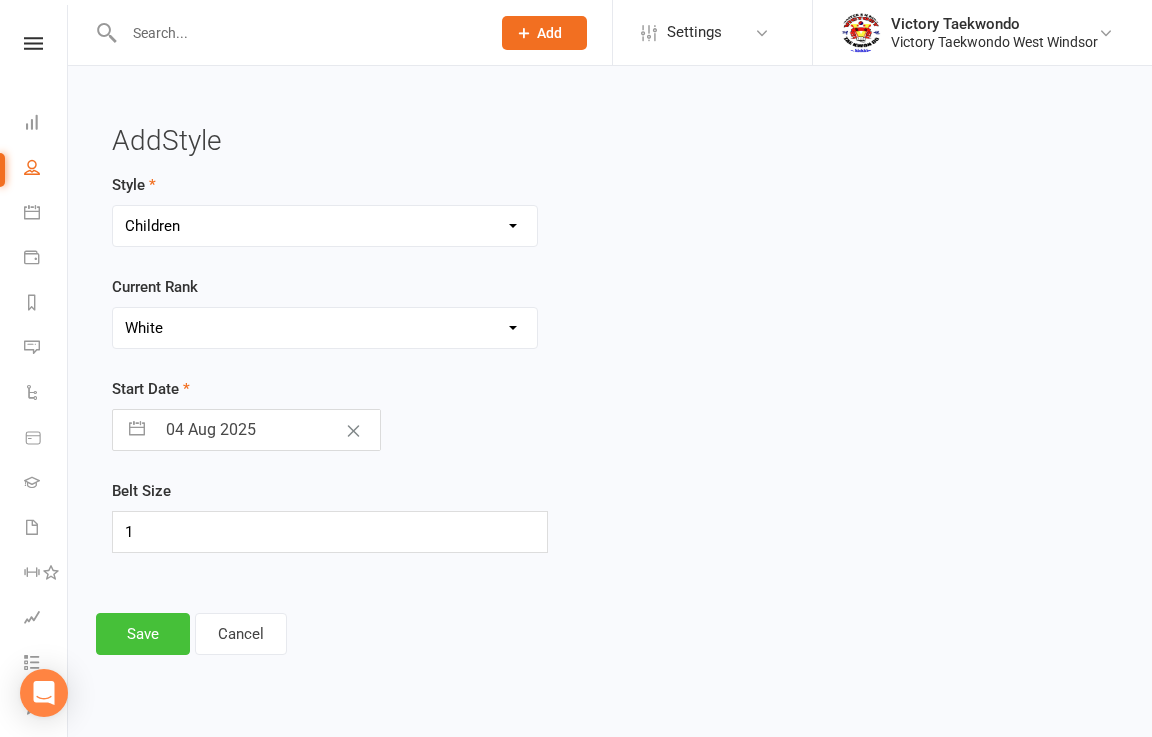 click on "Save" at bounding box center [143, 634] 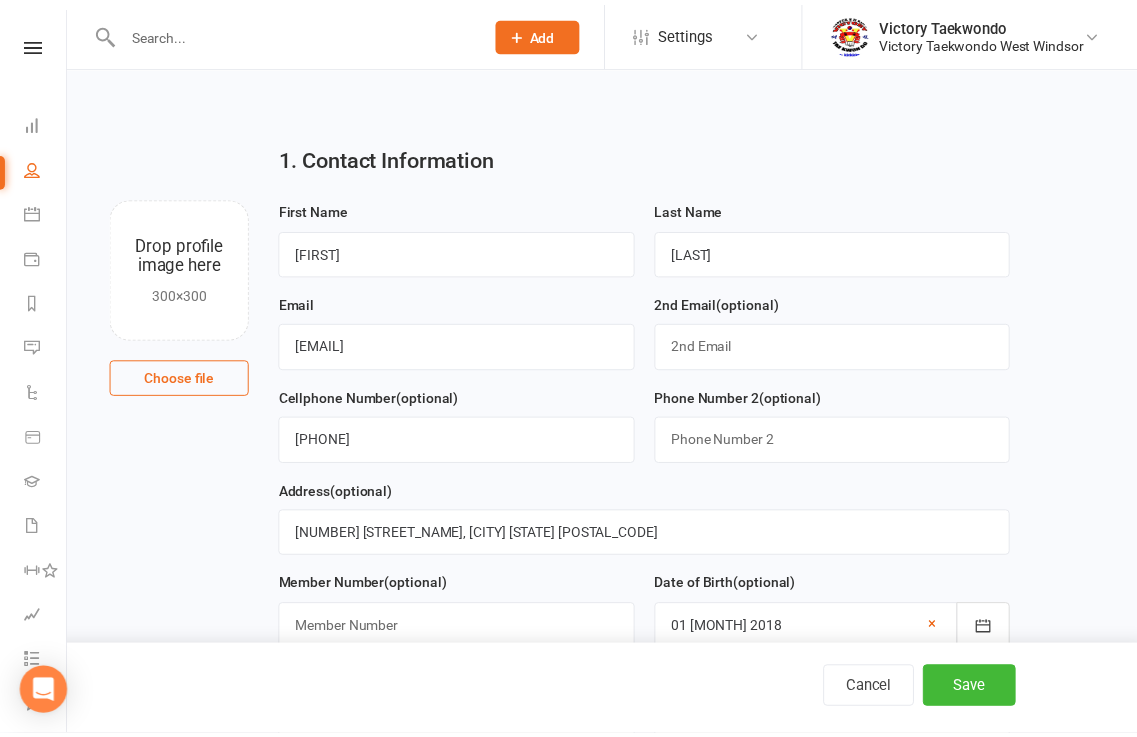 scroll, scrollTop: 1064, scrollLeft: 0, axis: vertical 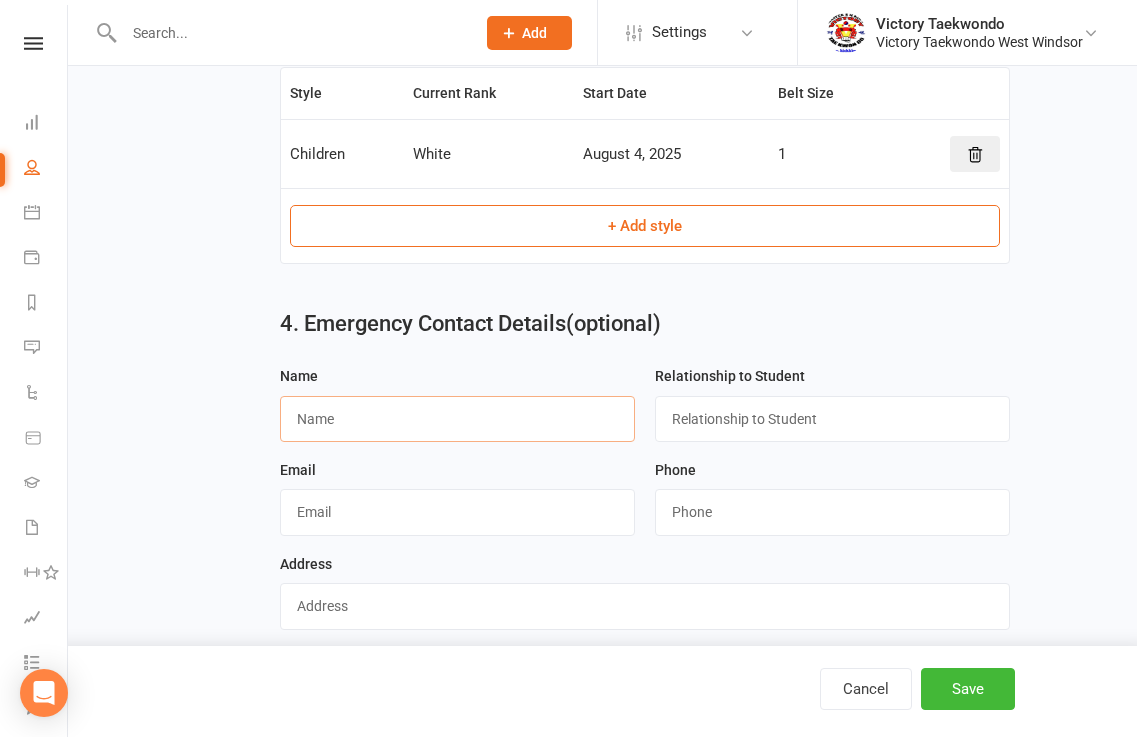 click at bounding box center [457, 419] 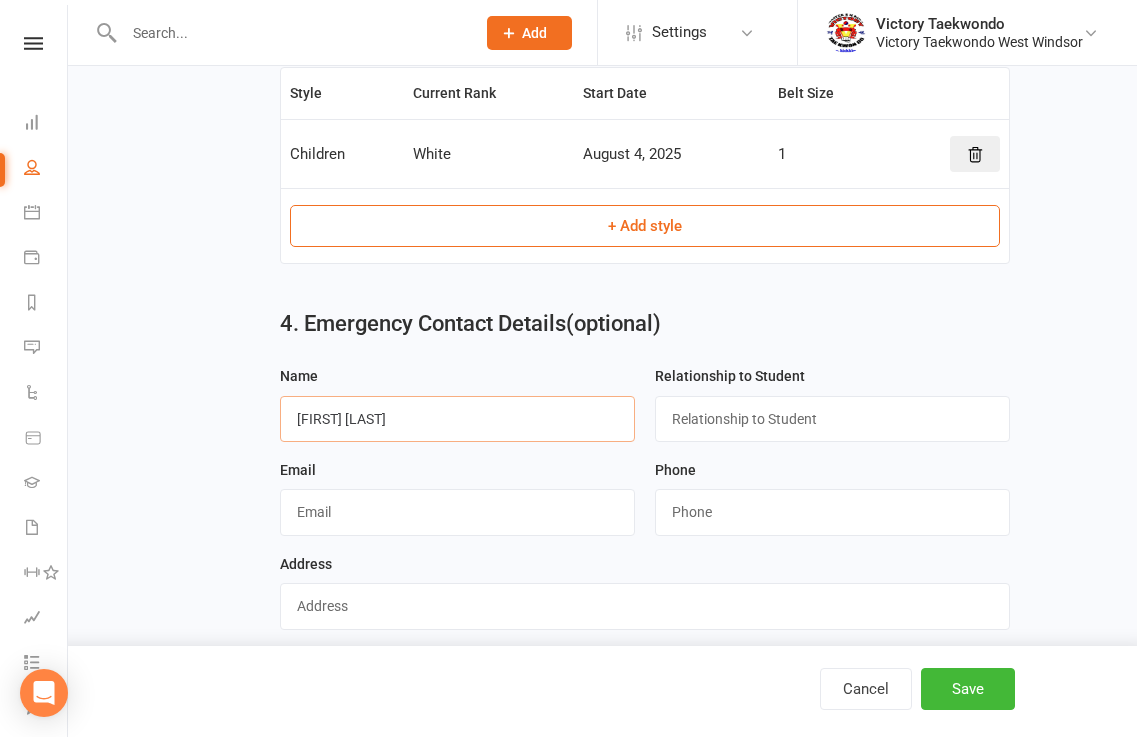 type on "Krishna Mohan" 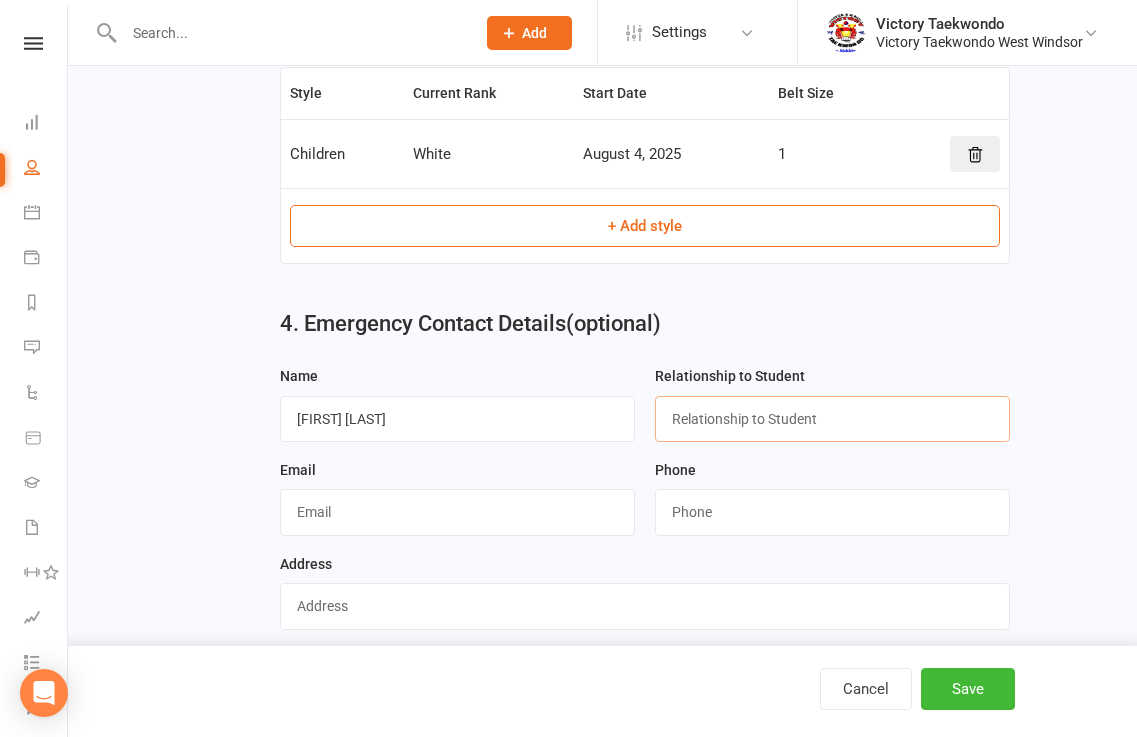 click at bounding box center [832, 419] 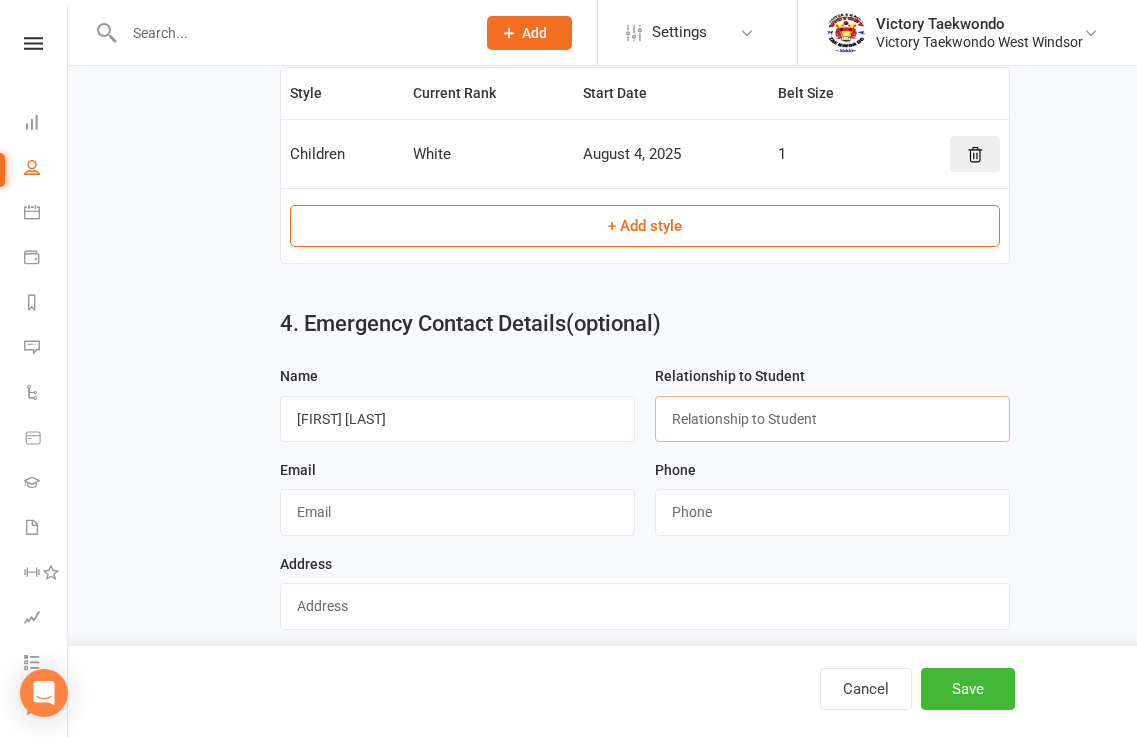 type on "Father" 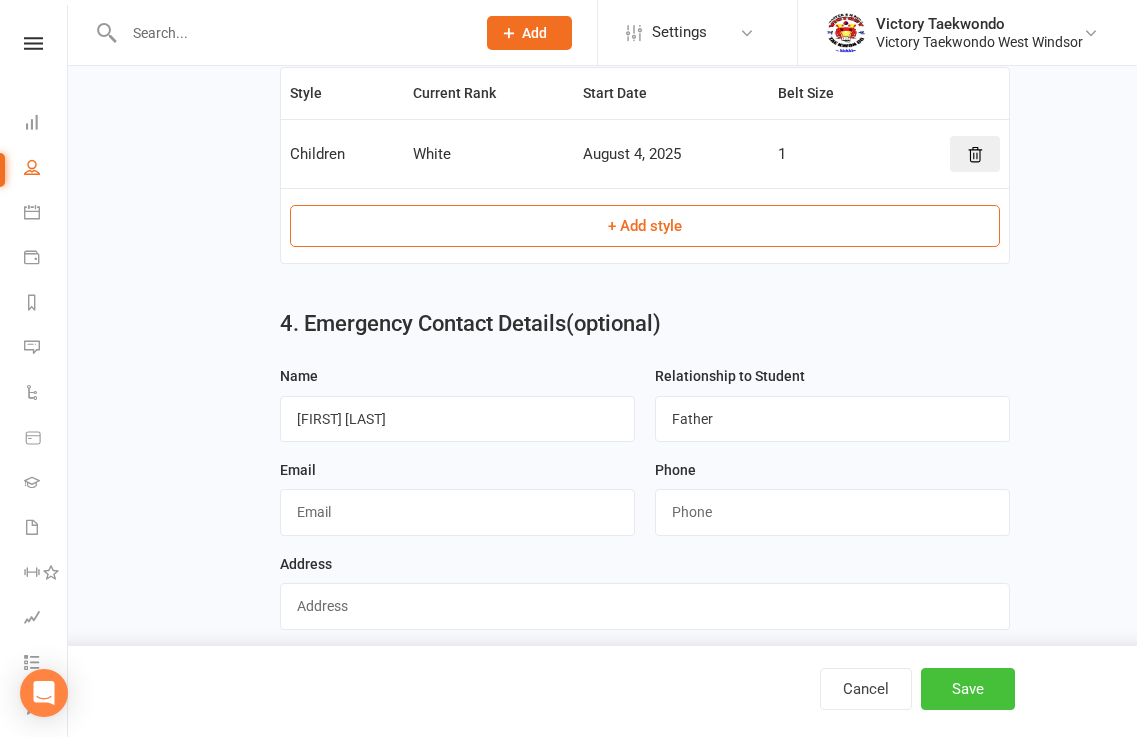 click on "Save" at bounding box center (968, 689) 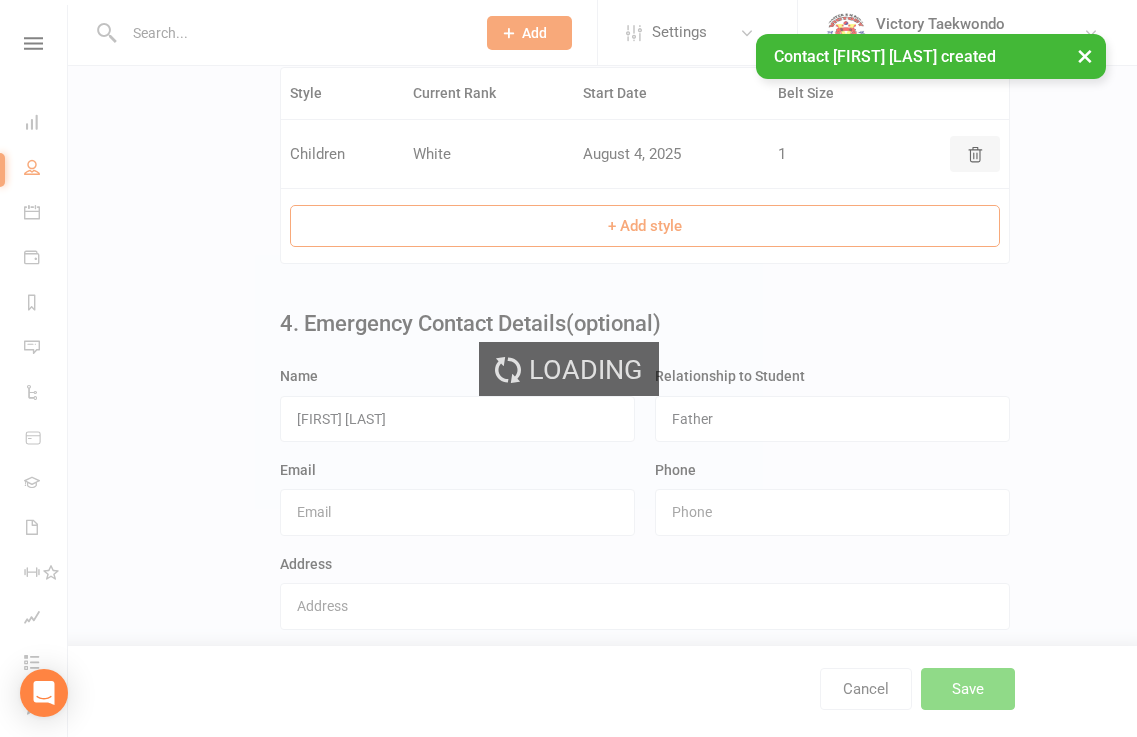 scroll, scrollTop: 0, scrollLeft: 0, axis: both 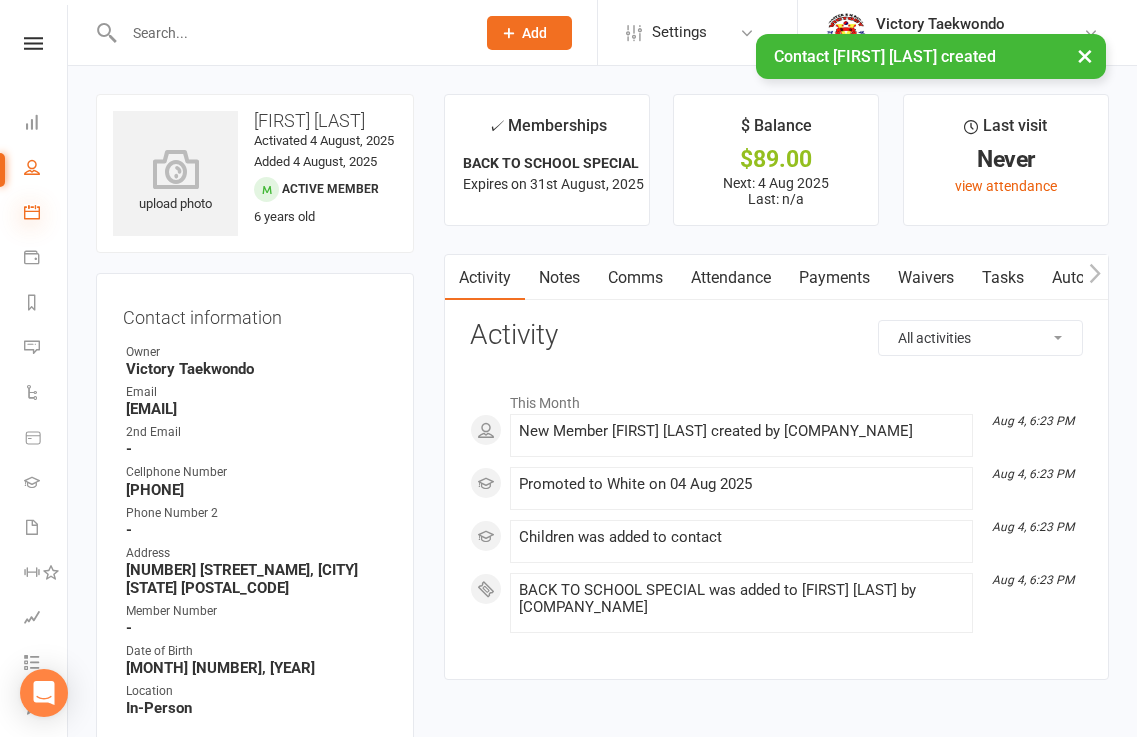 click at bounding box center (32, 212) 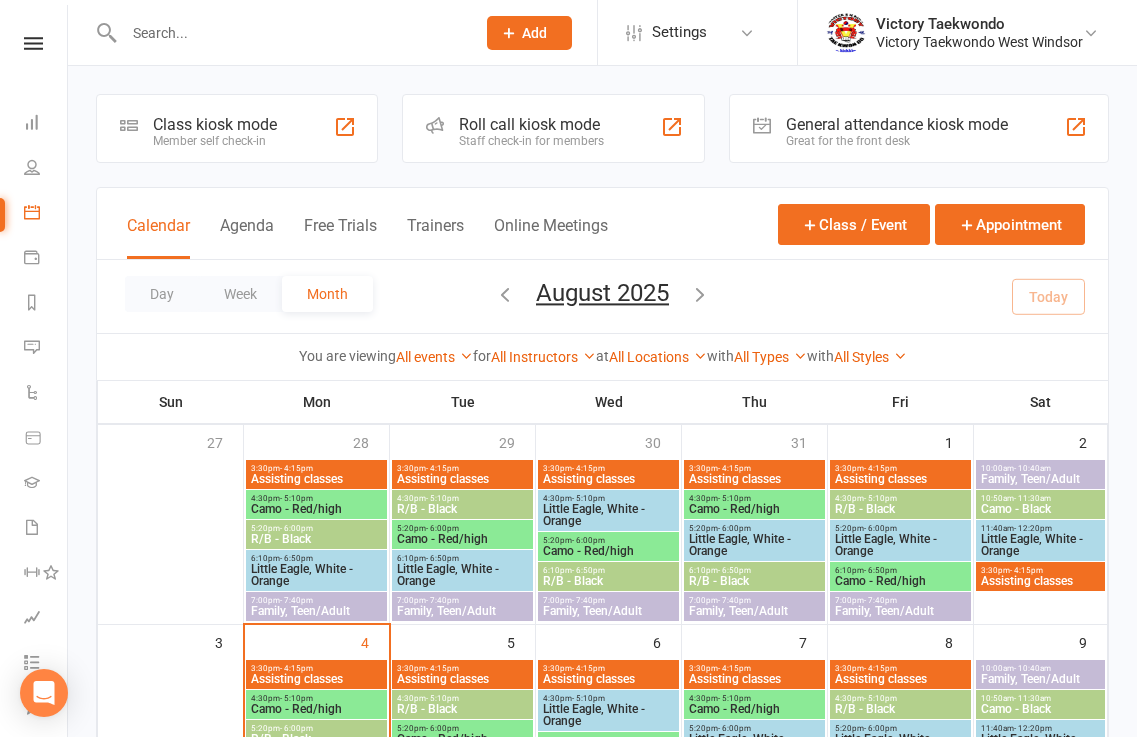 click on "Class kiosk mode Member self check-in" at bounding box center [237, 128] 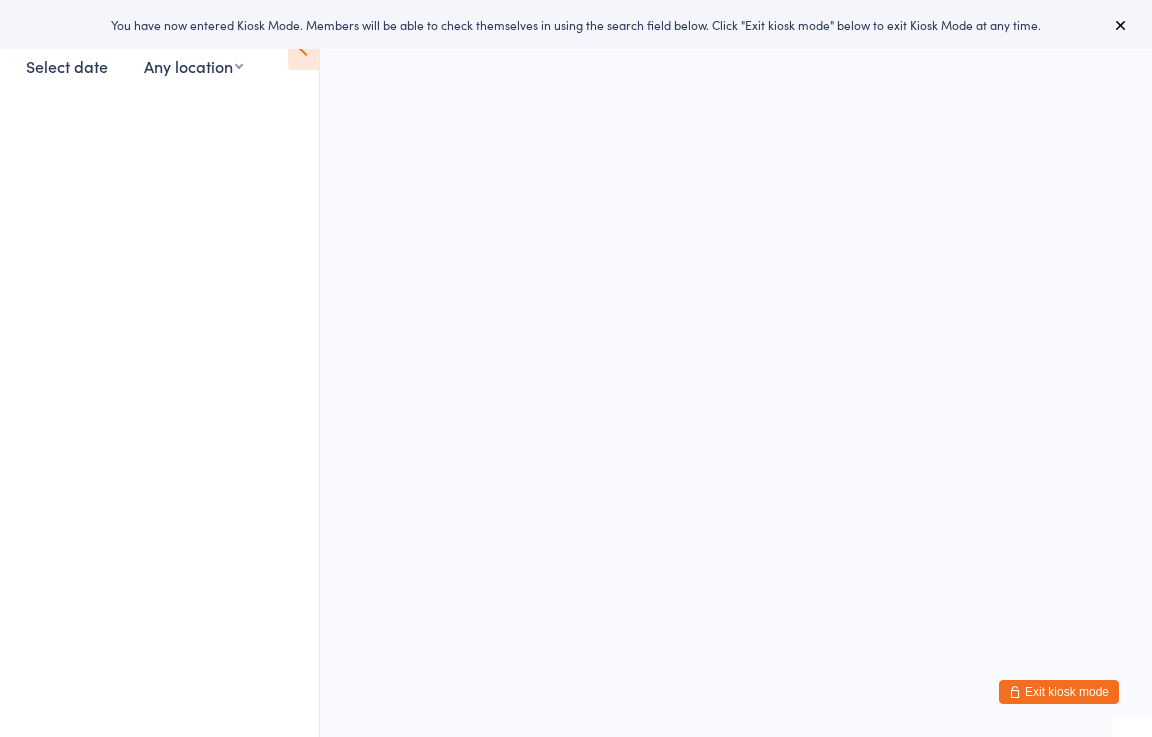 scroll, scrollTop: 0, scrollLeft: 0, axis: both 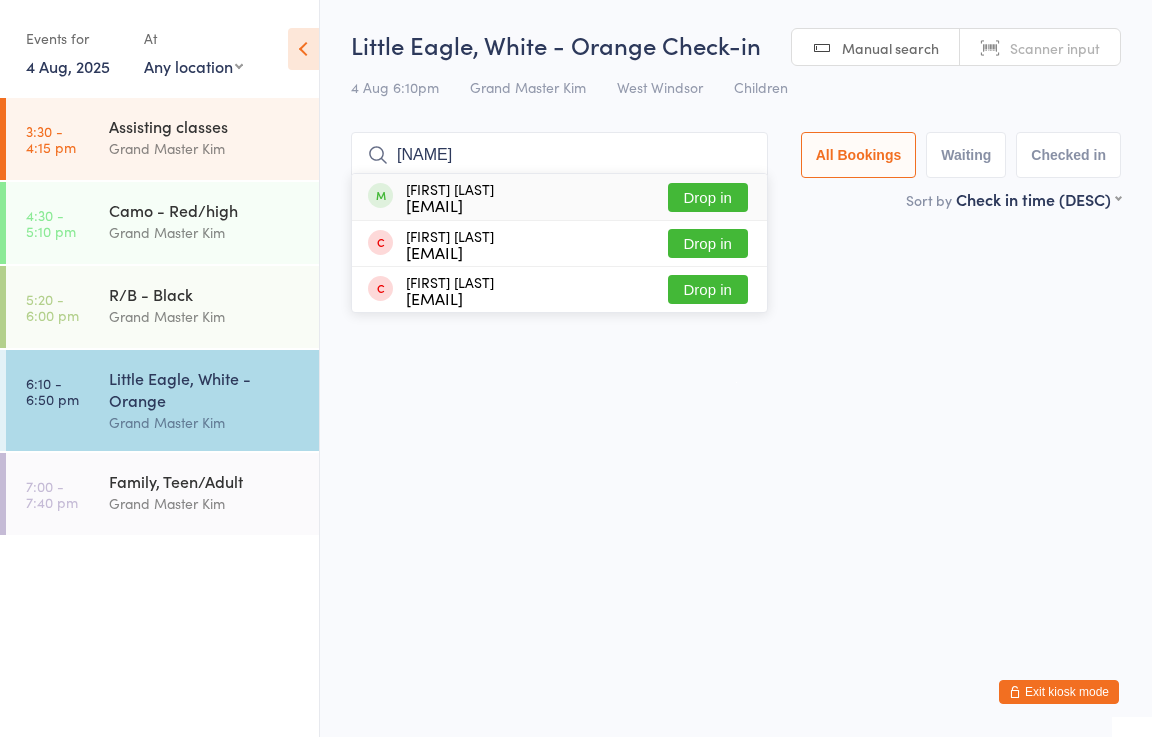 type on "[NAME]" 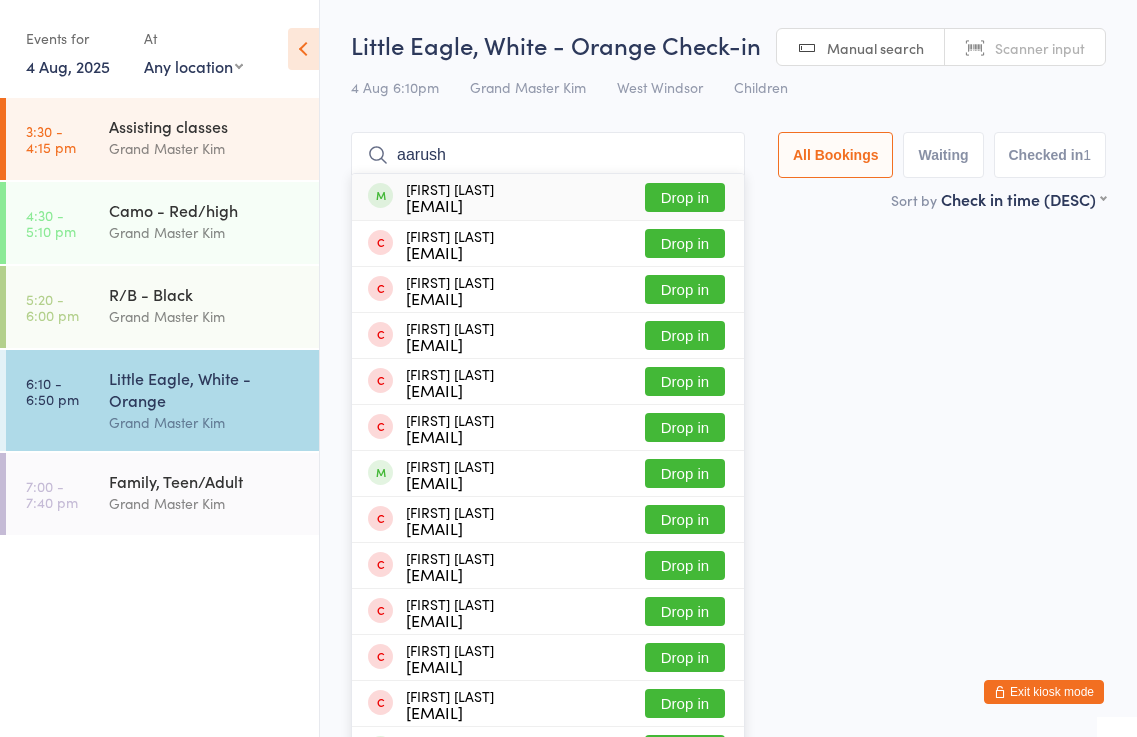 type on "aarush" 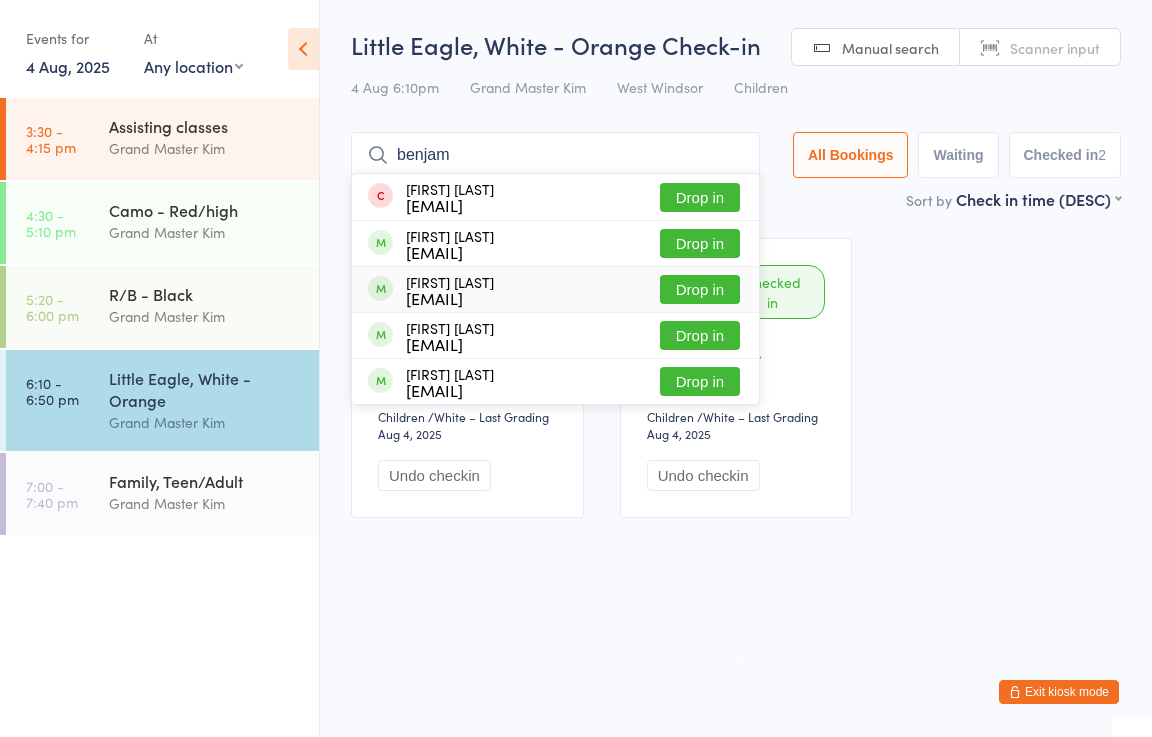 type on "benjam" 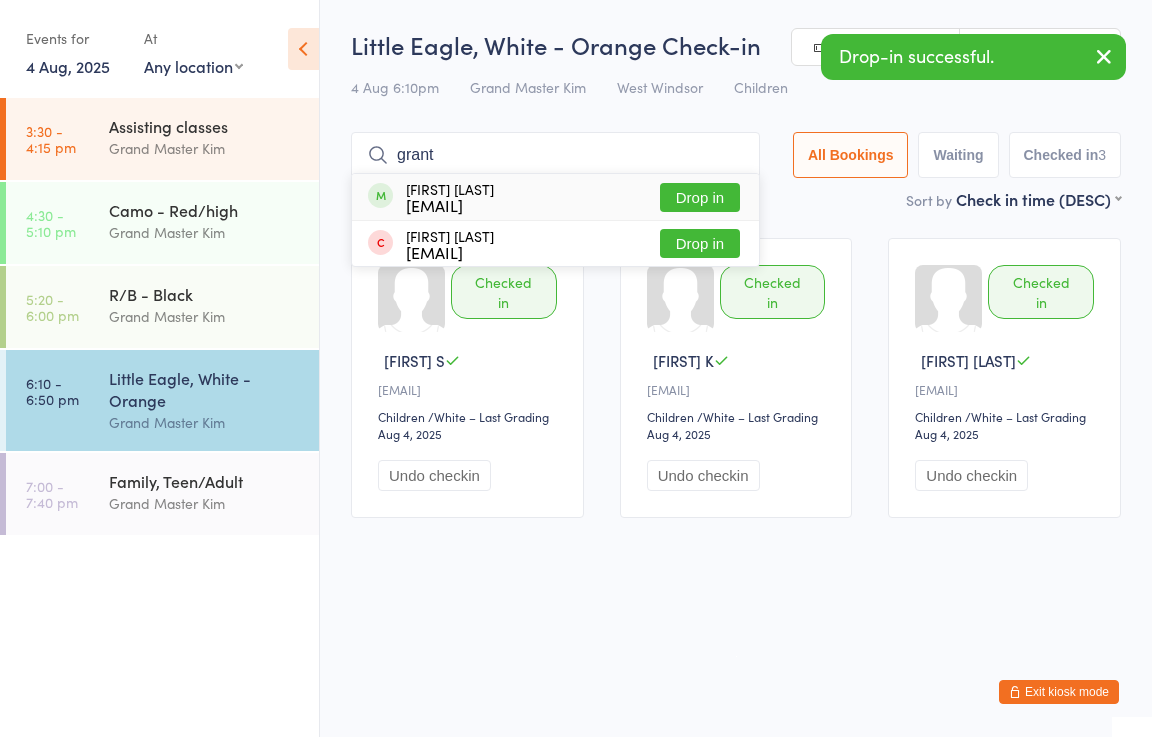 type on "grant" 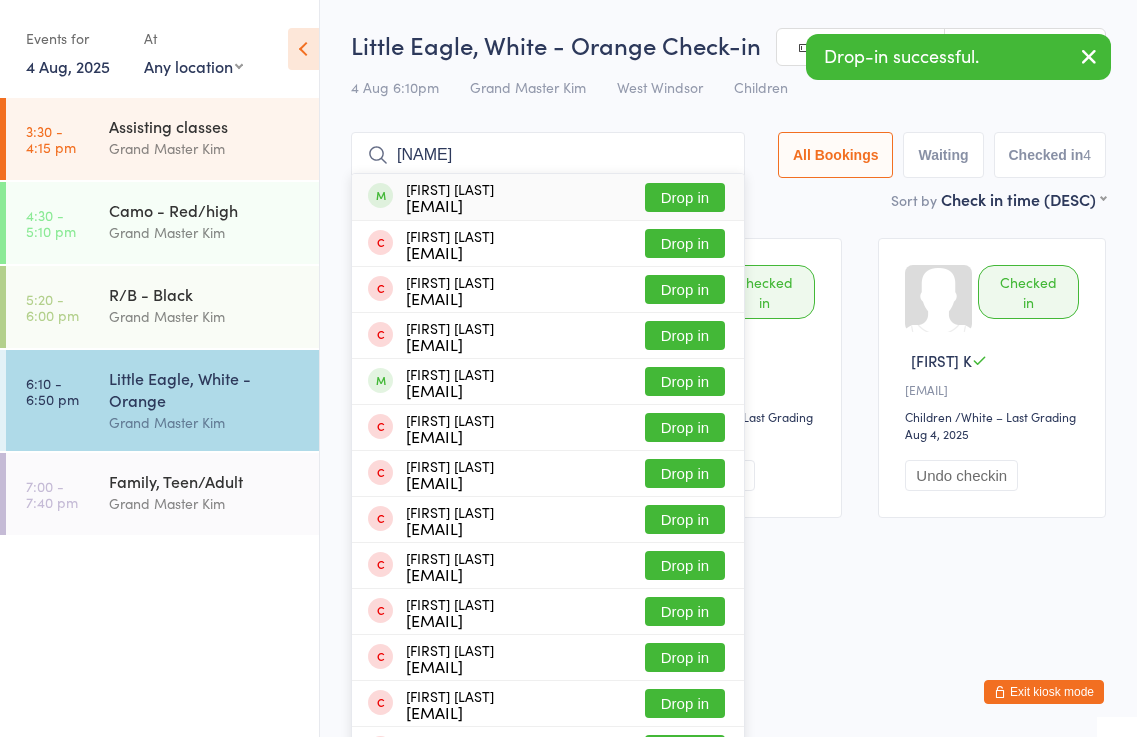 type on "[NAME]" 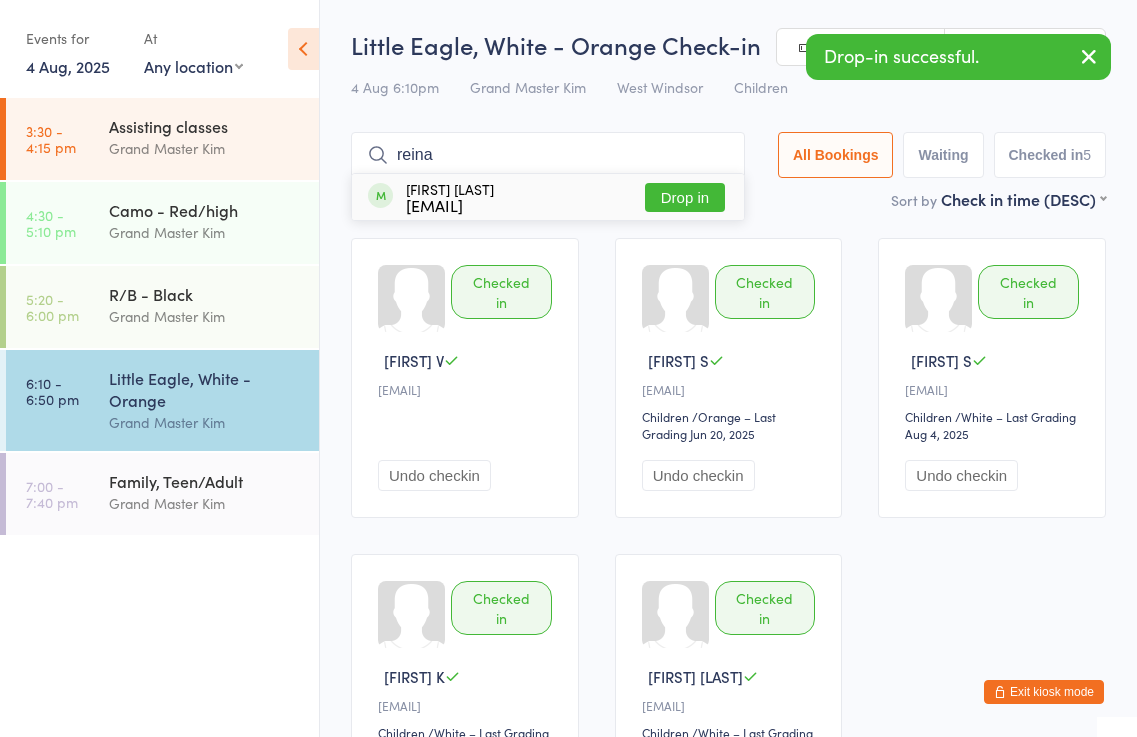 type on "reina" 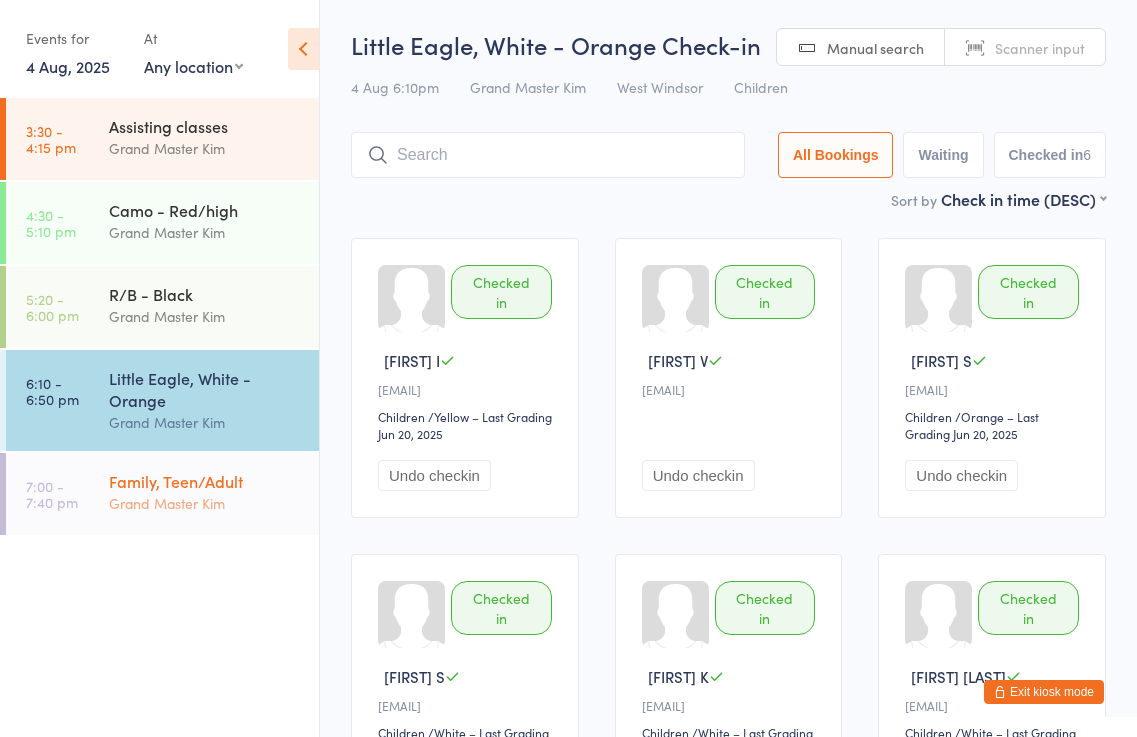 click on "Grand Master Kim" at bounding box center (205, 503) 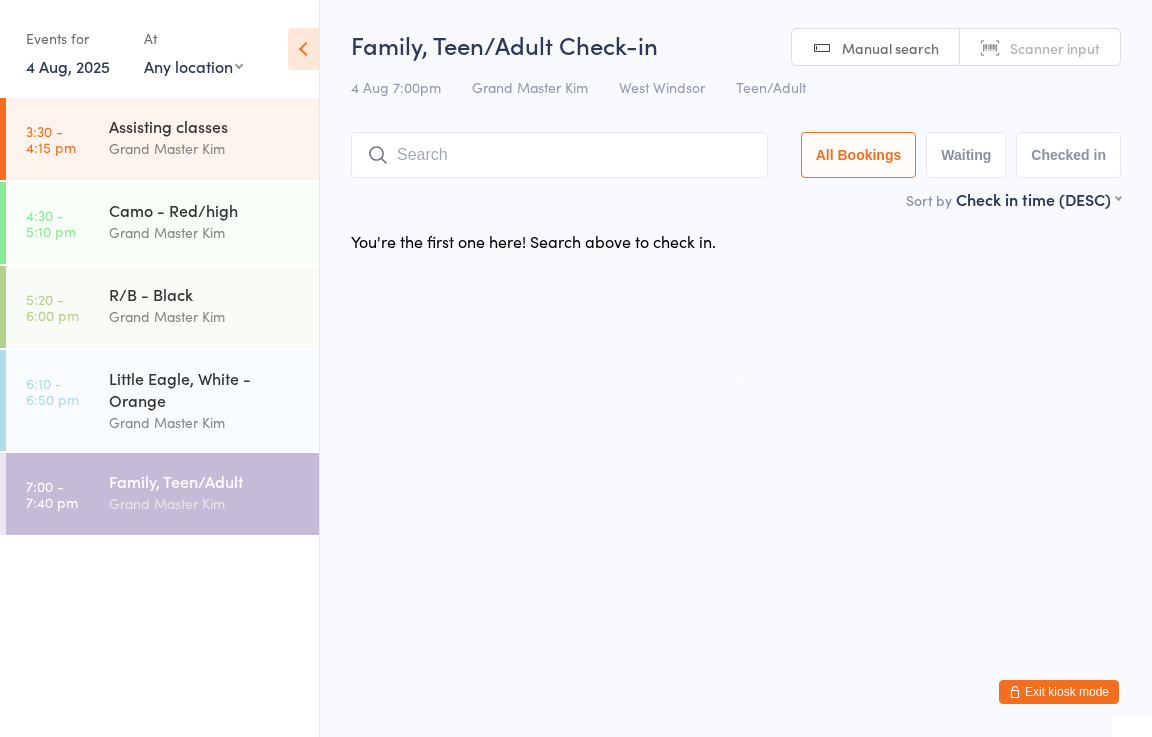 click on "You have now entered Kiosk Mode. Members will be able to check themselves in using the search field below. Click "Exit kiosk mode" below to exit Kiosk Mode at any time. Drop-in successful. Events for 4 Aug, 2025 4 Aug, 2025
August 2025
Sun Mon Tue Wed Thu Fri Sat
31
27
28
29
30
31
01
02
32
03
04
05
06
07
08
09
33
10
11
12
13
14
15
16
34
17
18
19
20
21
22" at bounding box center [576, 368] 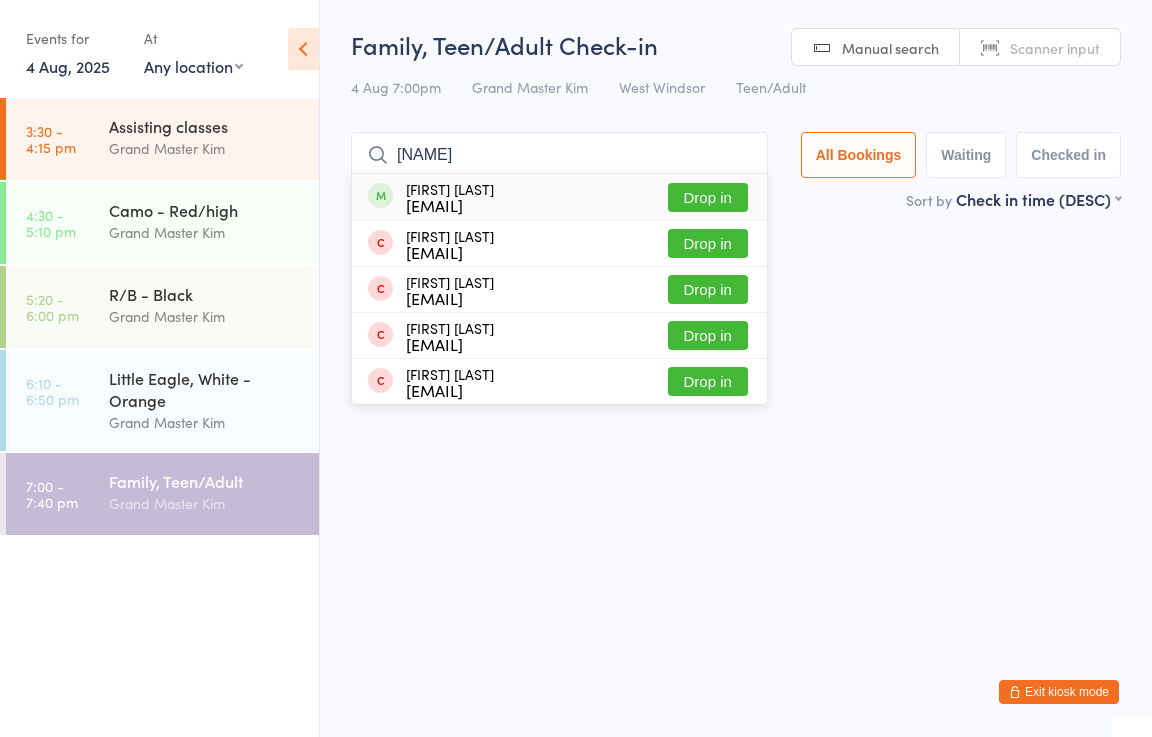 type on "[NAME]" 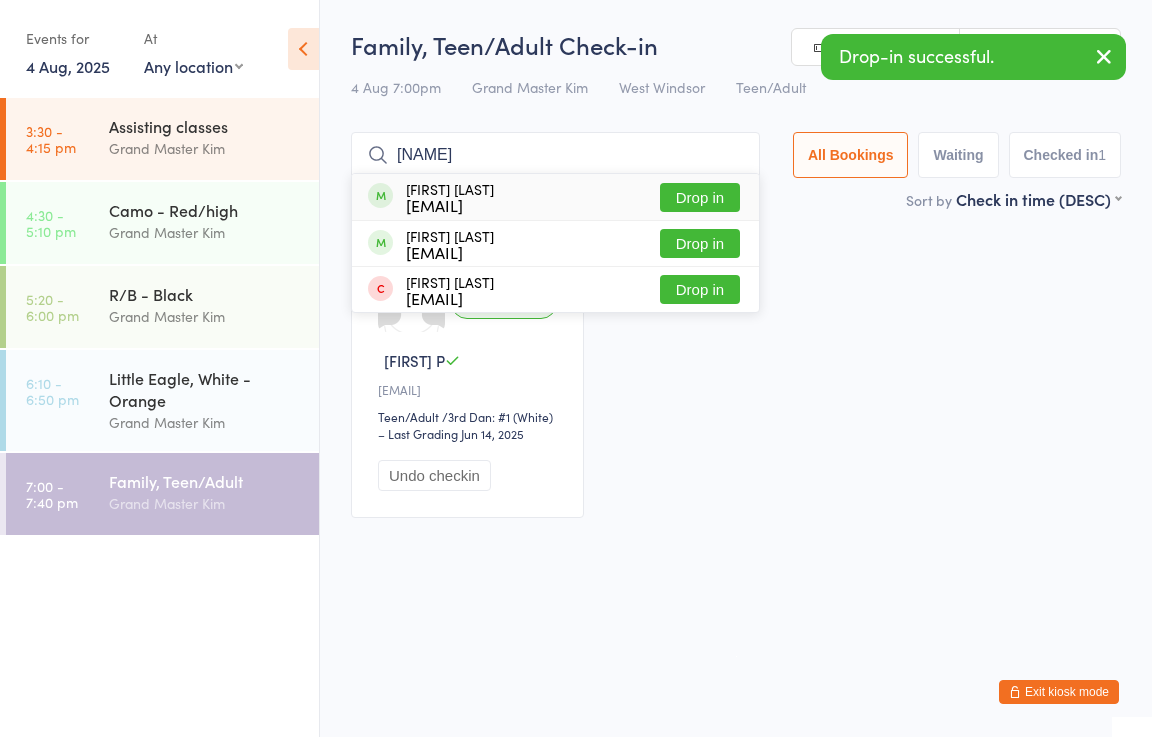 type on "[NAME]" 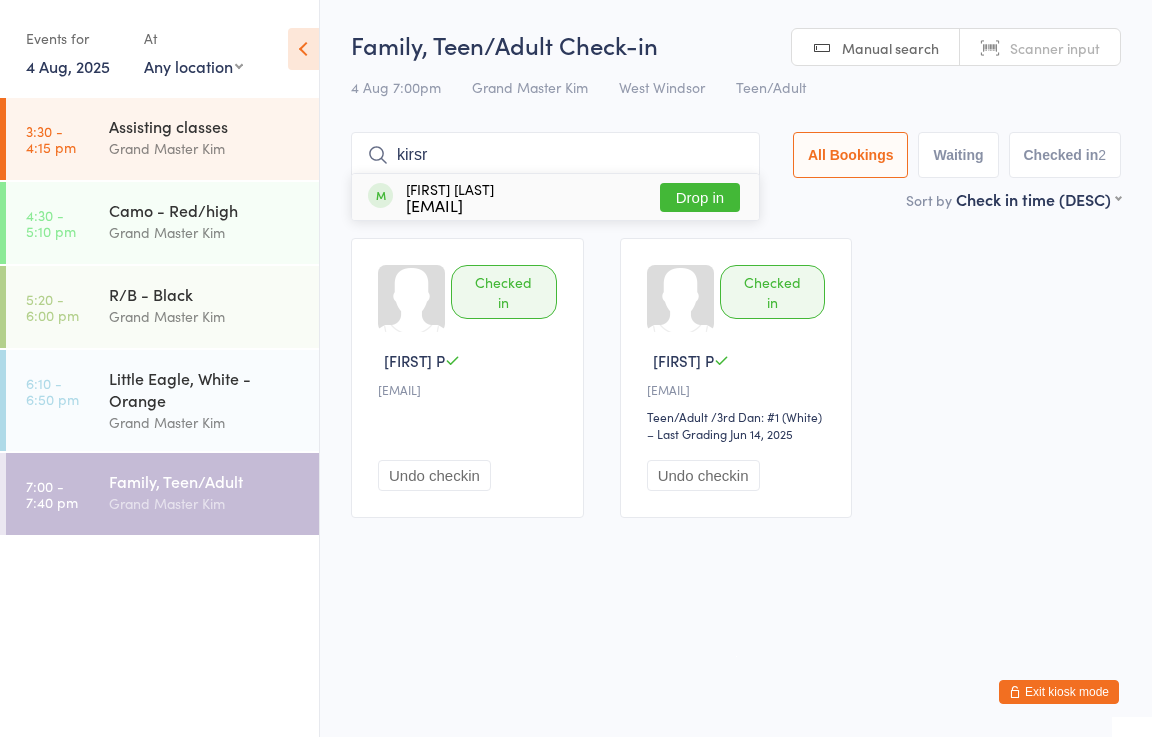type on "kirsr" 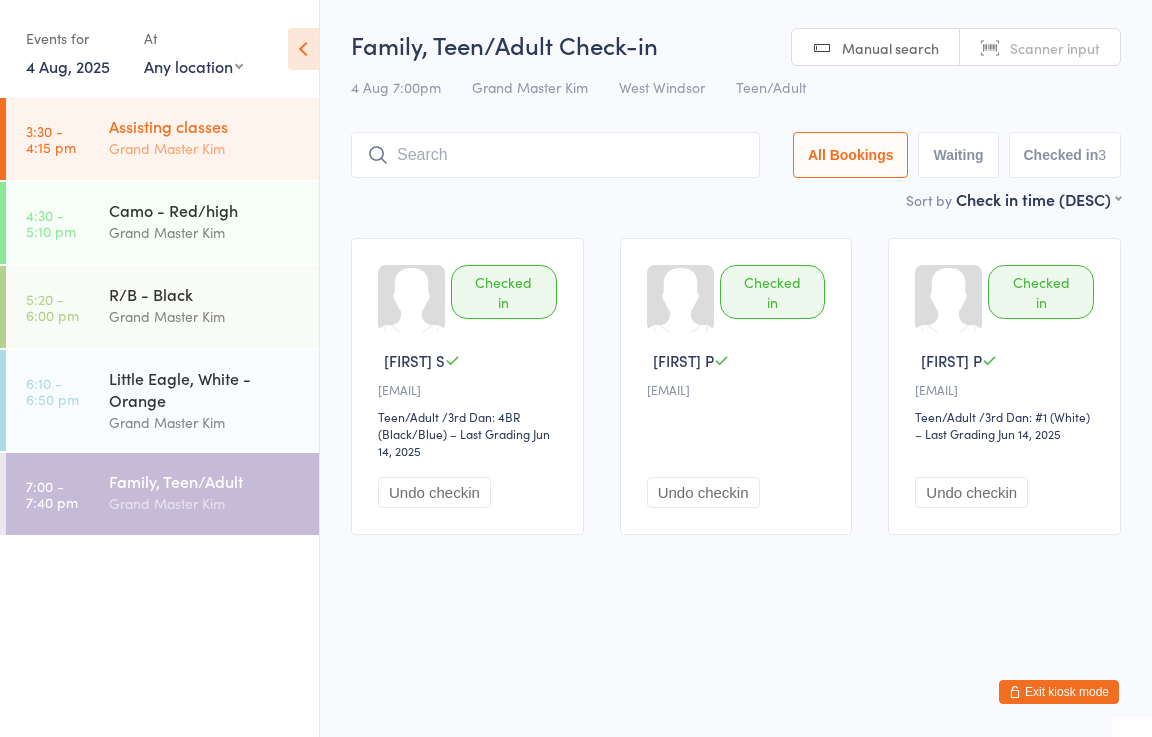 click on "Assisting classes" at bounding box center (205, 126) 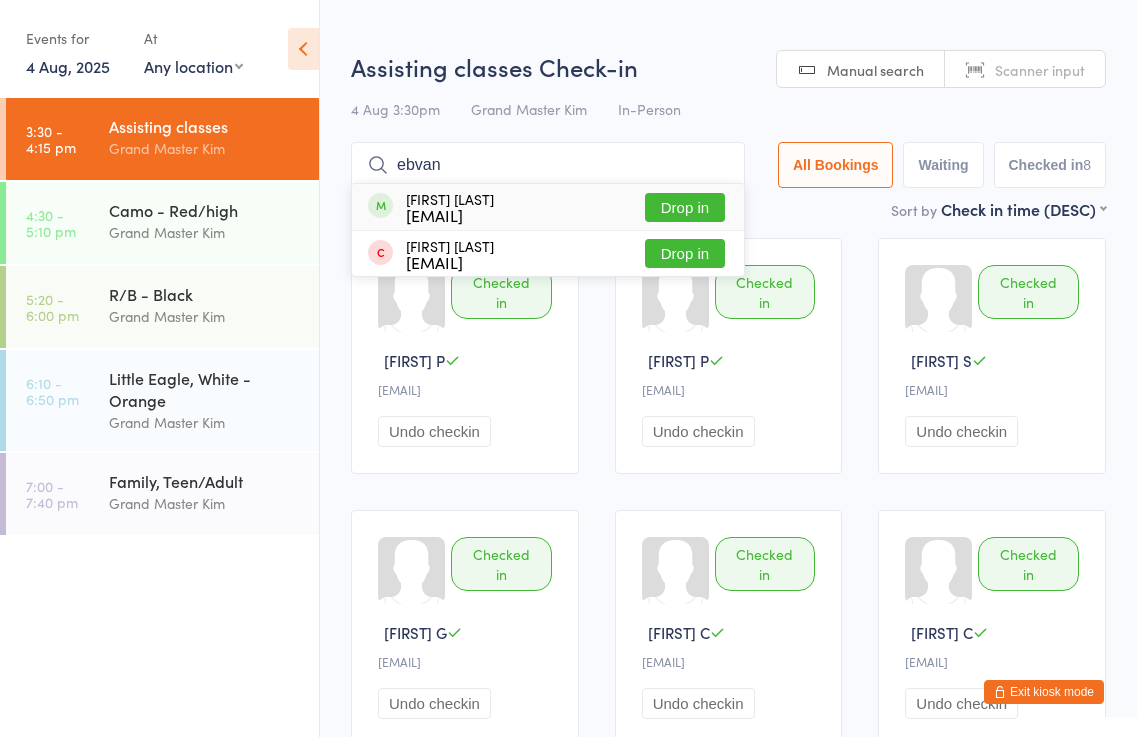 type on "ebvan" 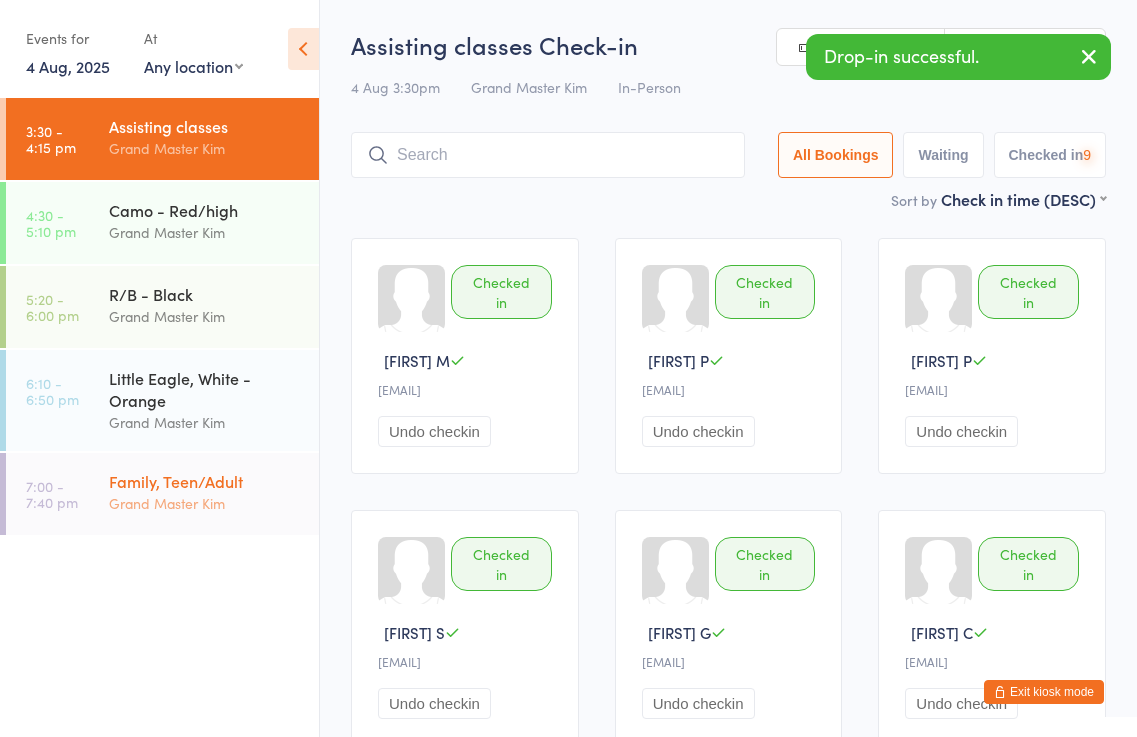 click on "Grand Master Kim" at bounding box center (205, 503) 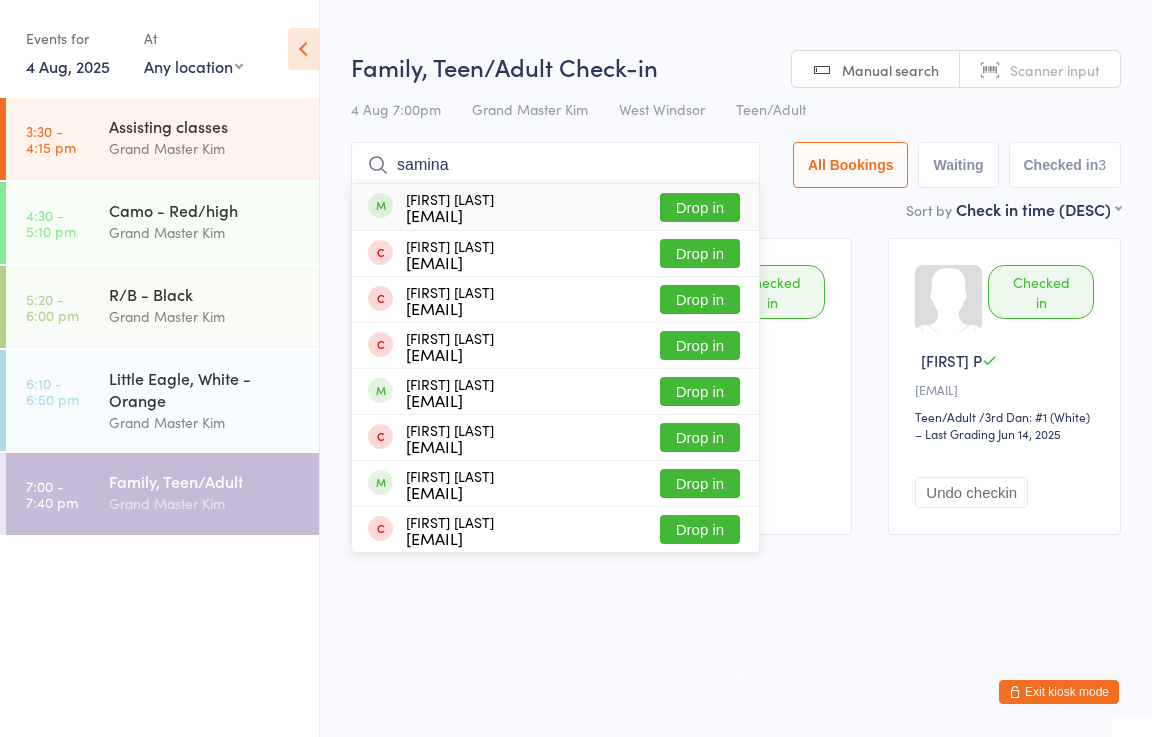 type on "samina" 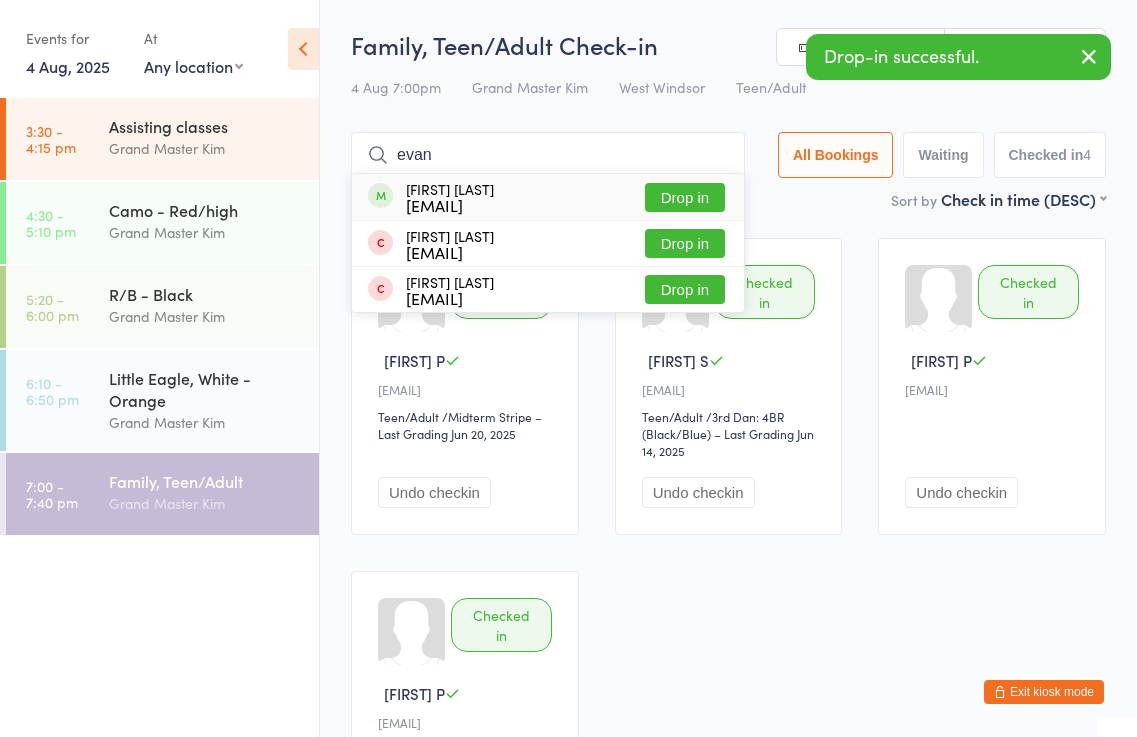 type on "evan" 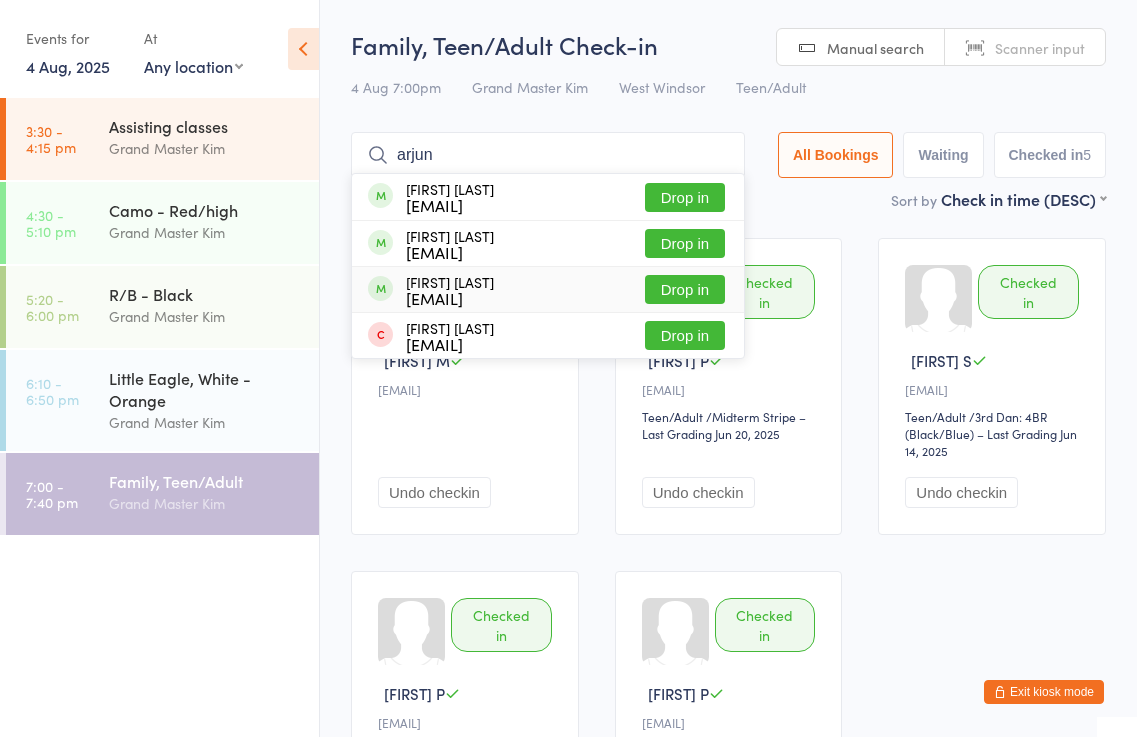 type on "arjun" 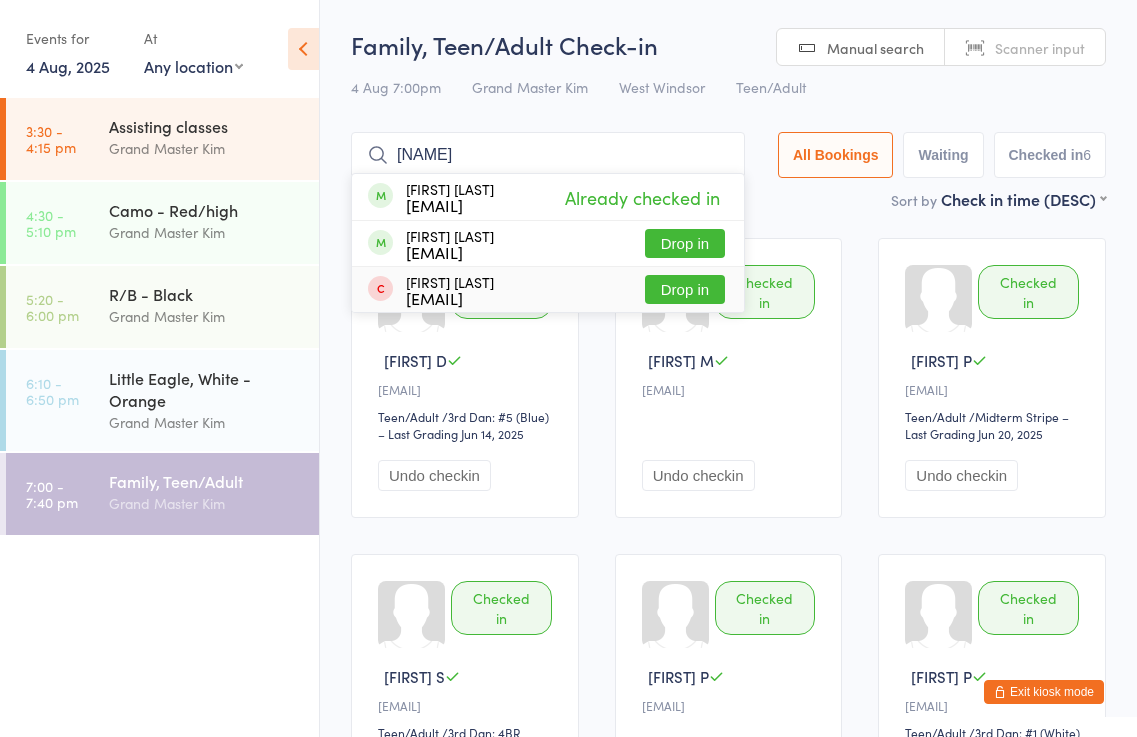 type on "[NAME]" 